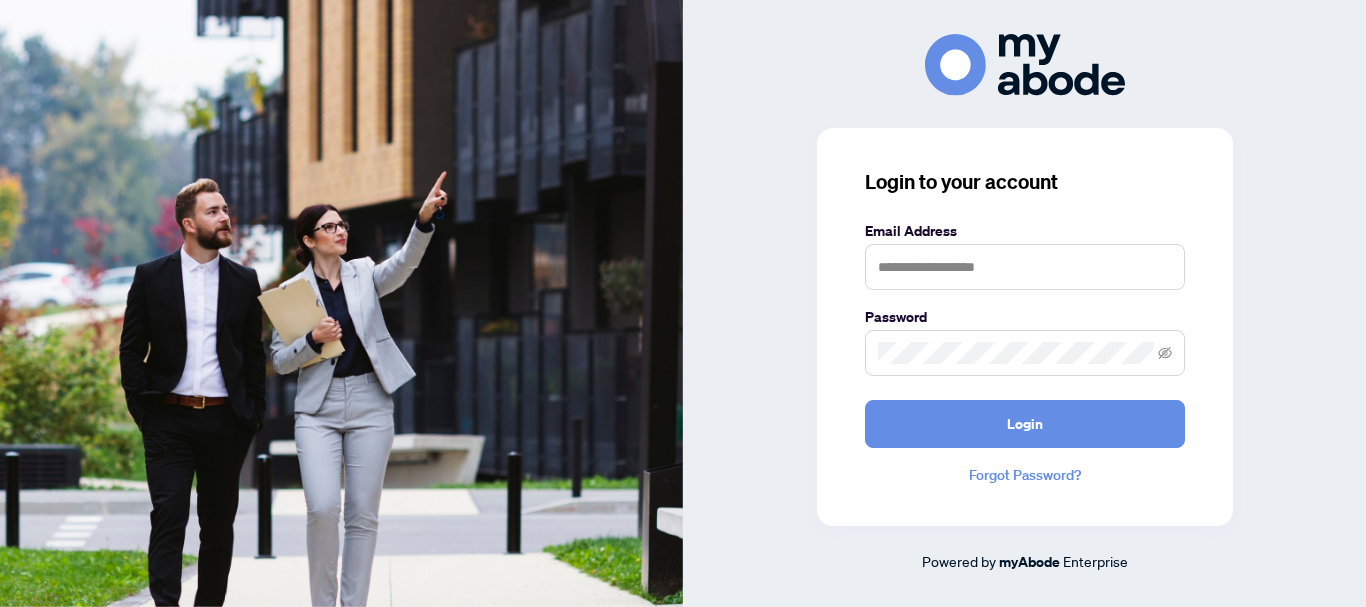 scroll, scrollTop: 0, scrollLeft: 0, axis: both 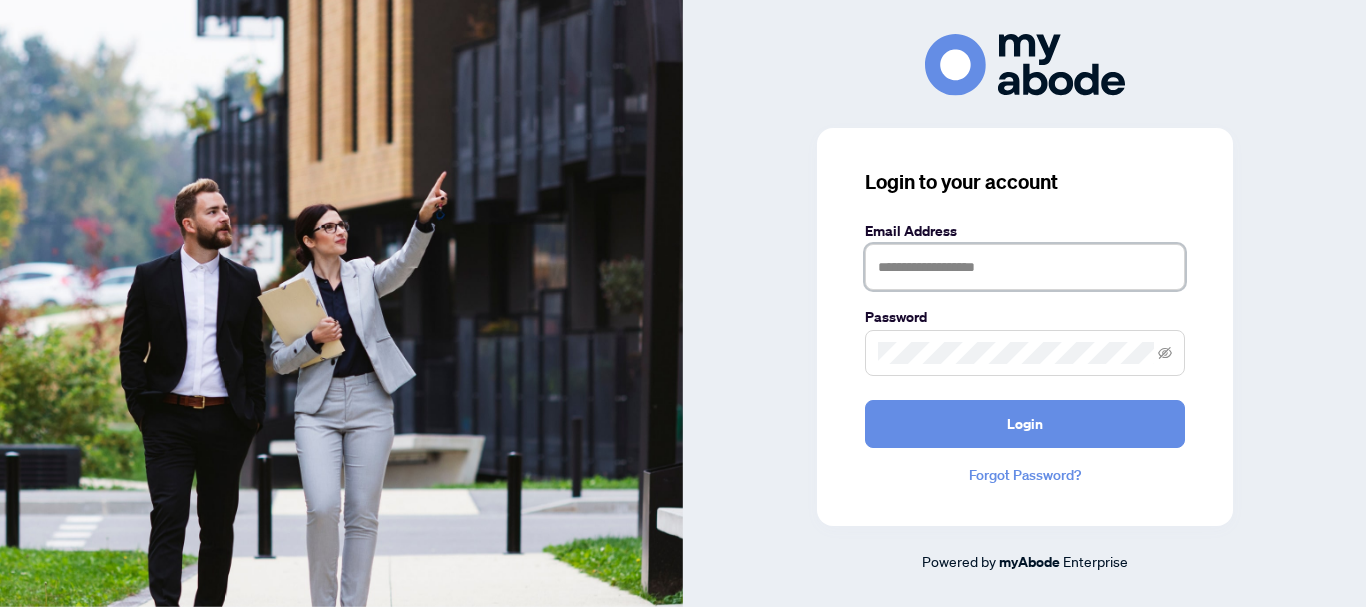 click at bounding box center [1025, 267] 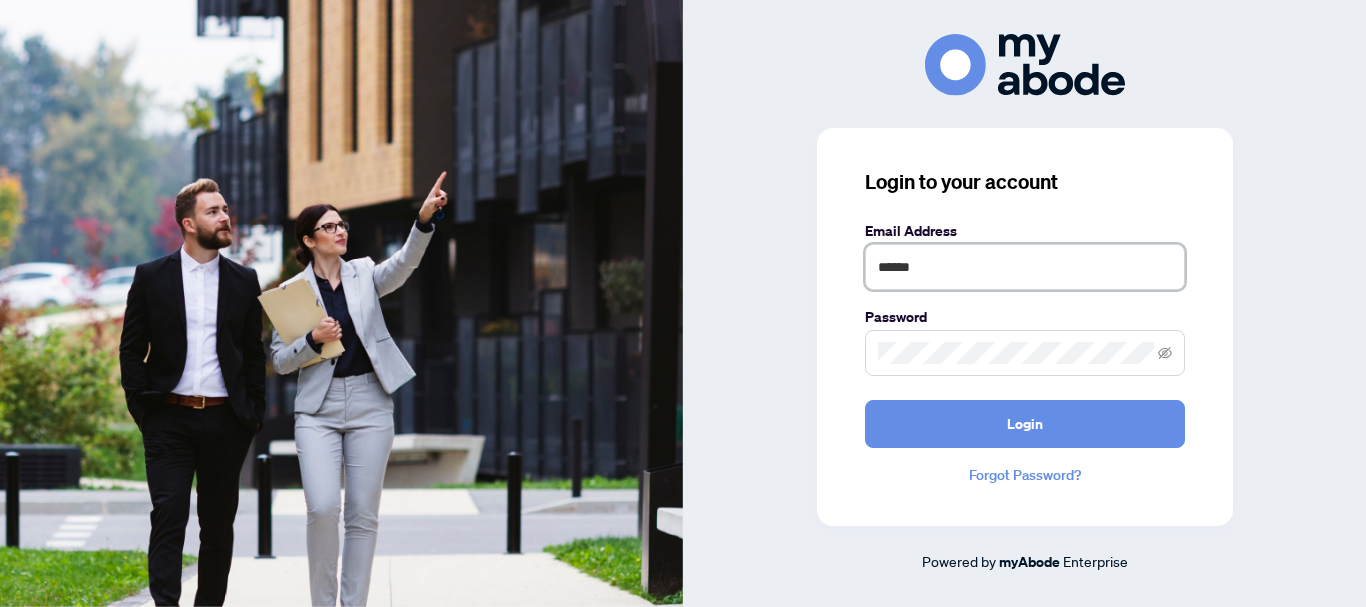 type on "**********" 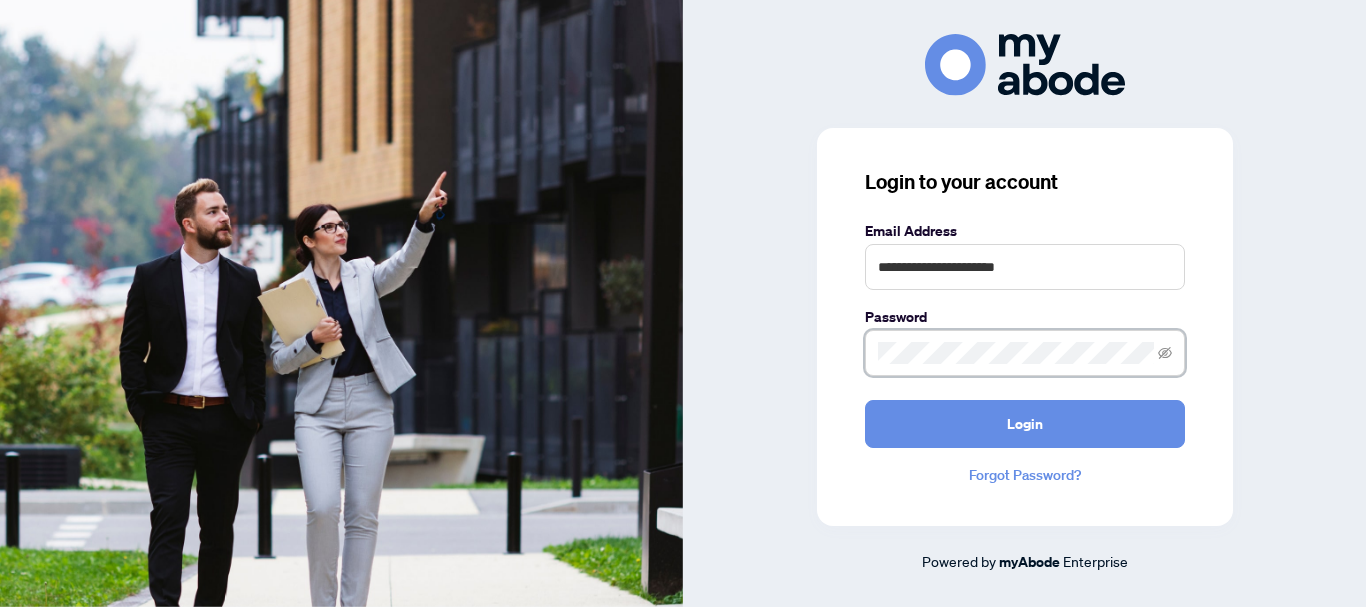 click on "Login" at bounding box center (1025, 424) 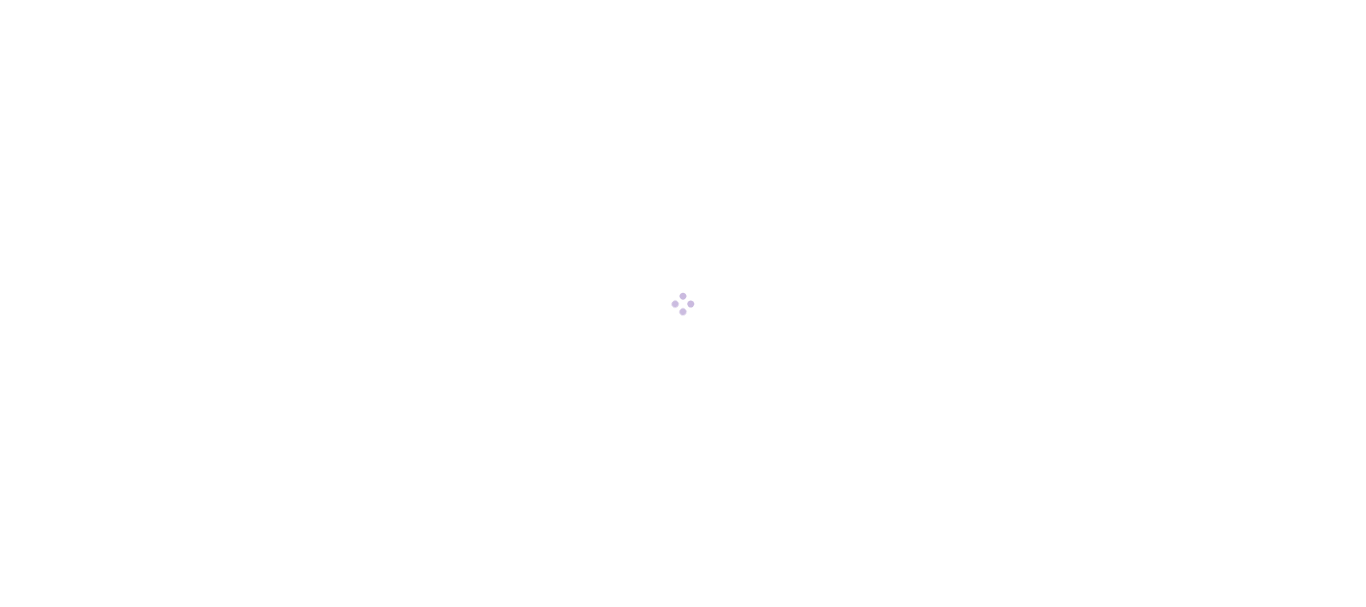 scroll, scrollTop: 0, scrollLeft: 0, axis: both 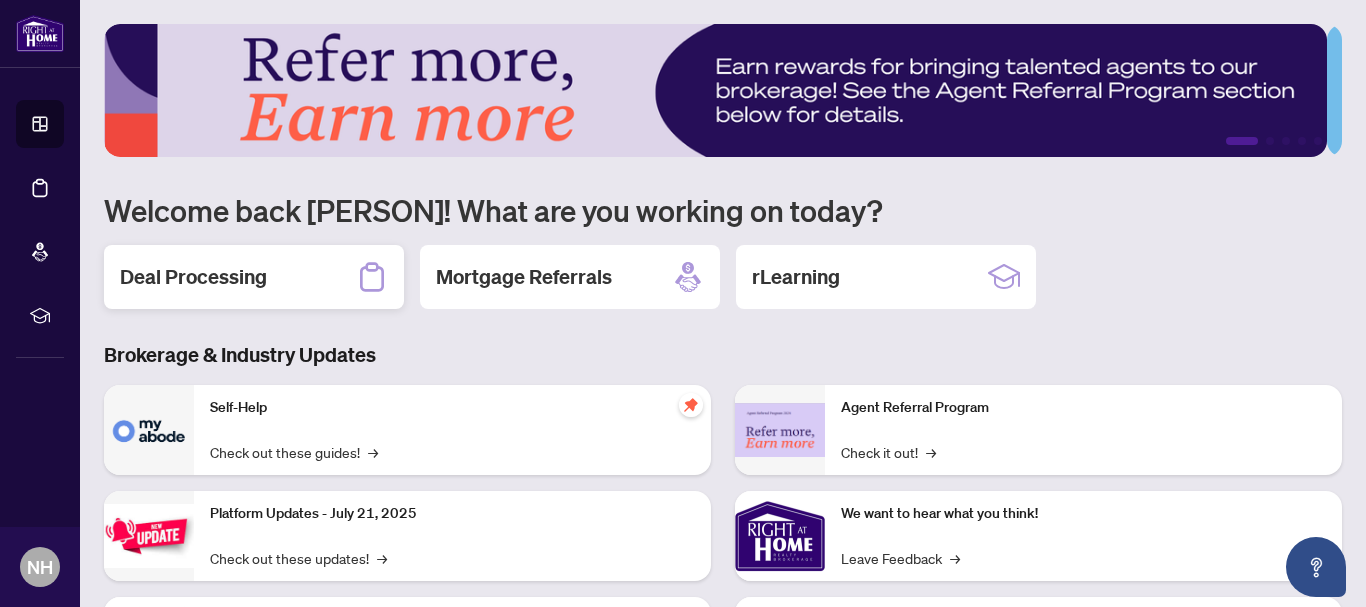click on "Deal Processing" at bounding box center [193, 277] 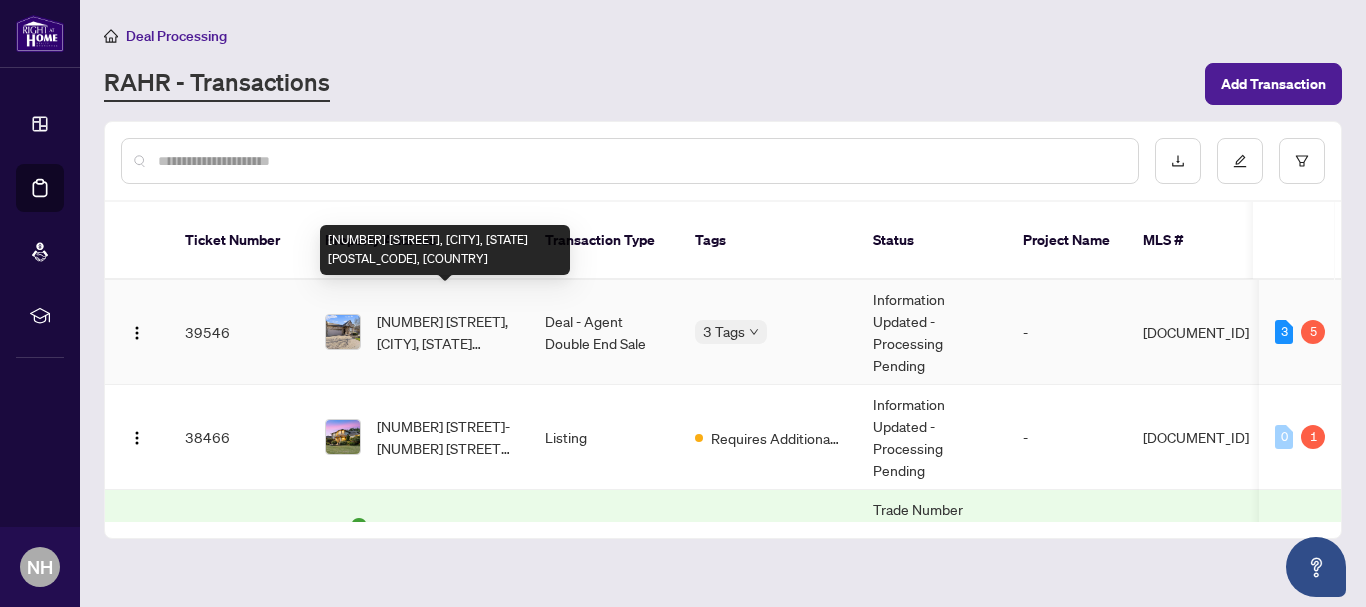 click on "[NUMBER] [STREET], [CITY], [STATE] [POSTAL_CODE], [COUNTRY]" at bounding box center (445, 332) 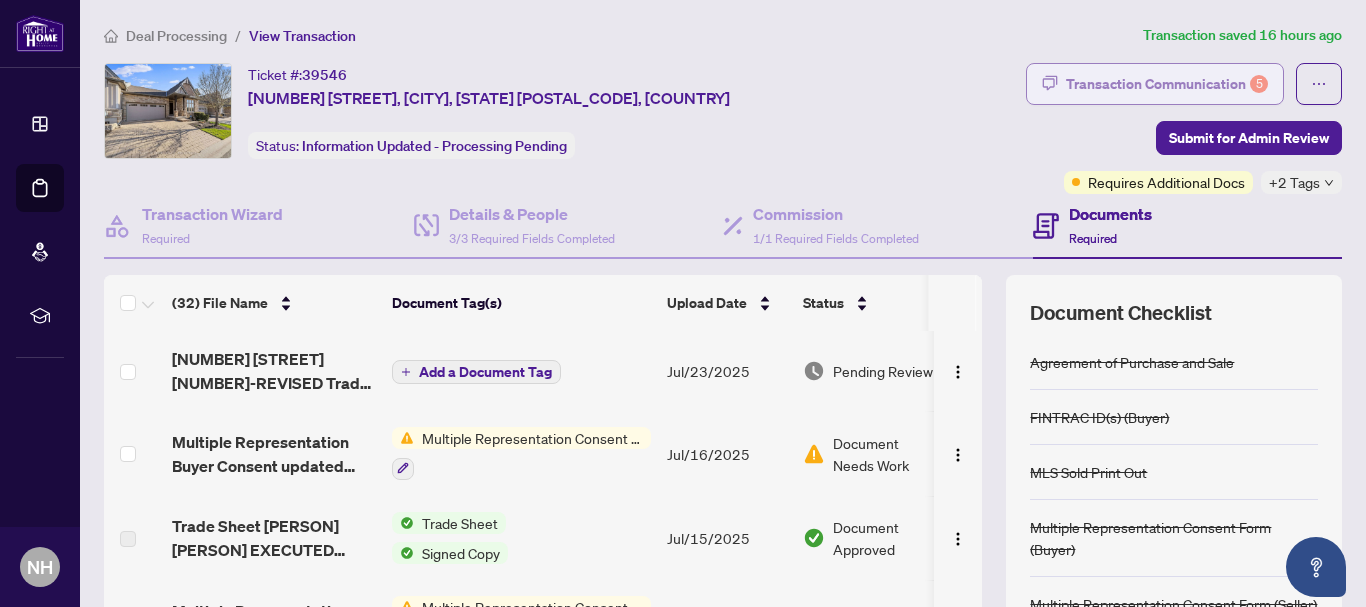 click on "Transaction Communication 5" at bounding box center (1167, 84) 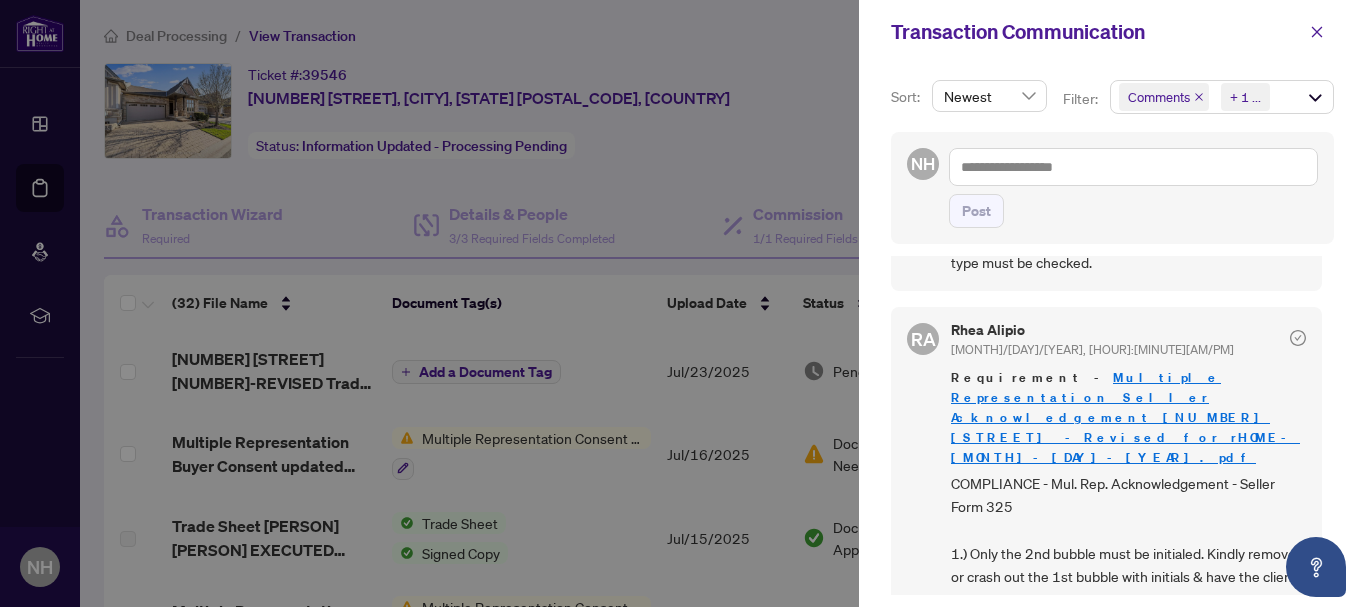 scroll, scrollTop: 400, scrollLeft: 0, axis: vertical 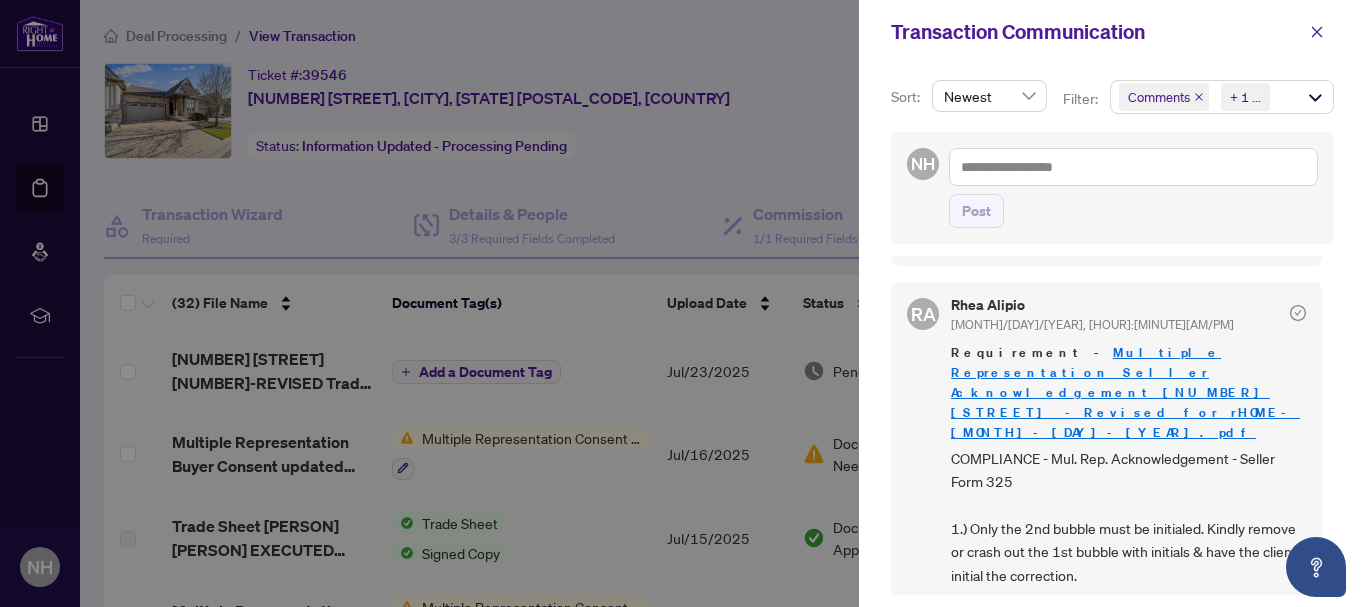 click at bounding box center (683, 303) 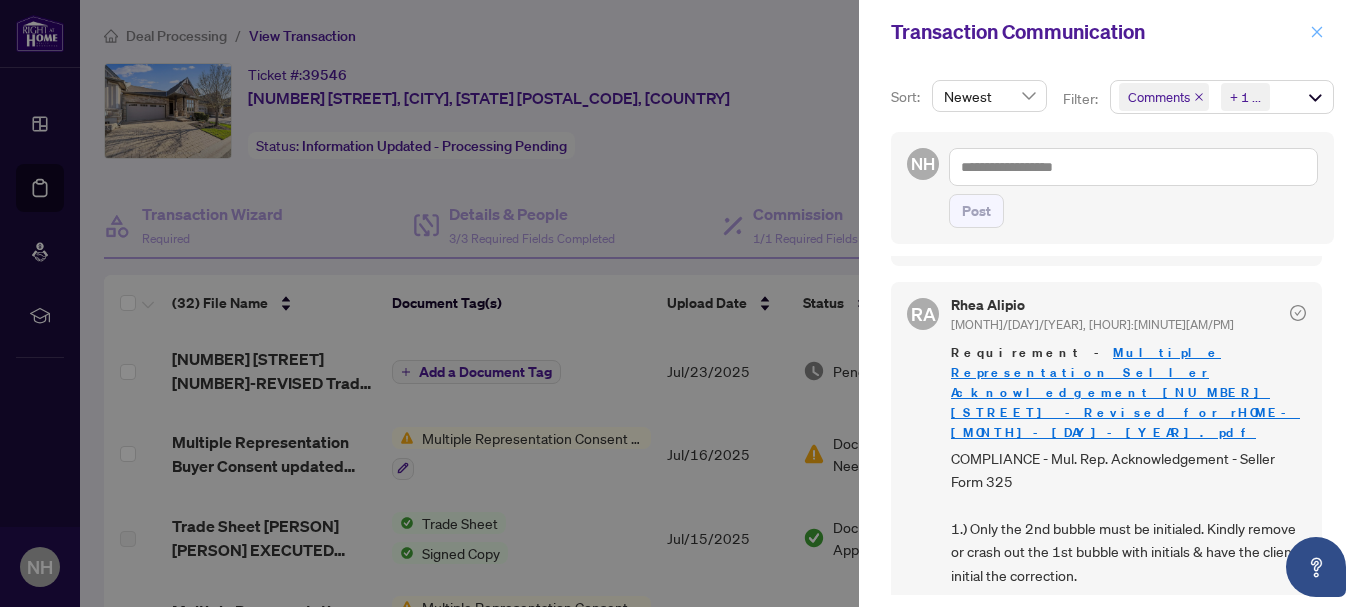 click 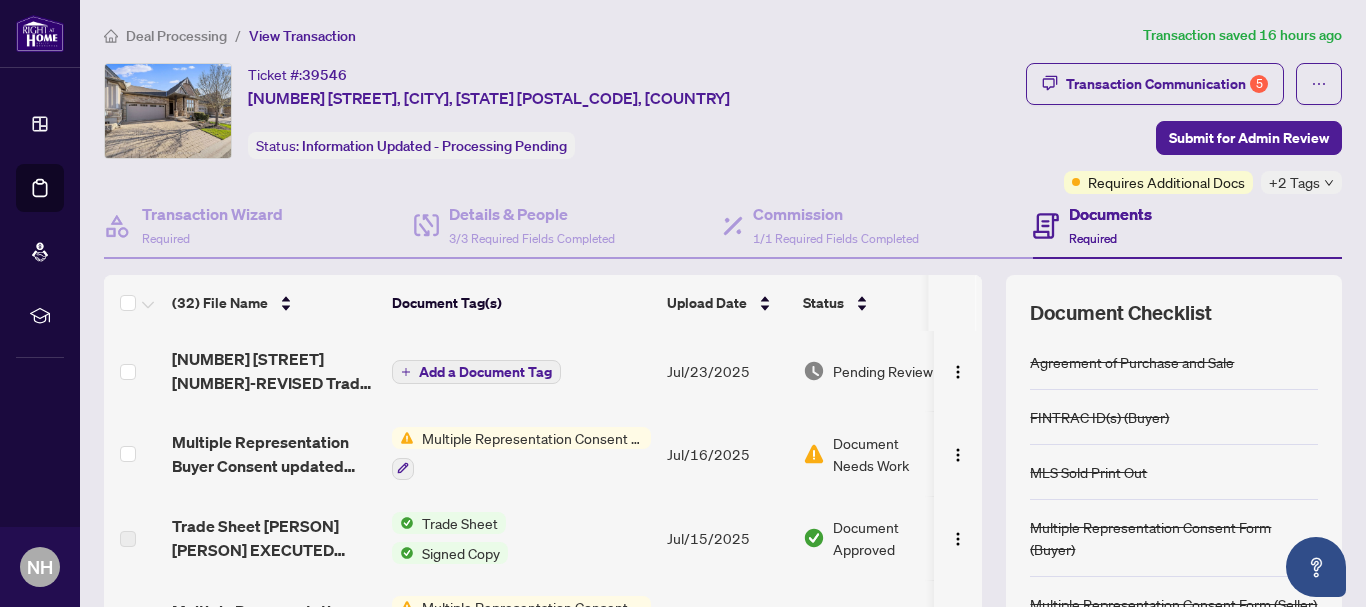 click on "Document Needs Work" at bounding box center (885, 454) 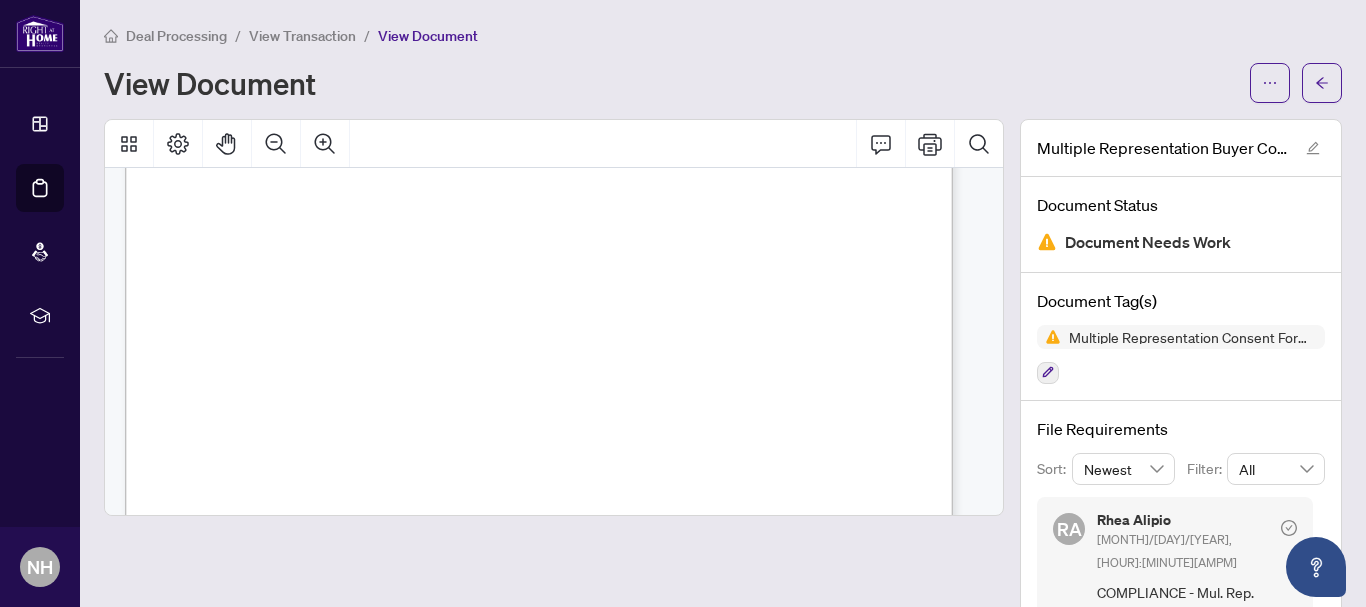 scroll, scrollTop: 0, scrollLeft: 0, axis: both 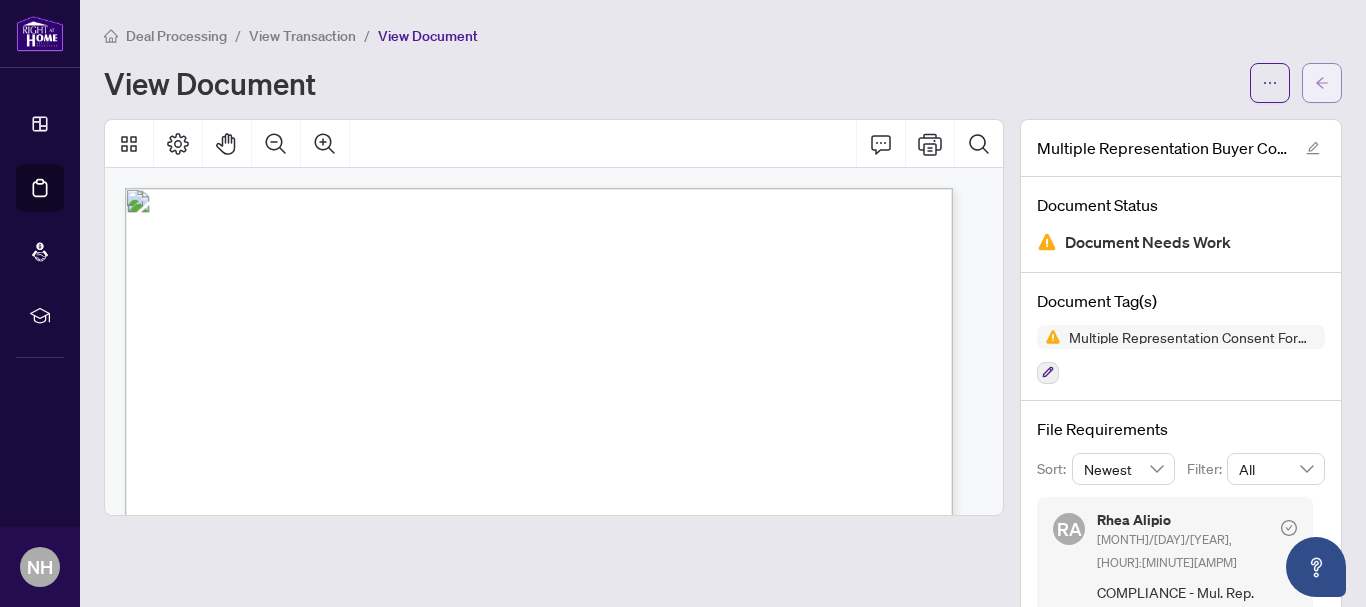 click 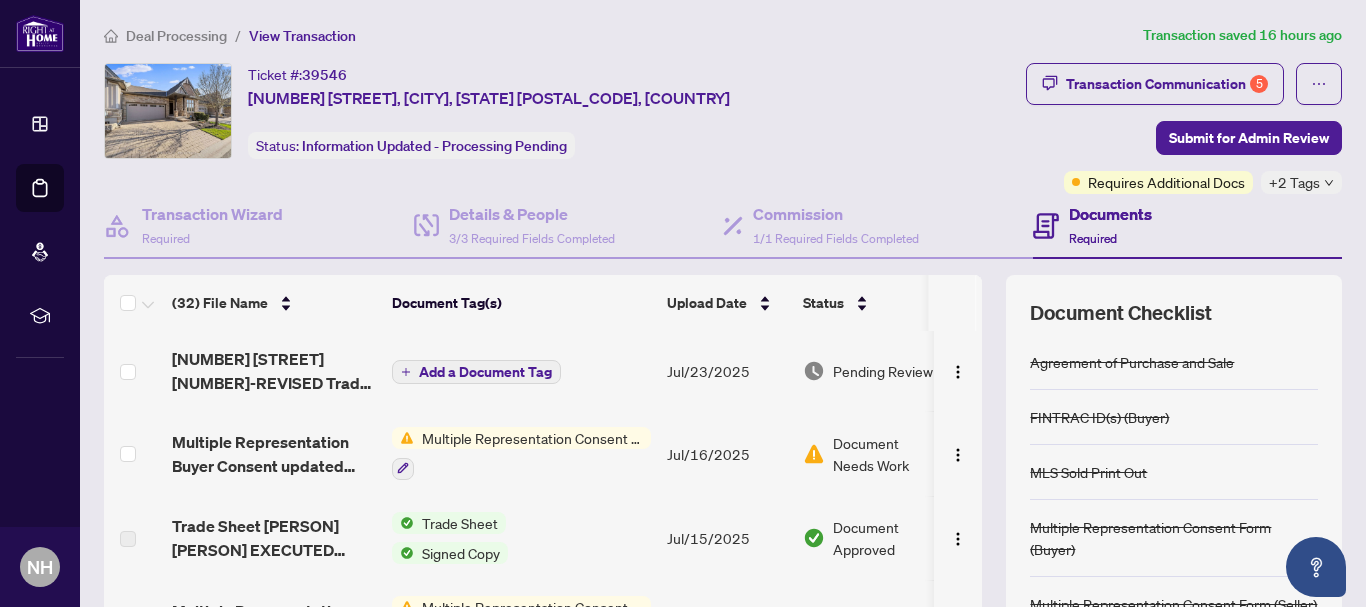 click on "Pending Review" at bounding box center (883, 371) 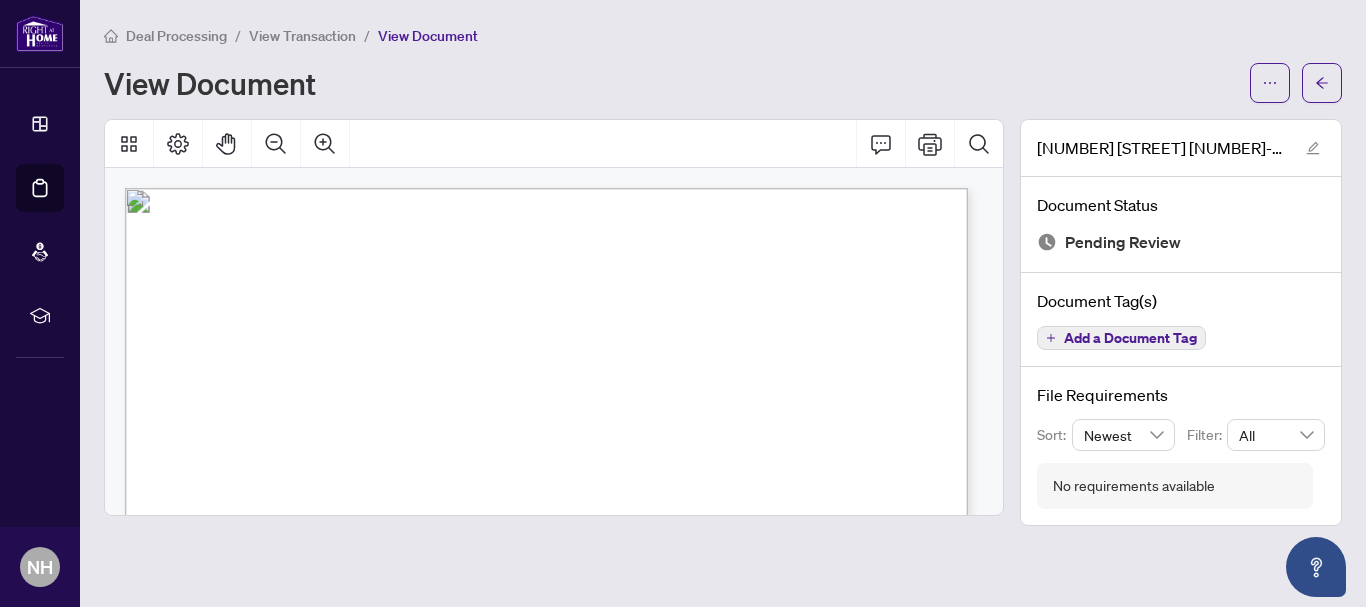 scroll, scrollTop: 100, scrollLeft: 0, axis: vertical 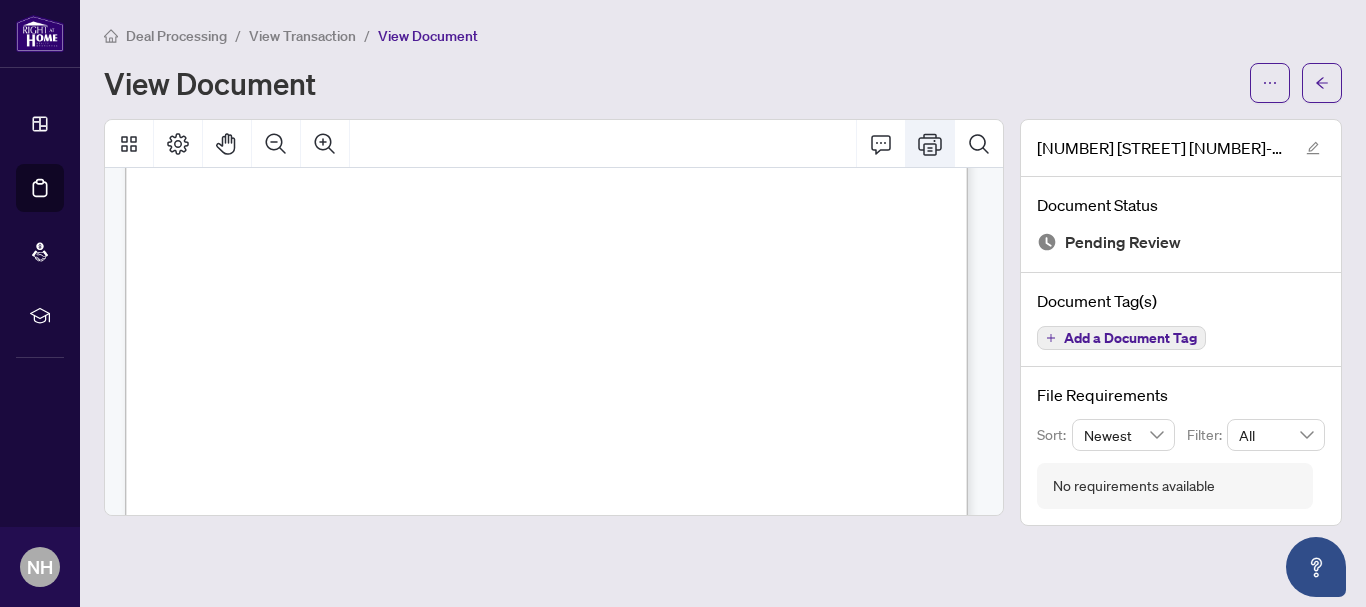 click 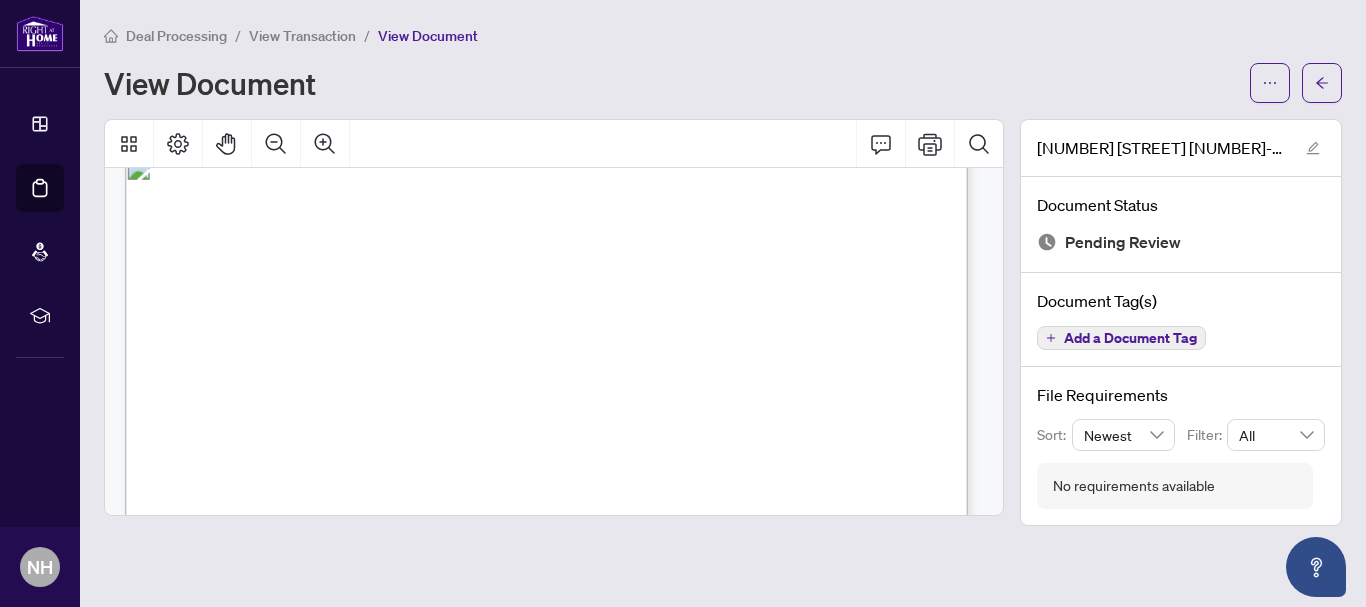 scroll, scrollTop: 0, scrollLeft: 0, axis: both 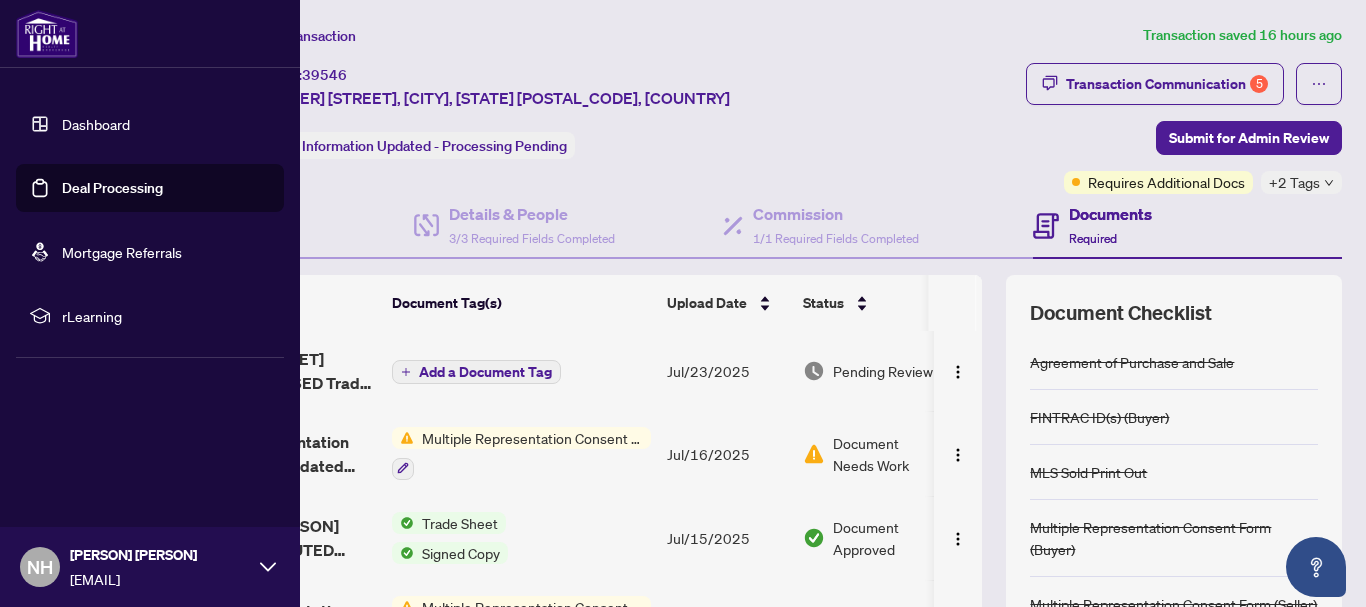 click on "Dashboard" at bounding box center (96, 124) 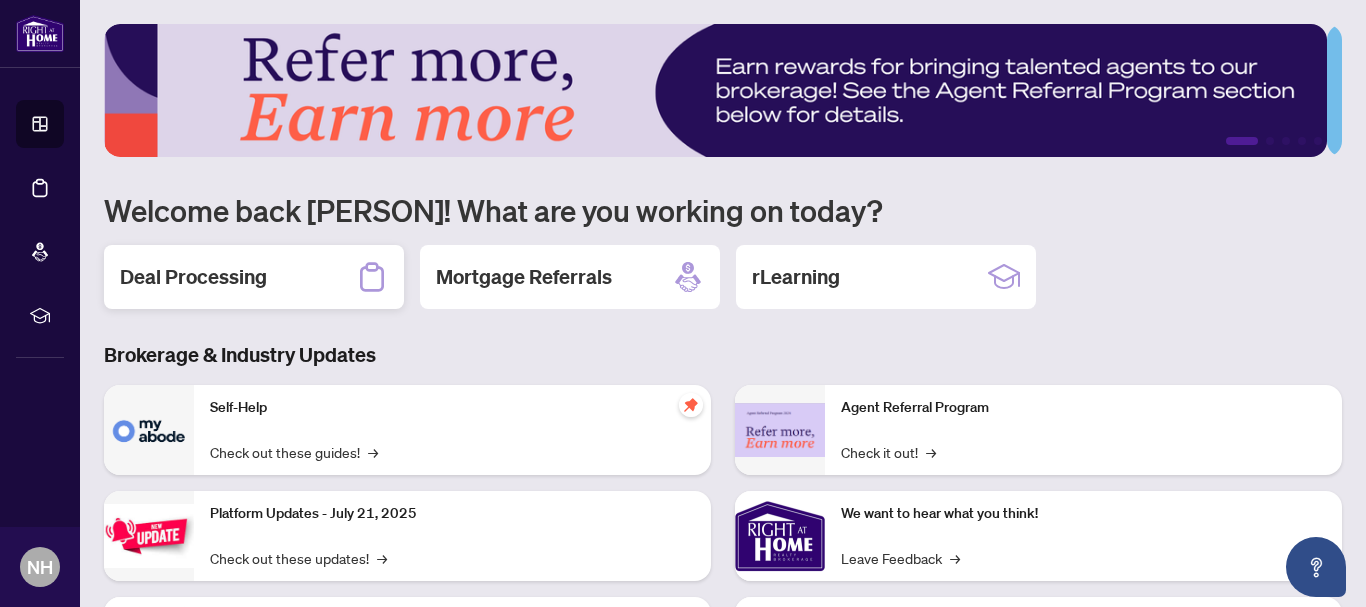 click on "Deal Processing" at bounding box center (193, 277) 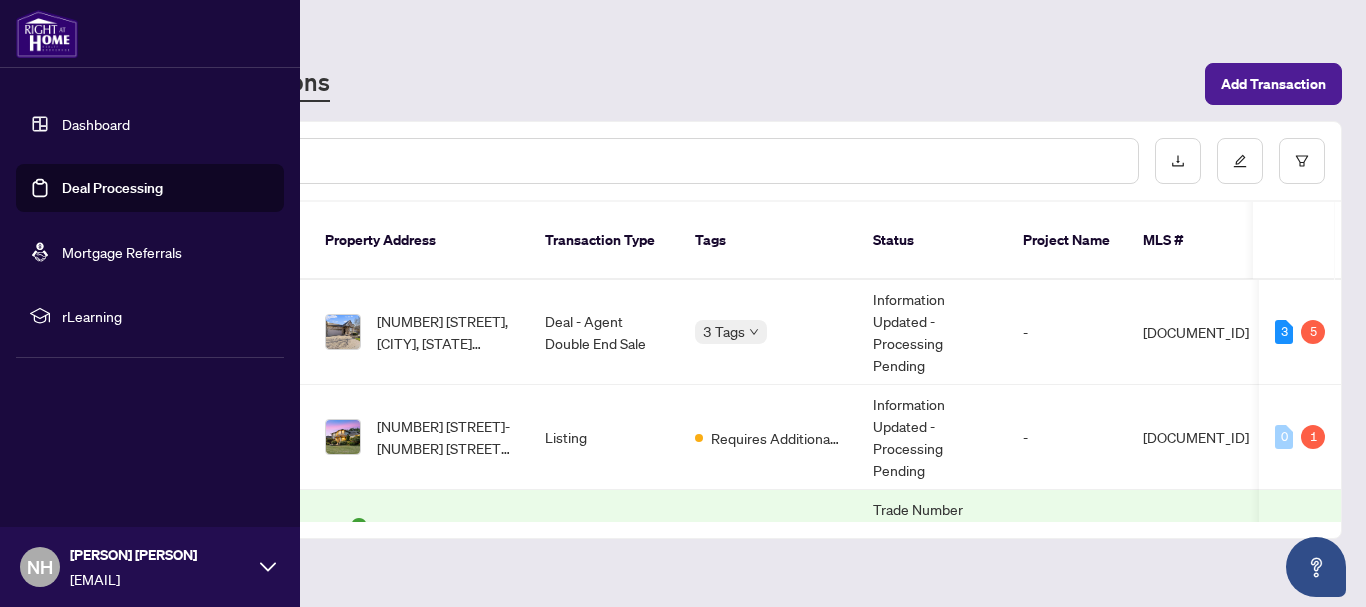 click on "Dashboard" at bounding box center (96, 124) 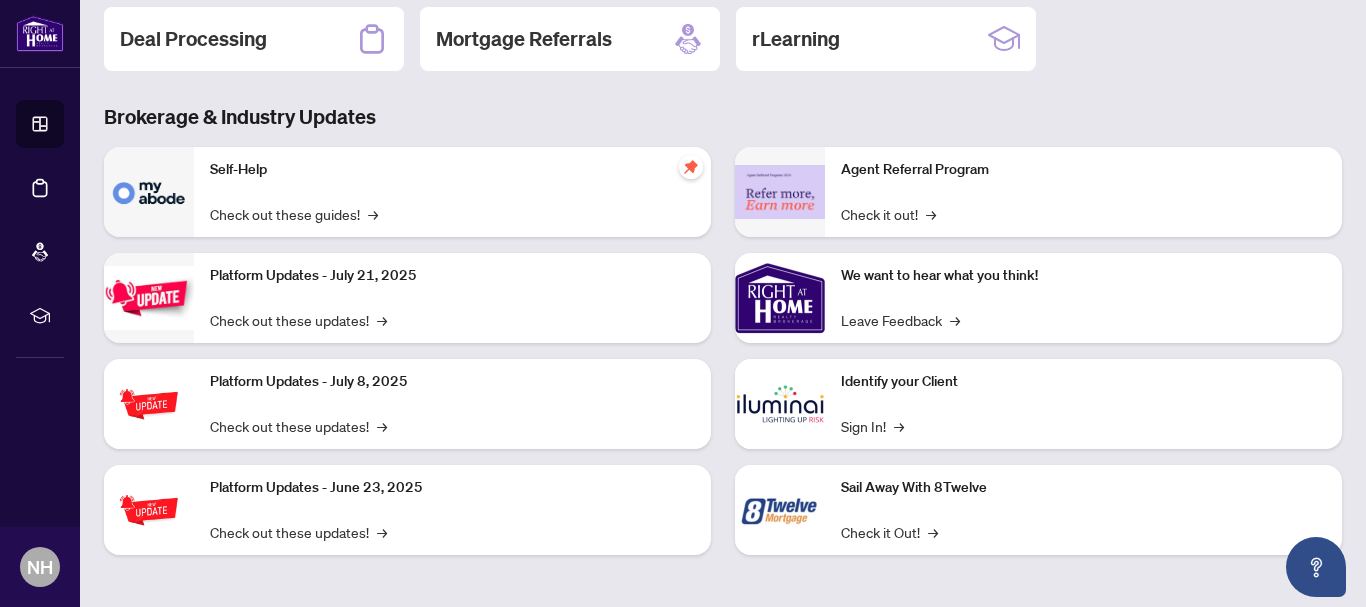 scroll, scrollTop: 0, scrollLeft: 0, axis: both 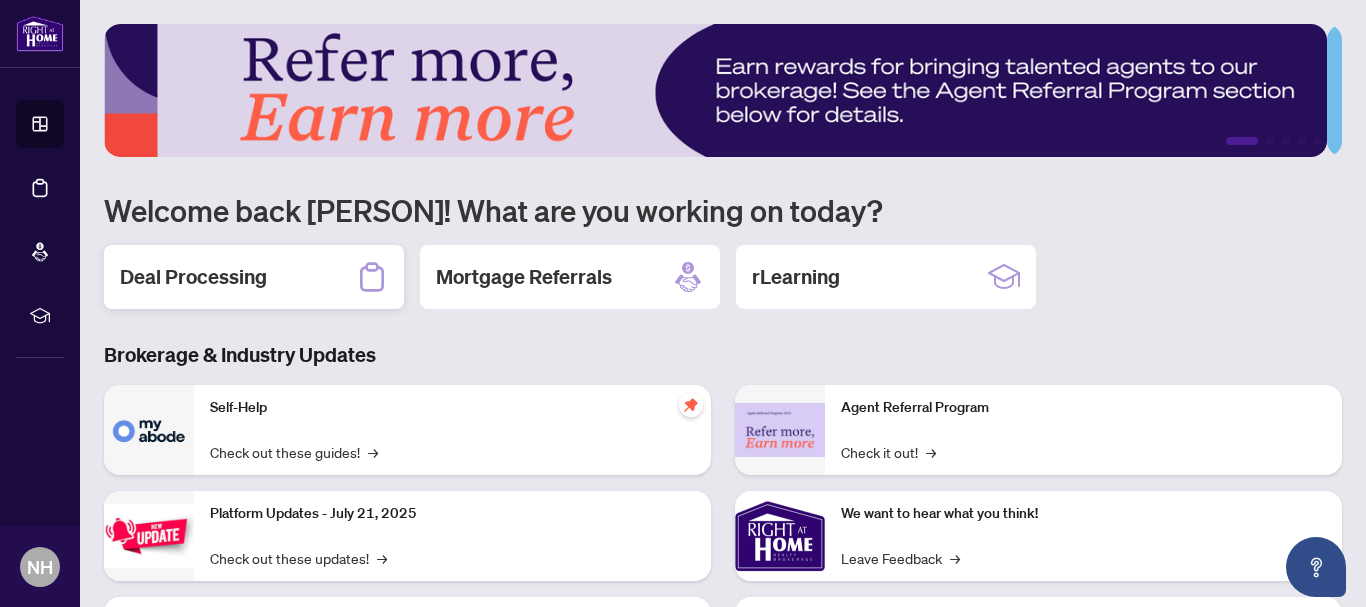 click on "Deal Processing" at bounding box center [193, 277] 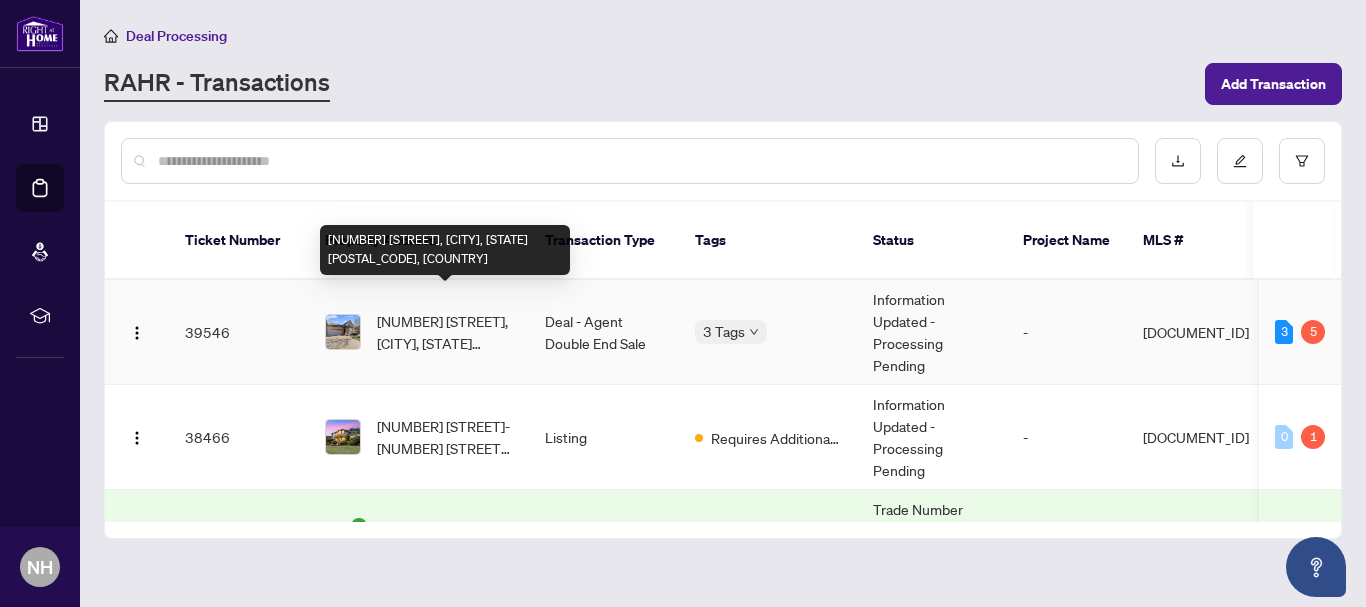 click on "[NUMBER] [STREET], [CITY], [STATE] [POSTAL_CODE], [COUNTRY]" at bounding box center (445, 332) 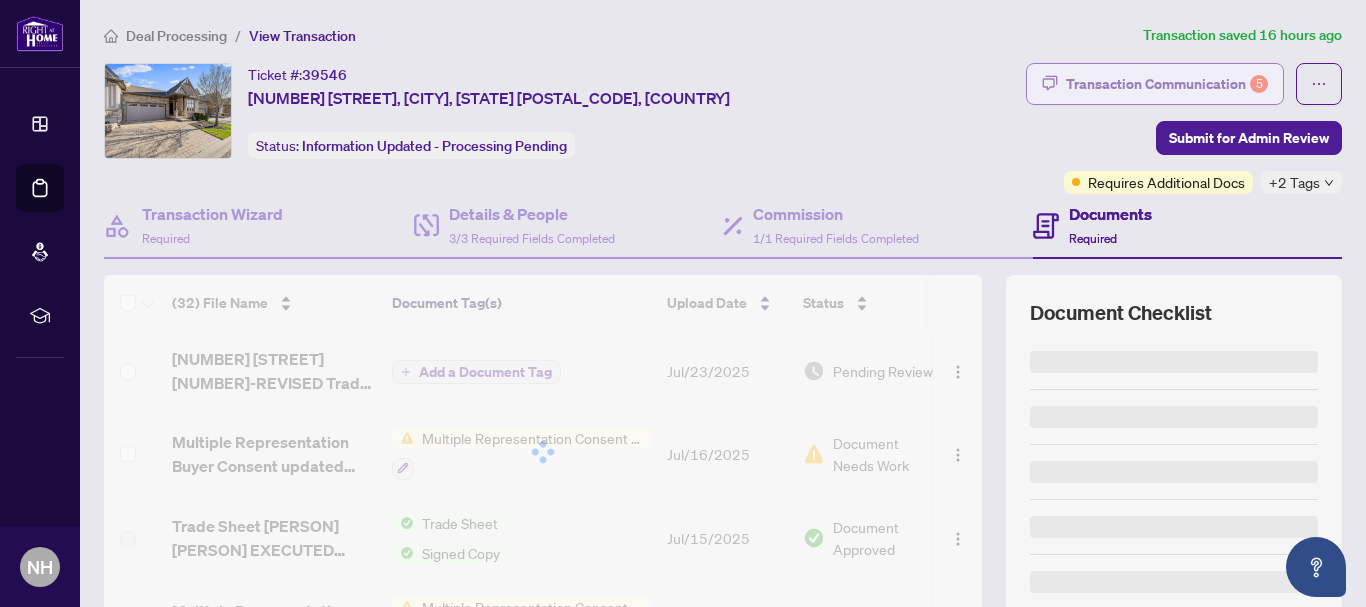 click on "Transaction Communication 5" at bounding box center [1167, 84] 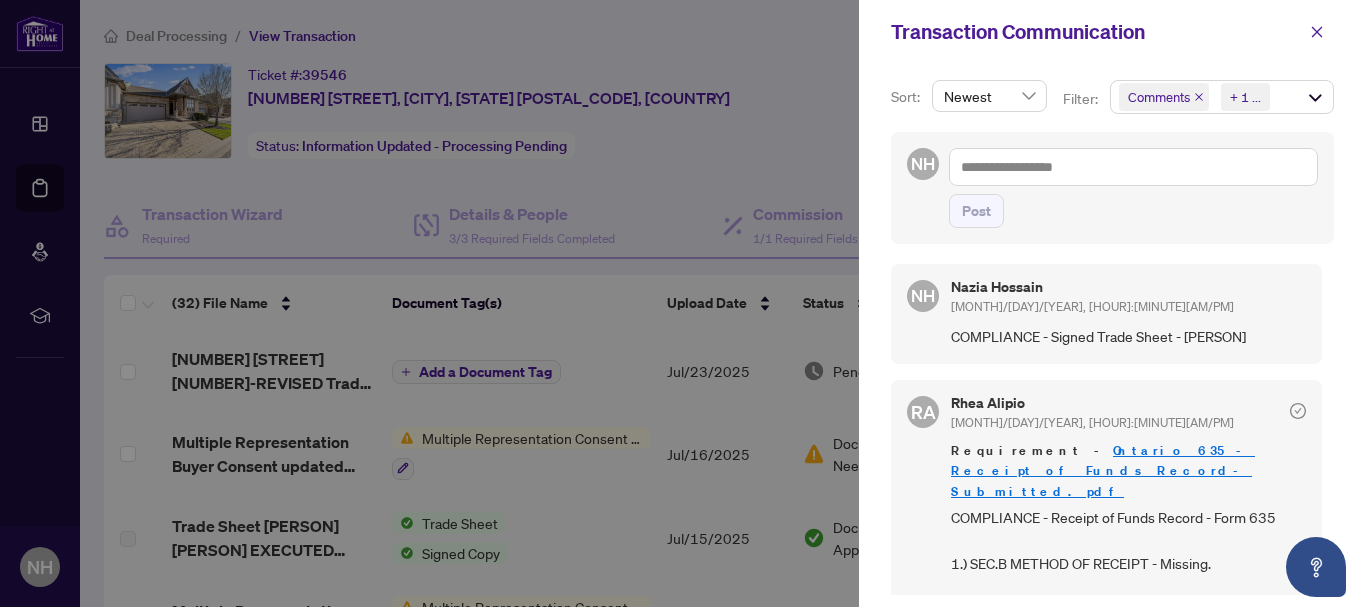 scroll, scrollTop: 0, scrollLeft: 0, axis: both 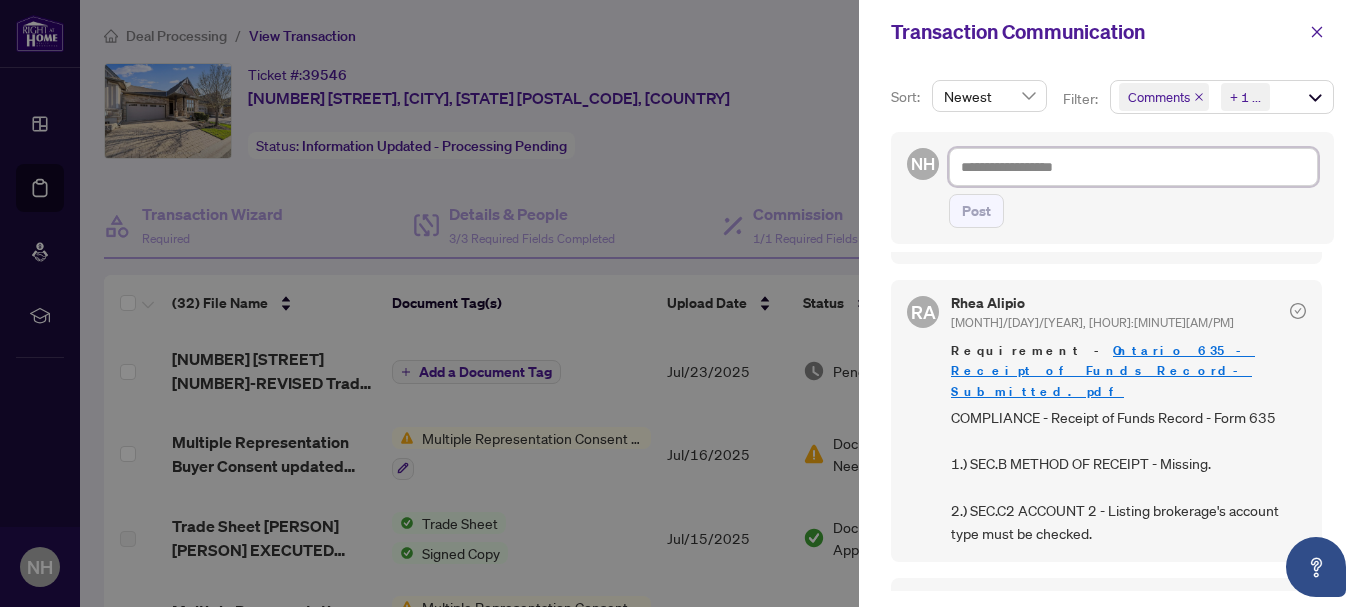 click at bounding box center (1133, 167) 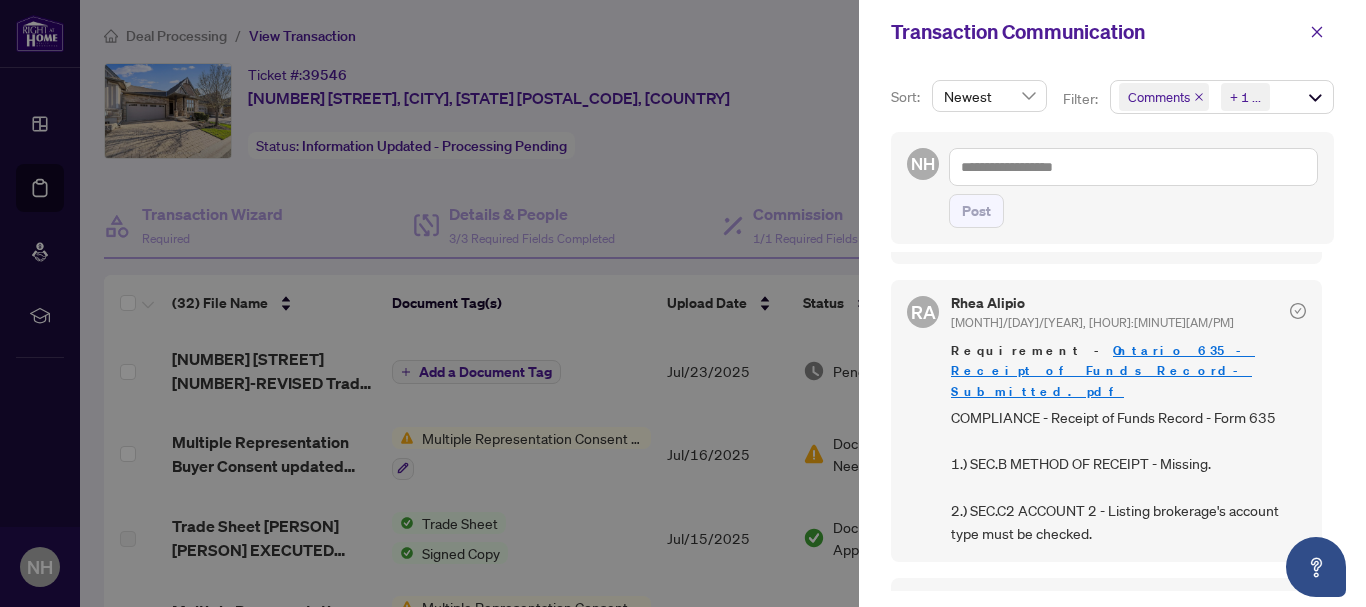 click on "Post" at bounding box center (1133, 211) 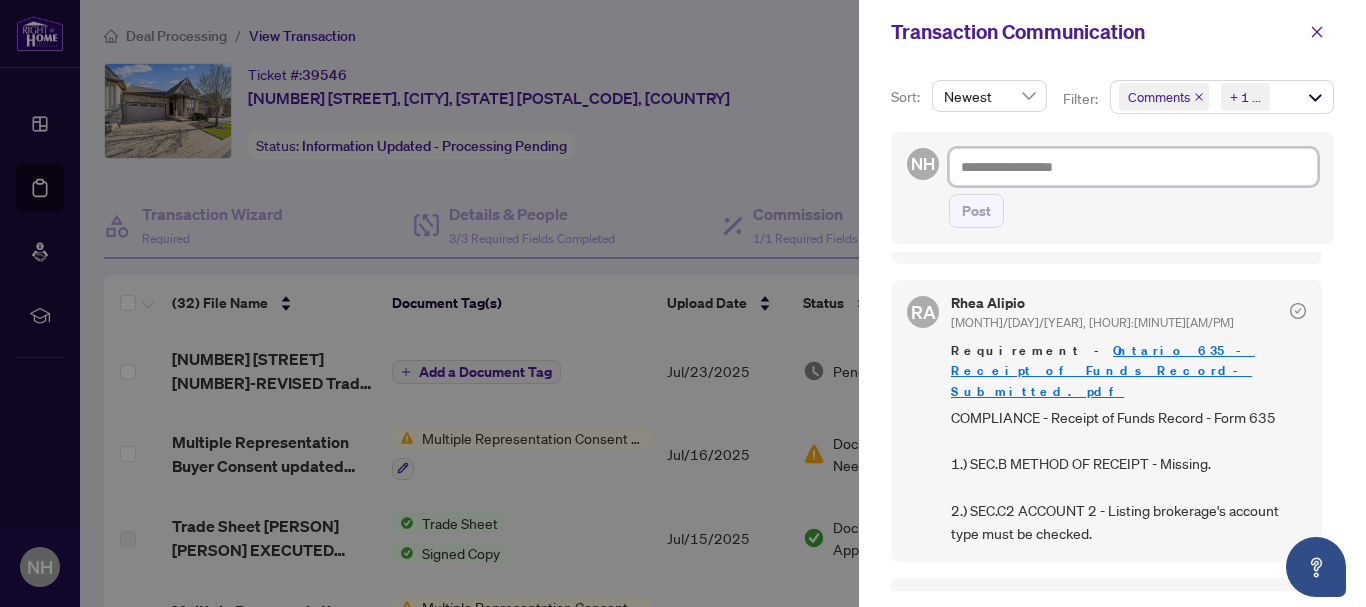 click at bounding box center (1133, 167) 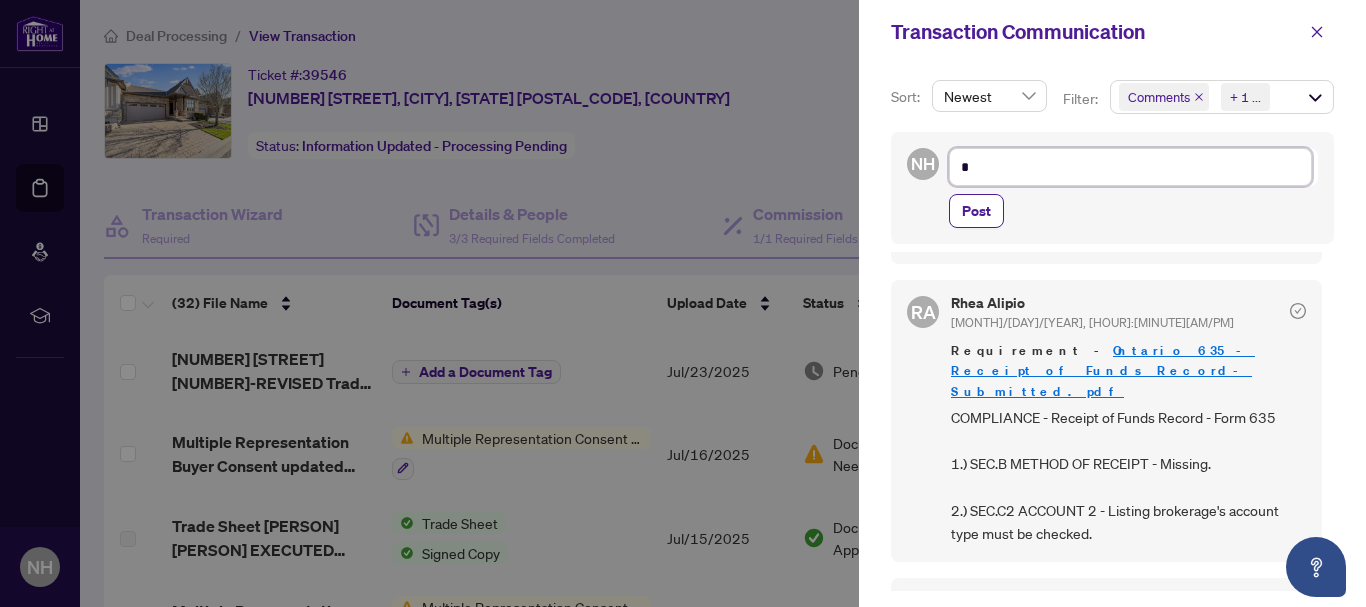 type on "**" 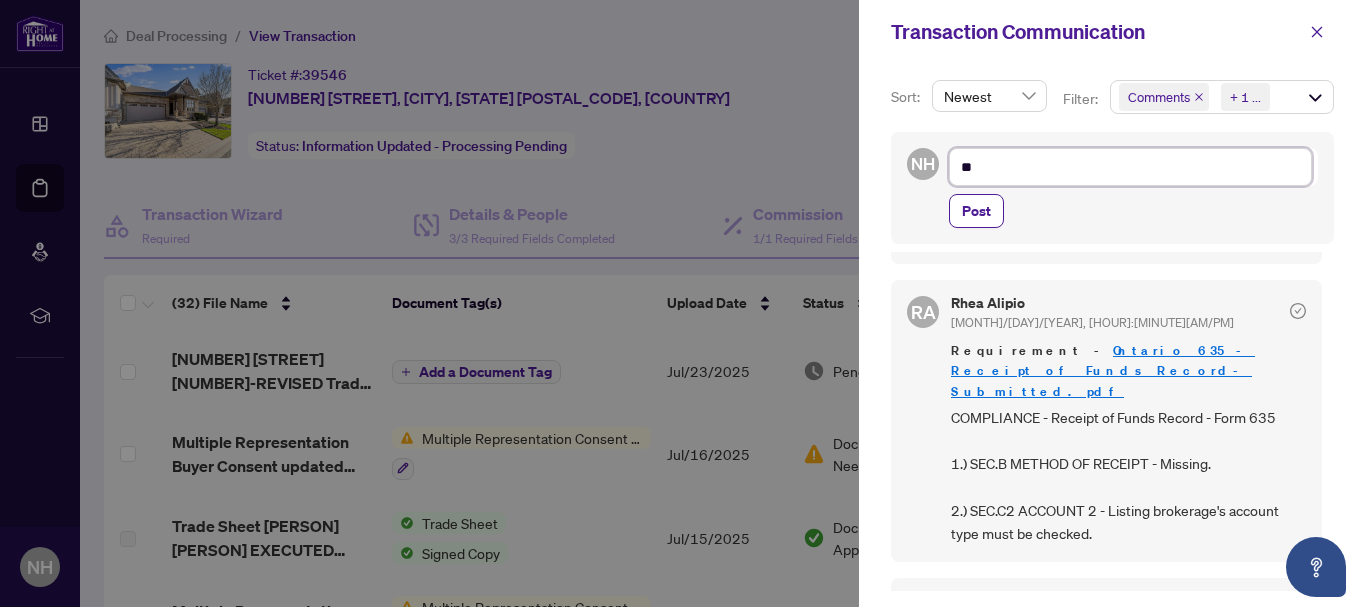 type on "***" 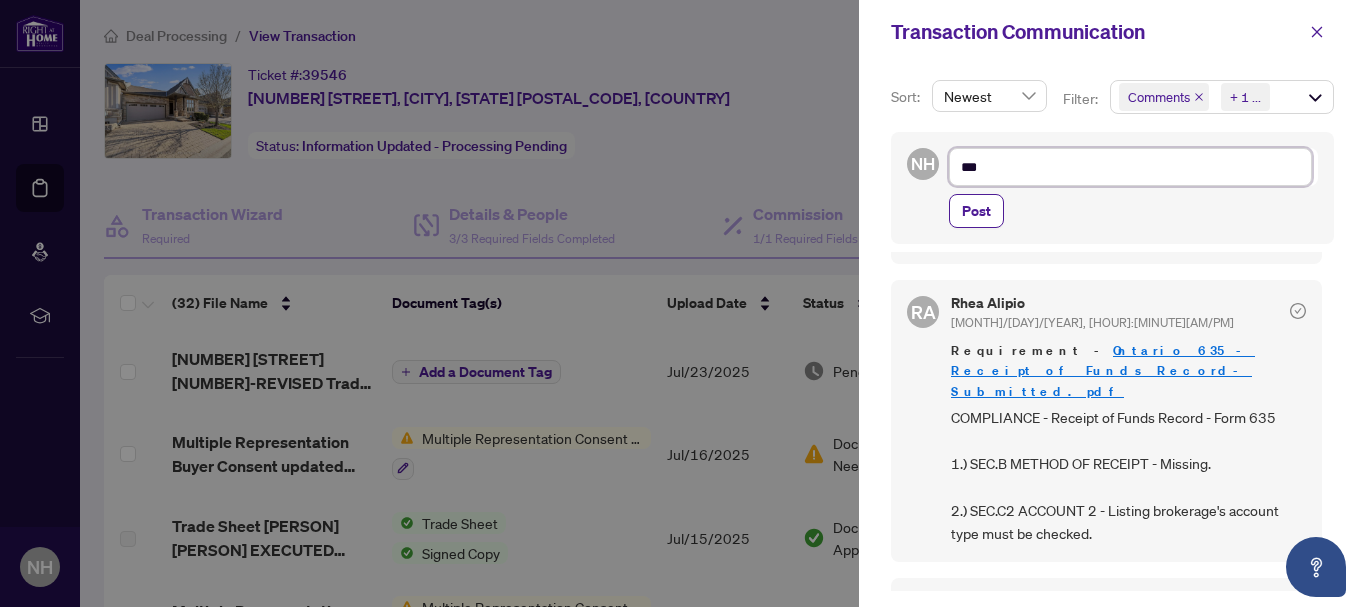 type on "****" 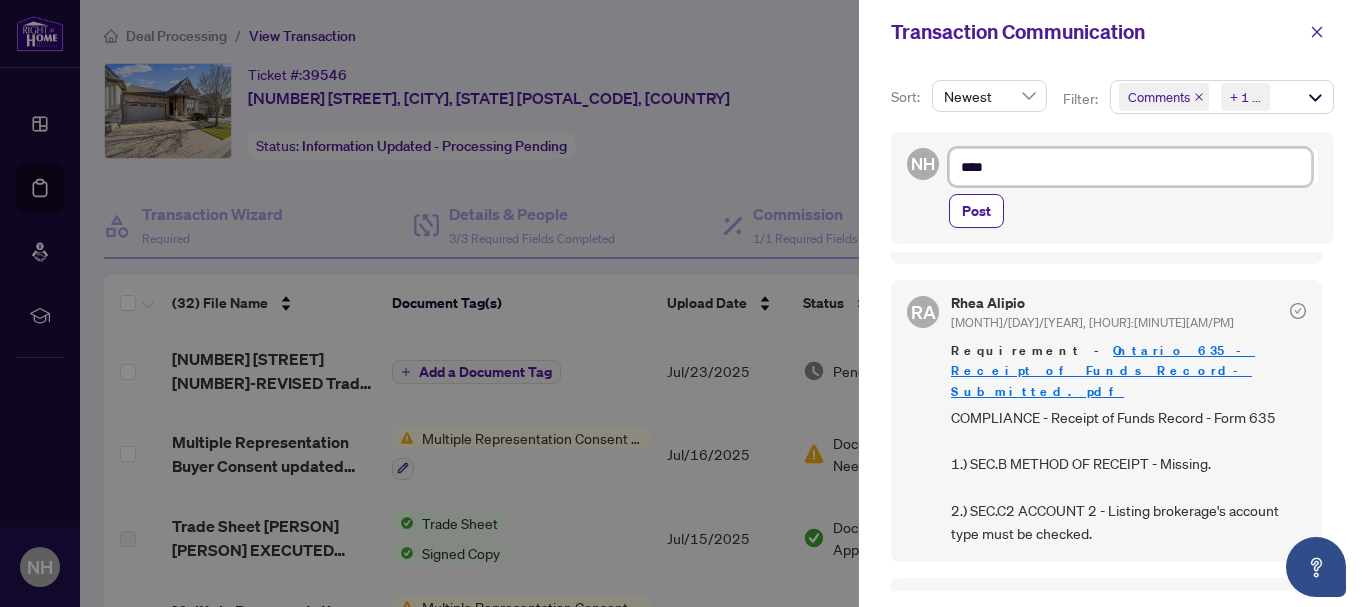 type on "***" 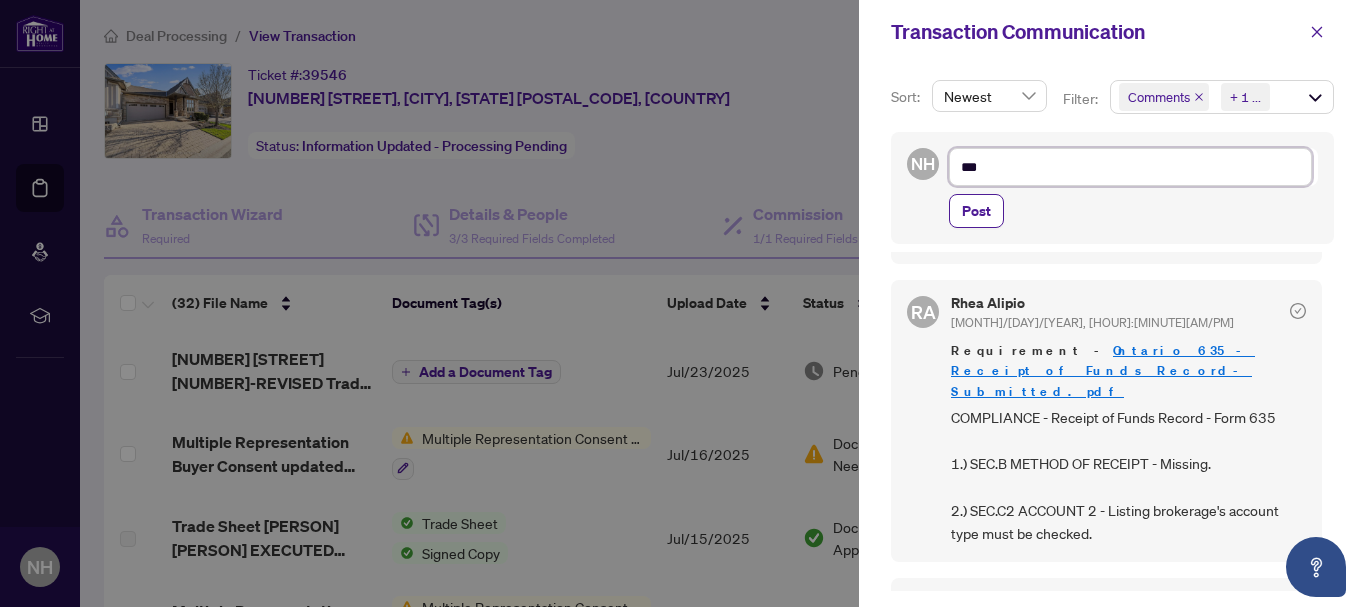 type on "****" 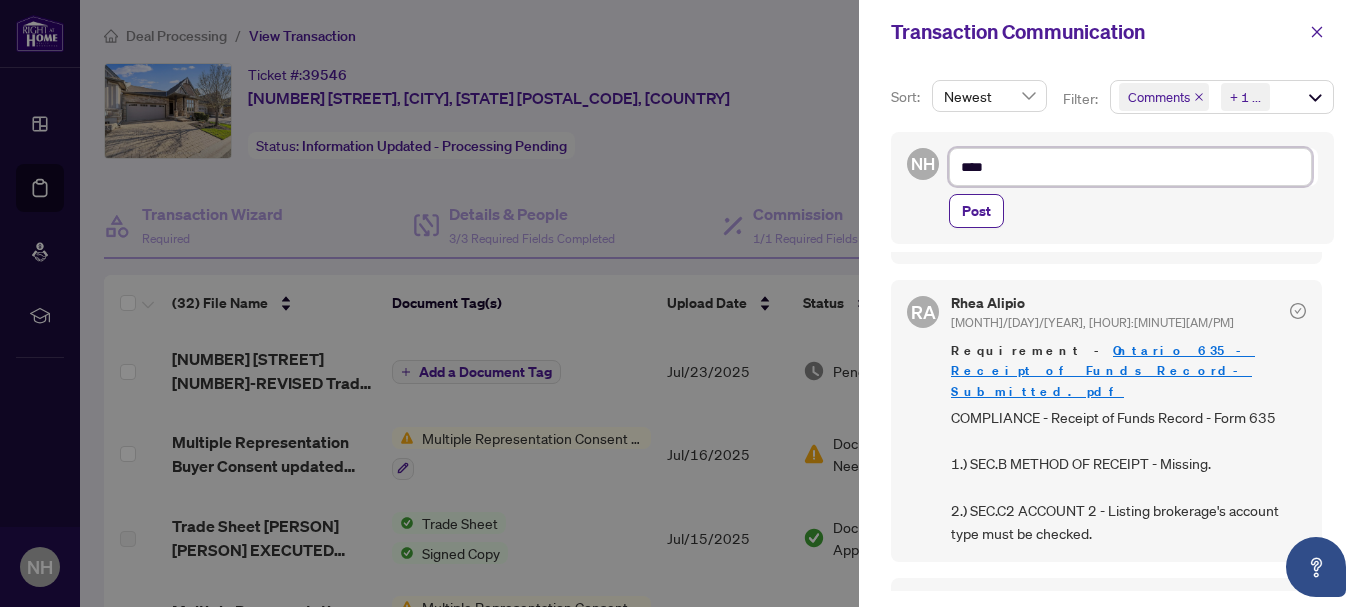 type on "*****" 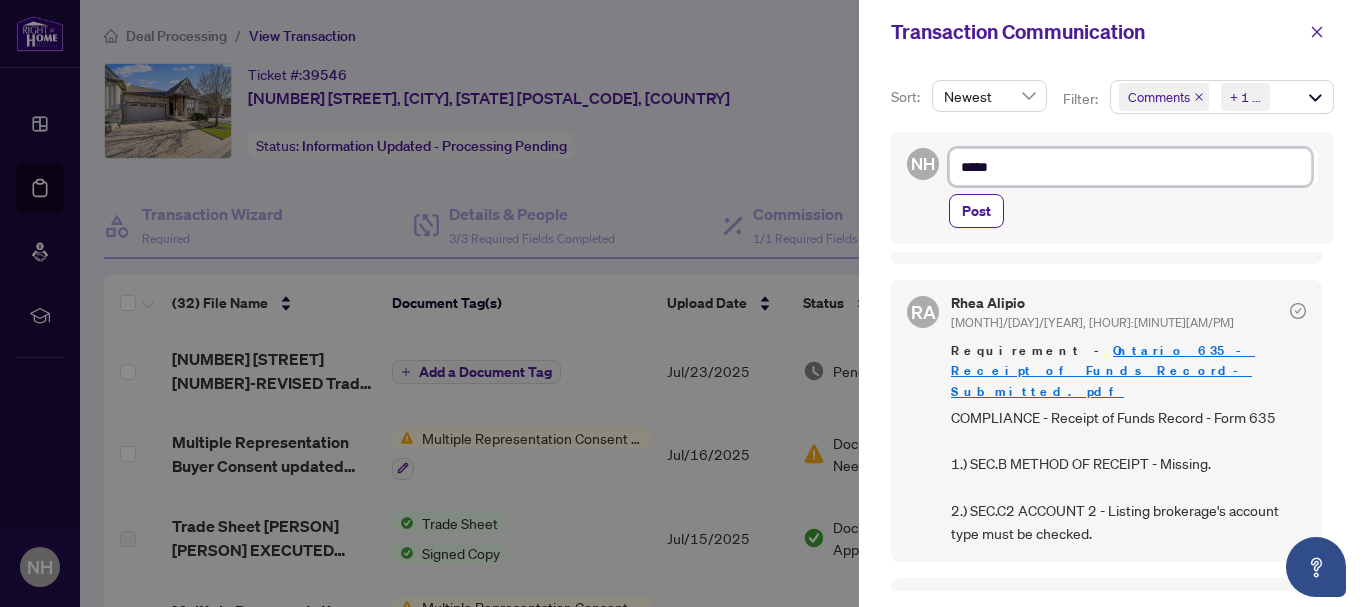 type on "******" 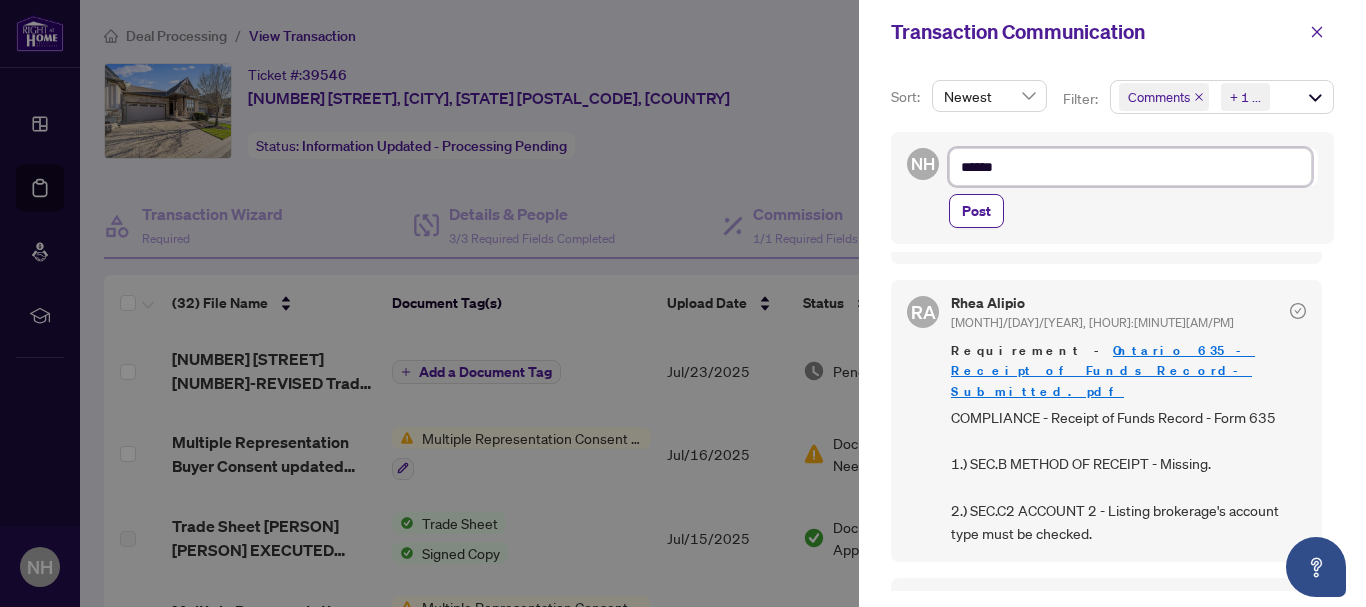 type on "*******" 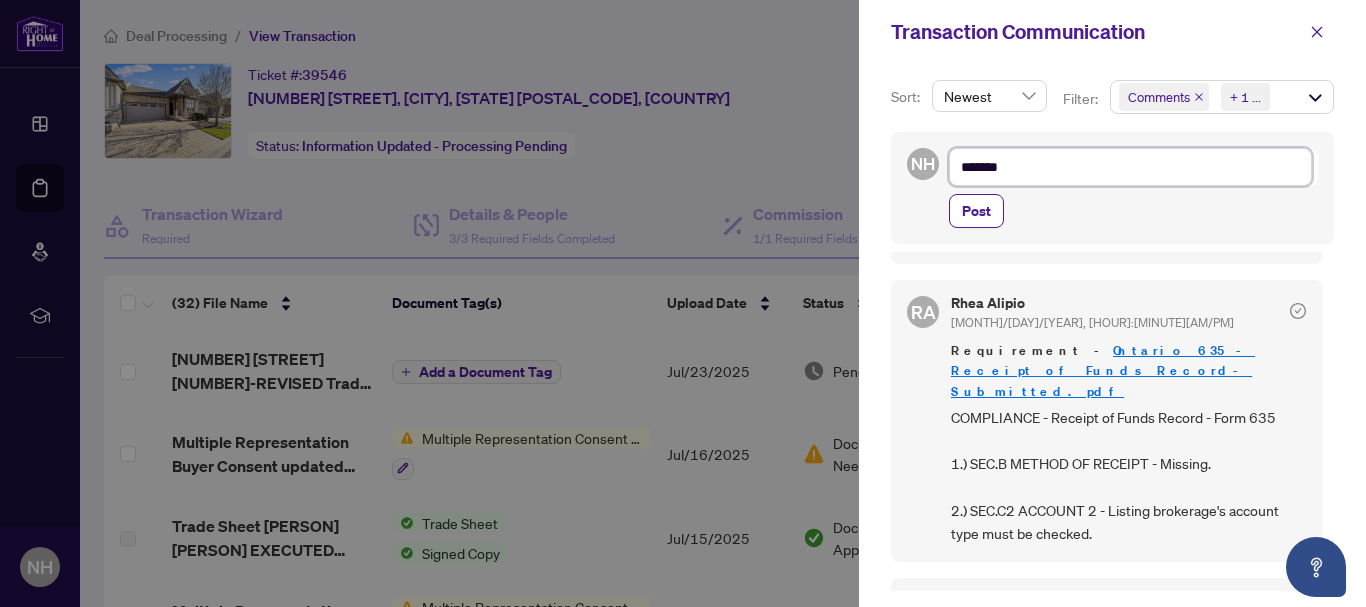 type on "********" 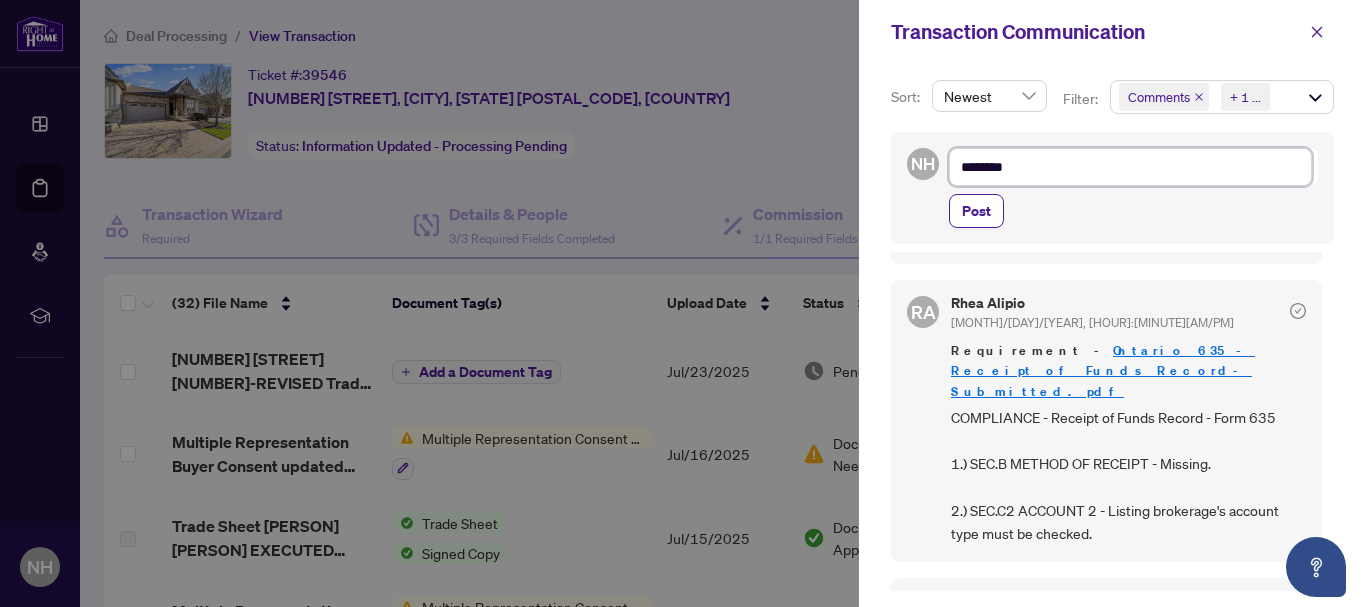 type on "********" 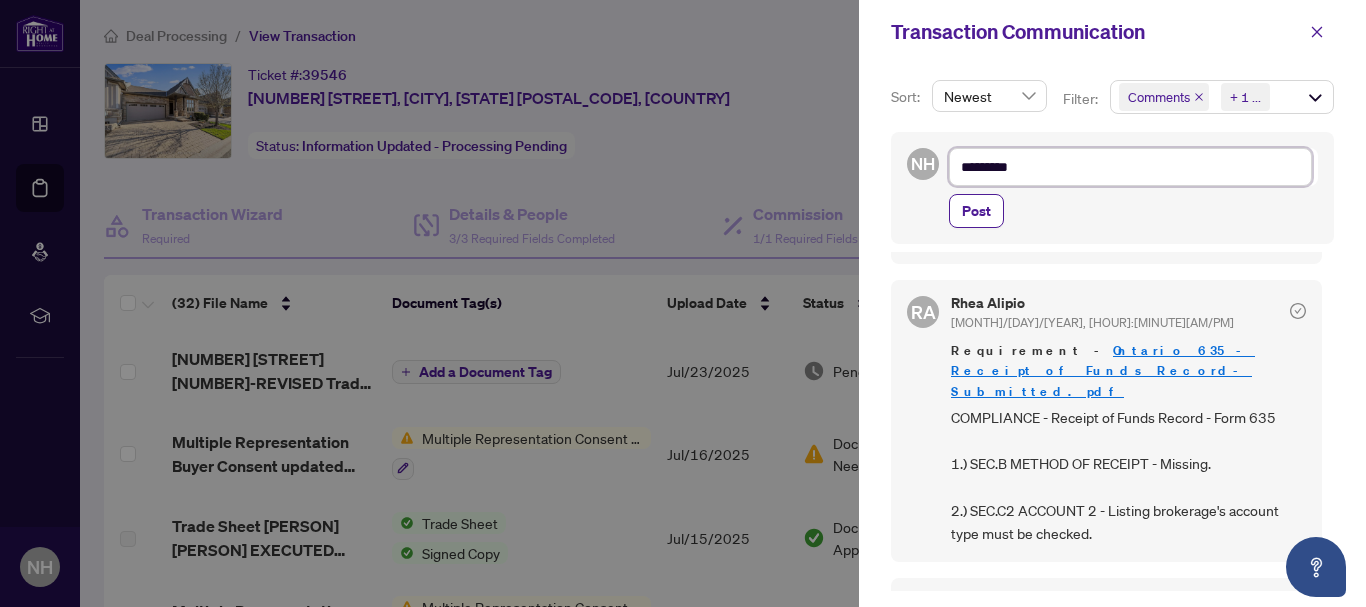 type on "**********" 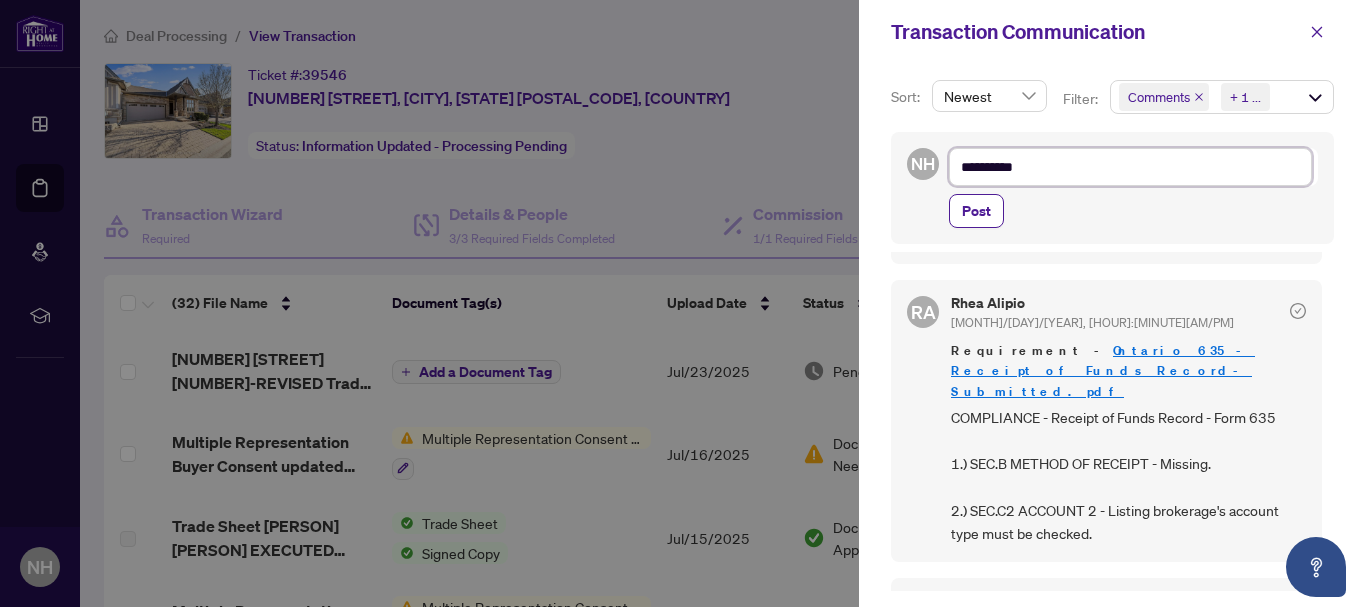 type on "**********" 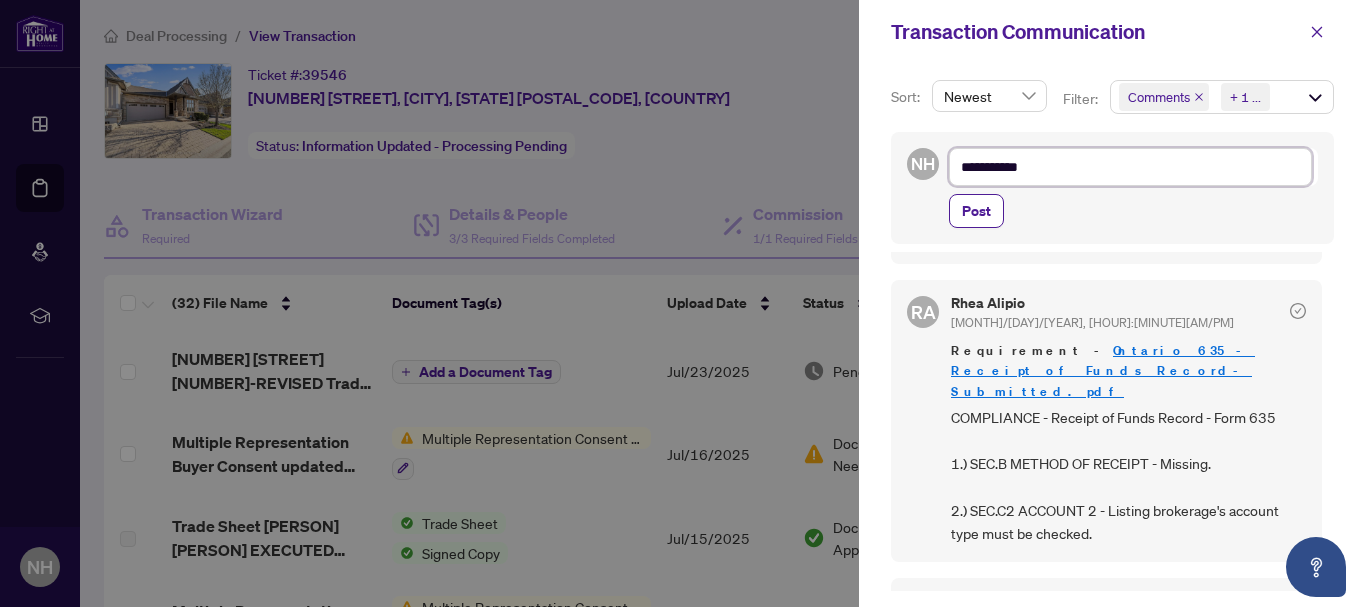type on "**********" 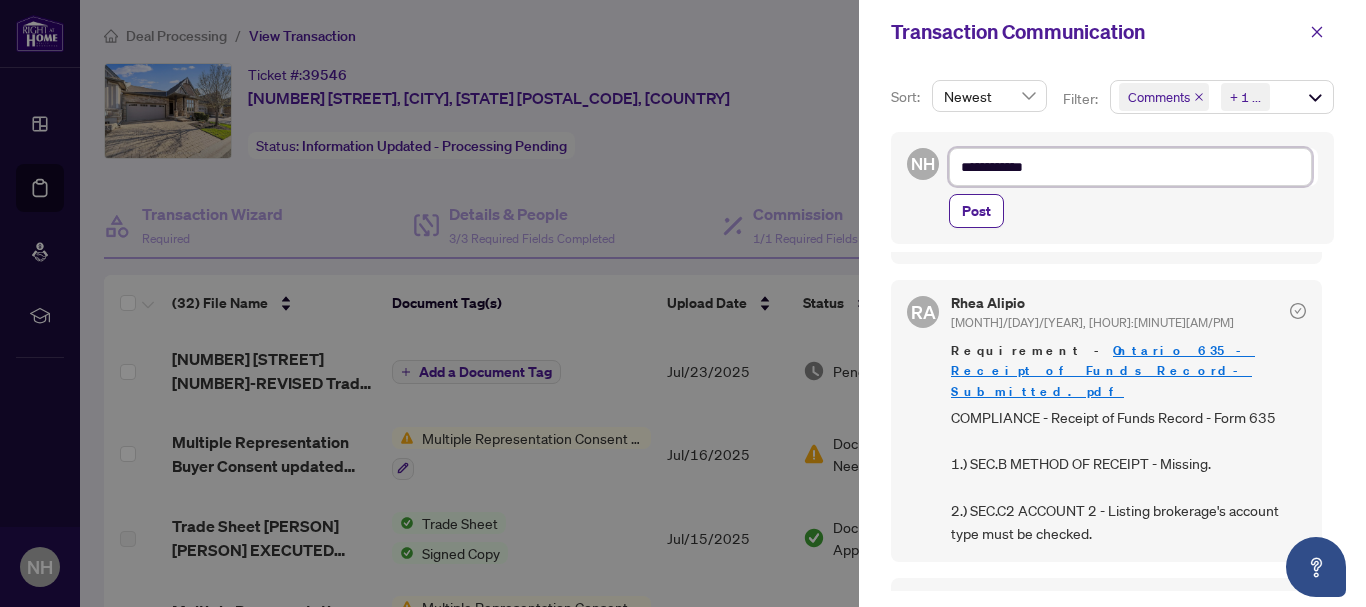 type on "**********" 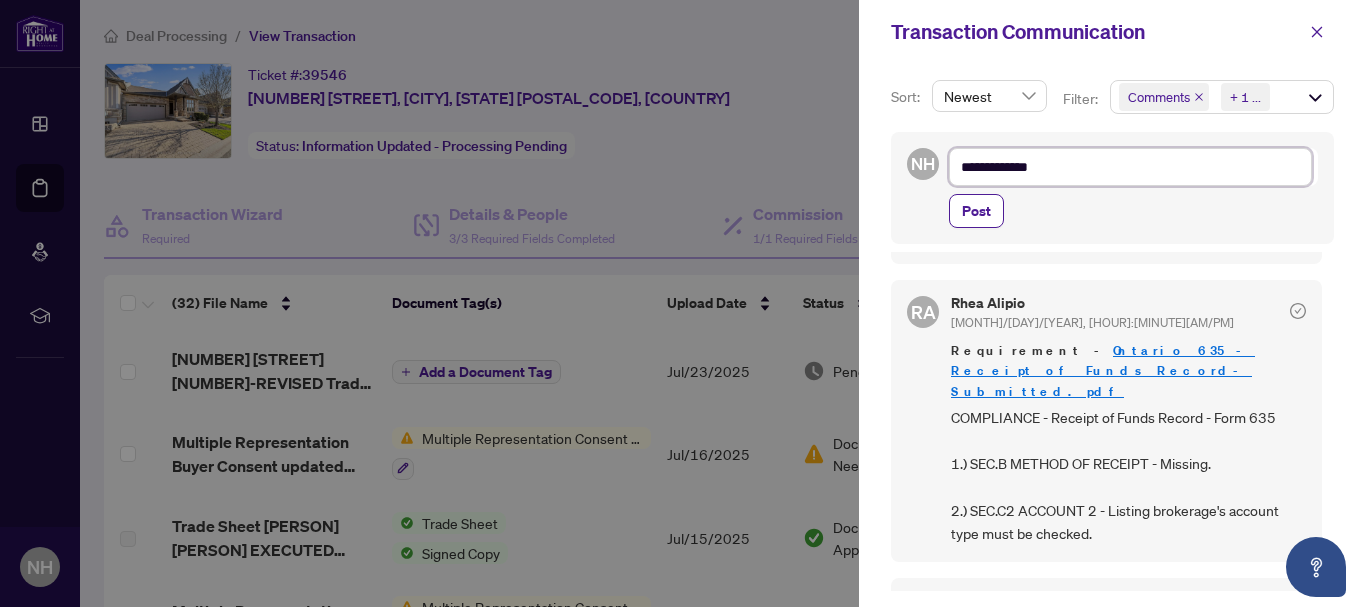 type on "**********" 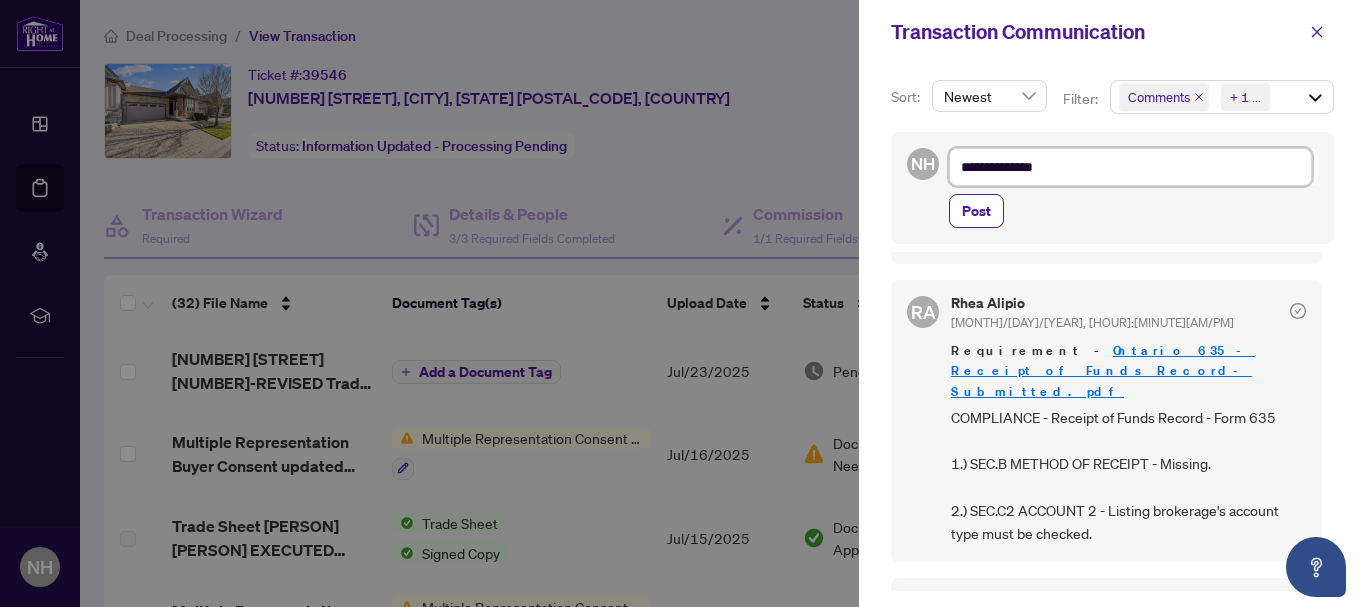 type on "**********" 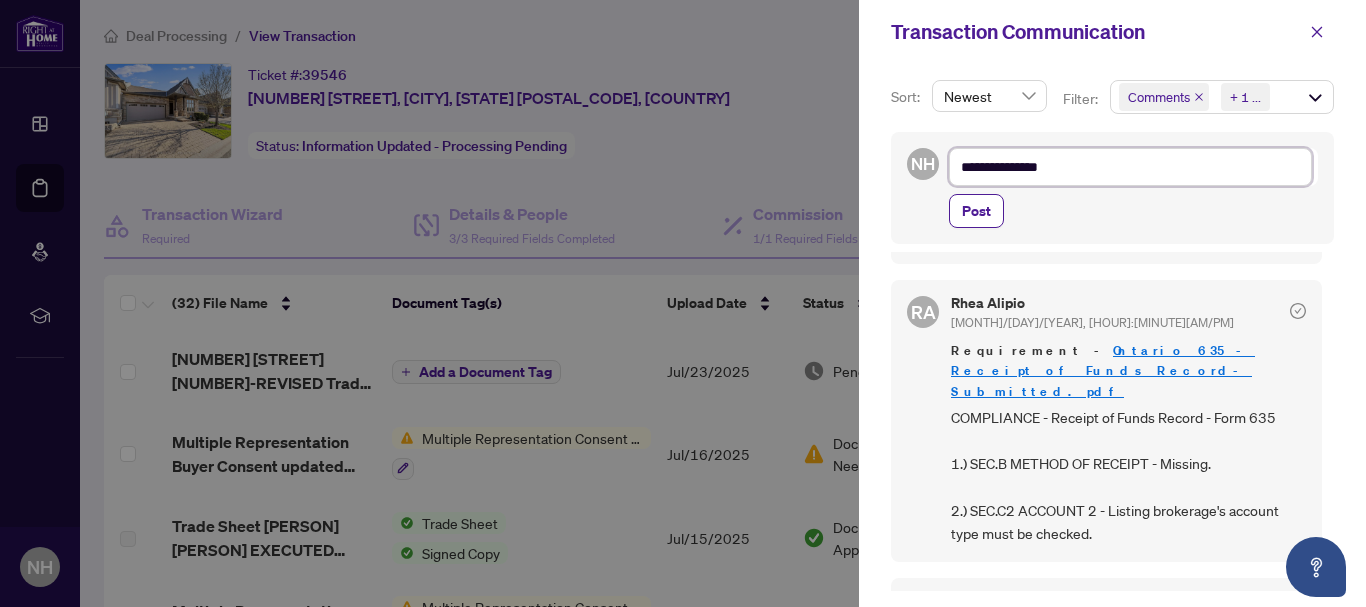 type on "**********" 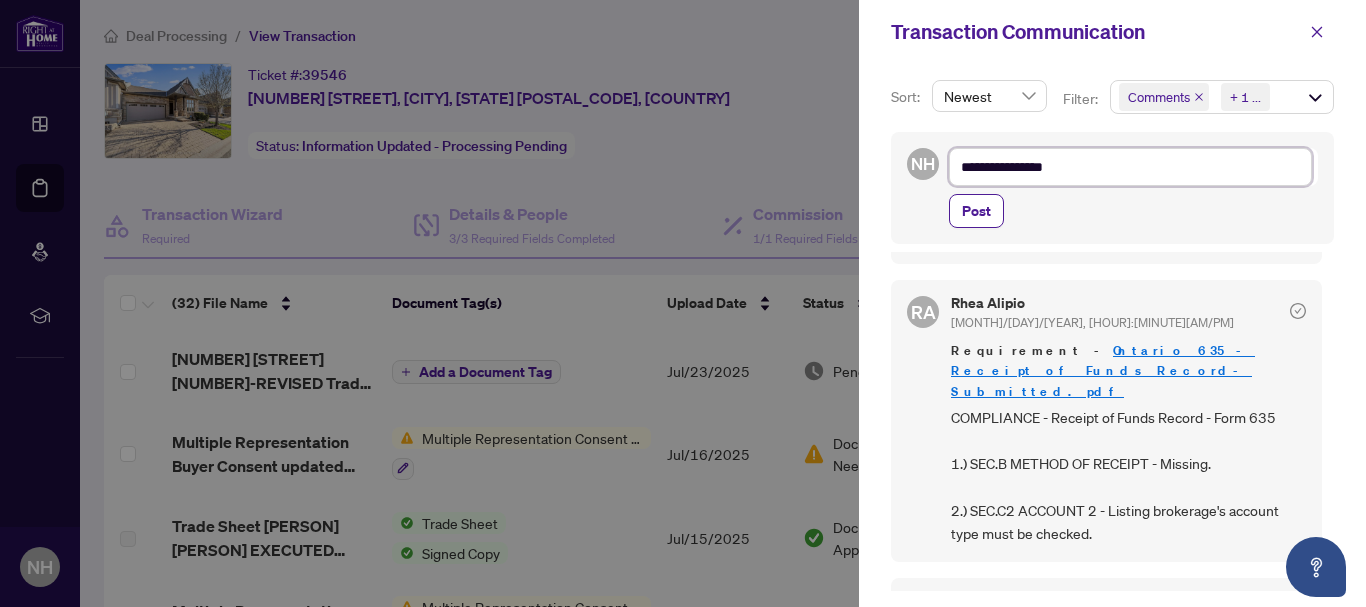 type on "**********" 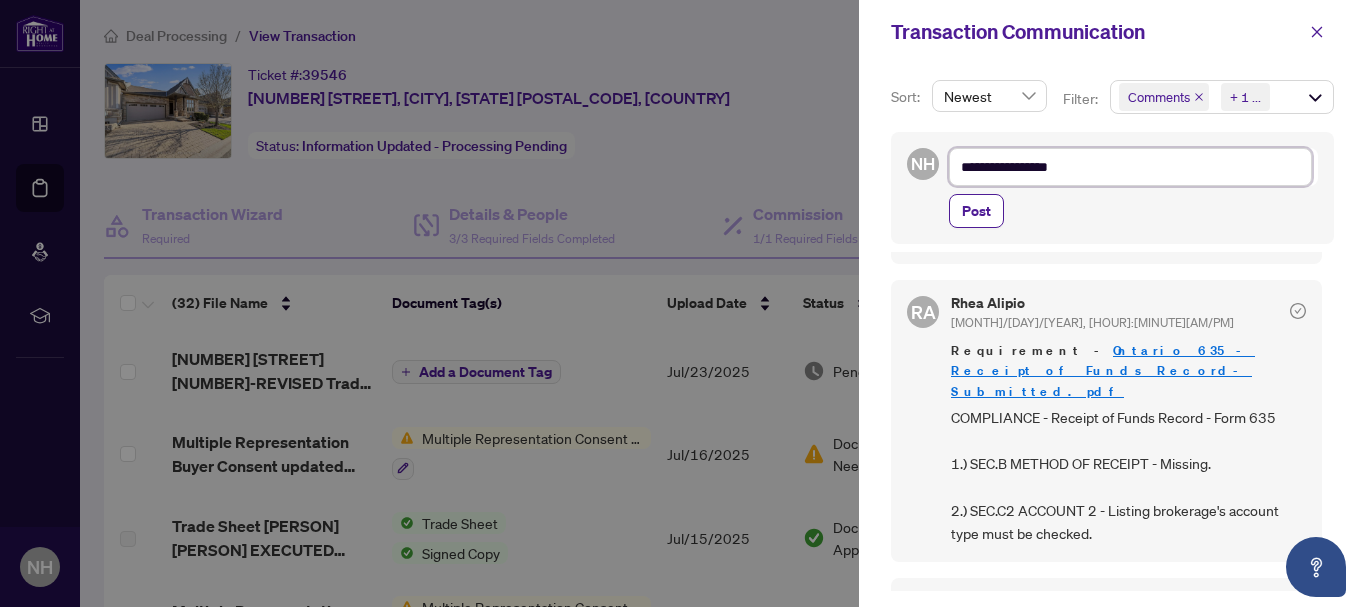type on "**********" 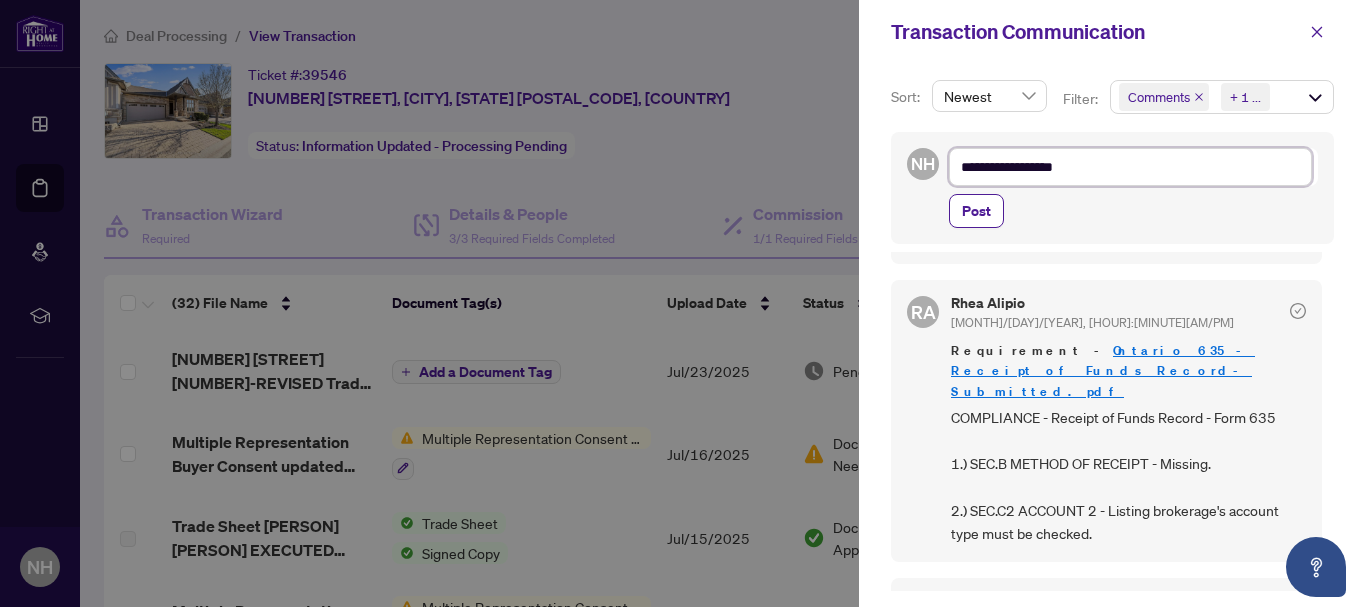type on "**********" 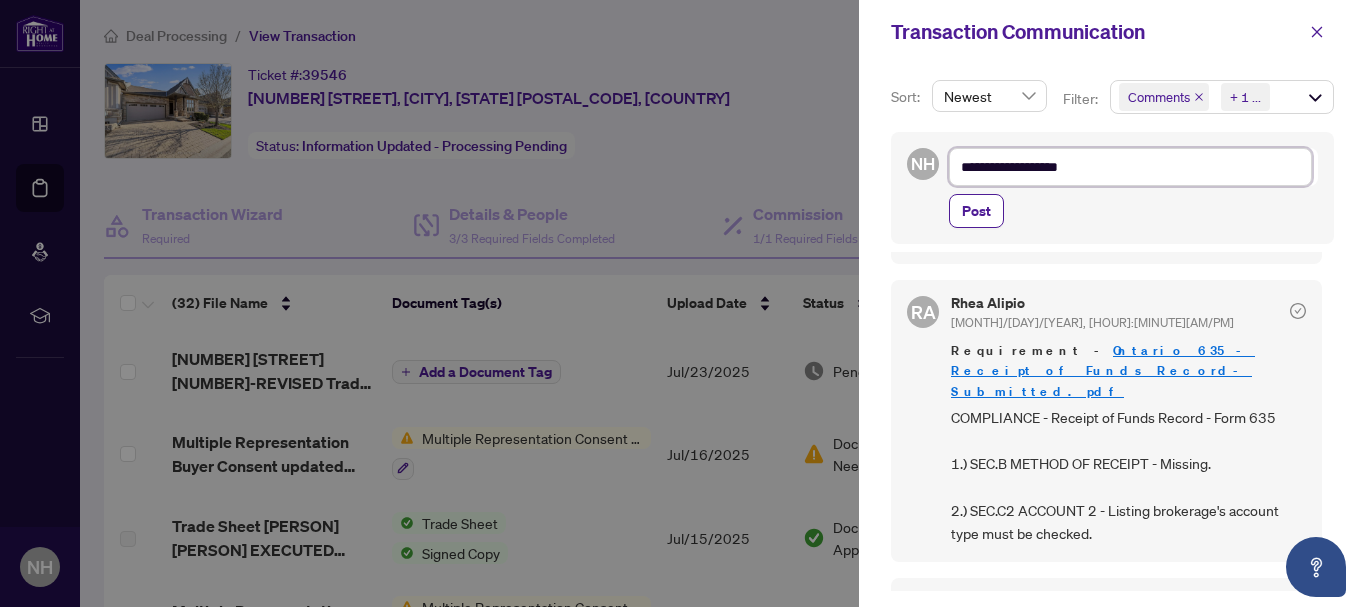 type on "**********" 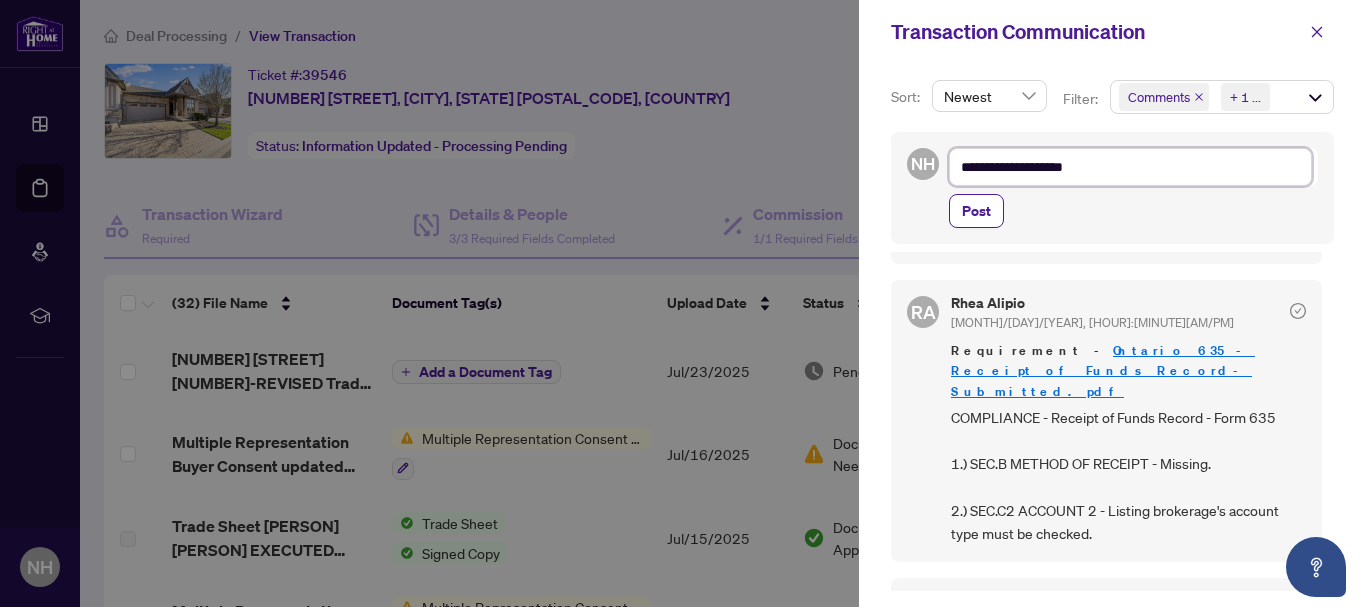 type on "**********" 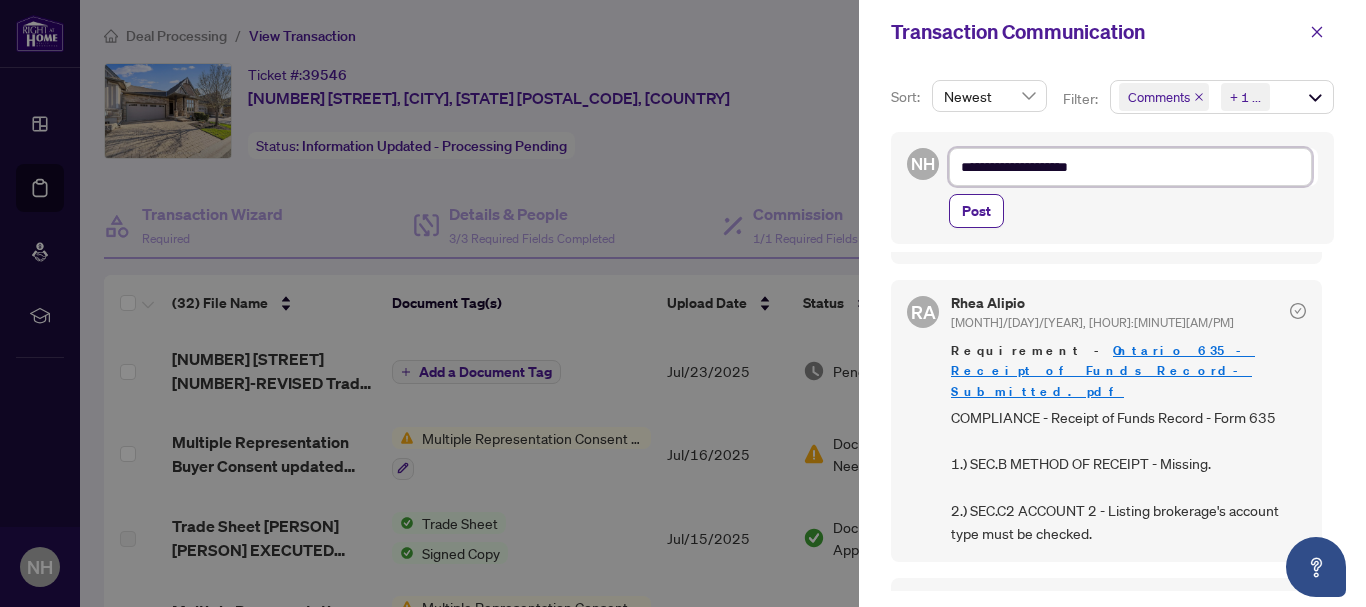 type on "**********" 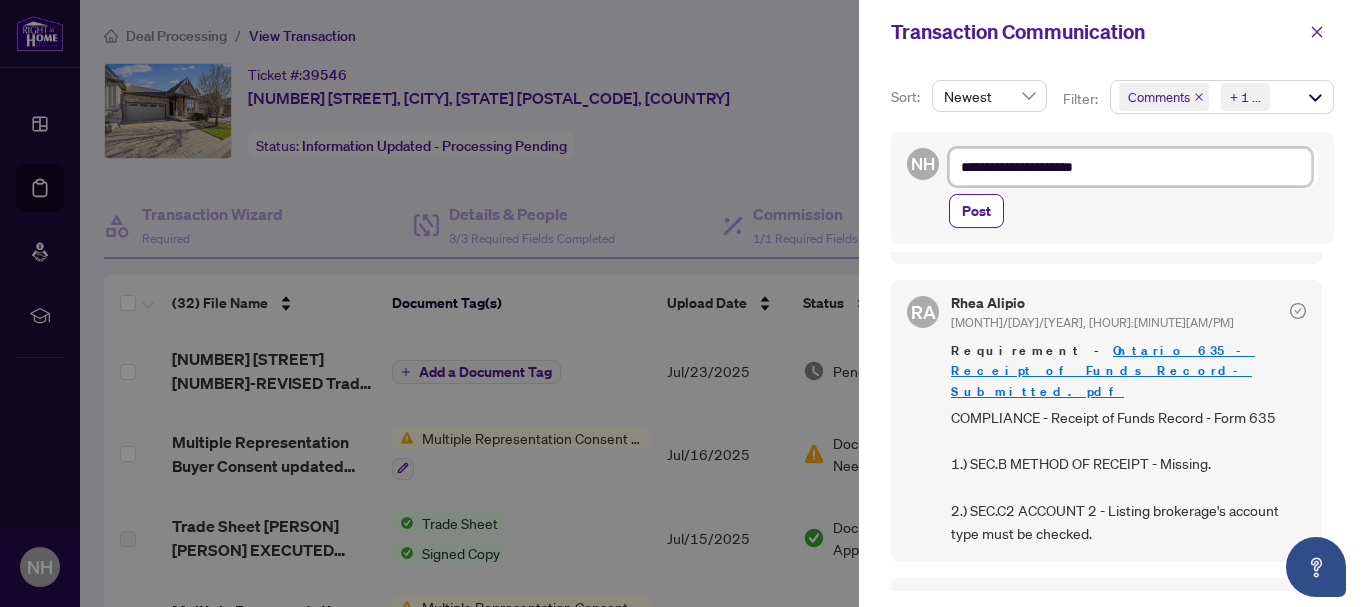 type on "**********" 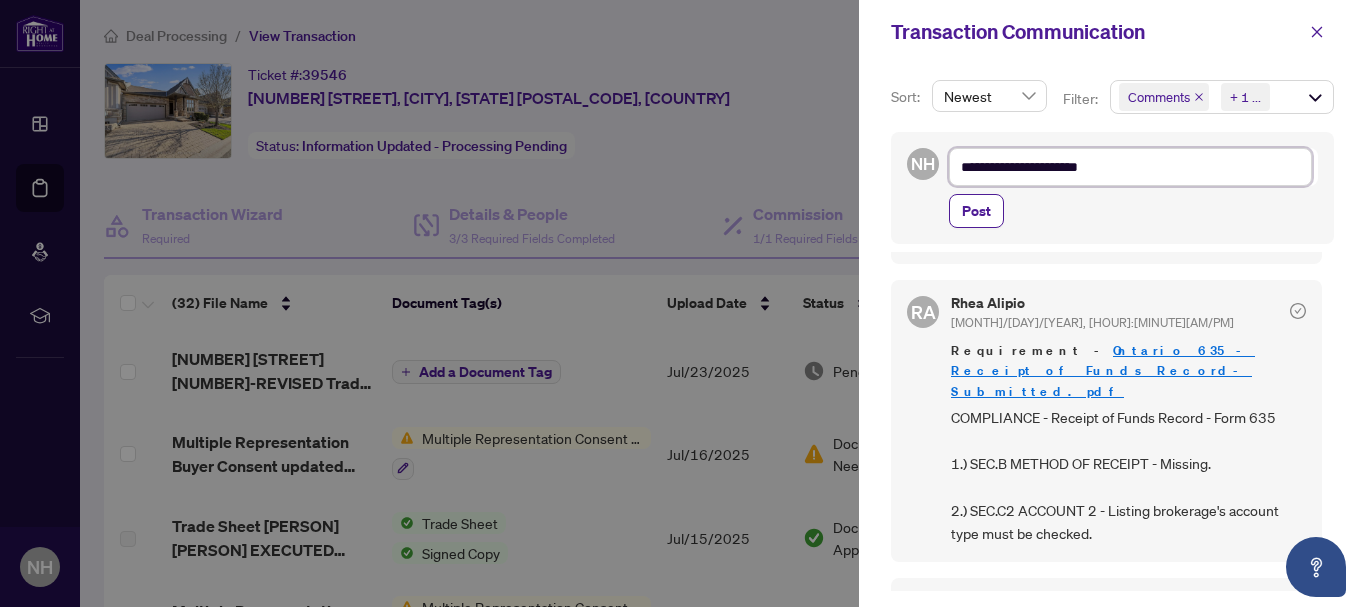 type on "**********" 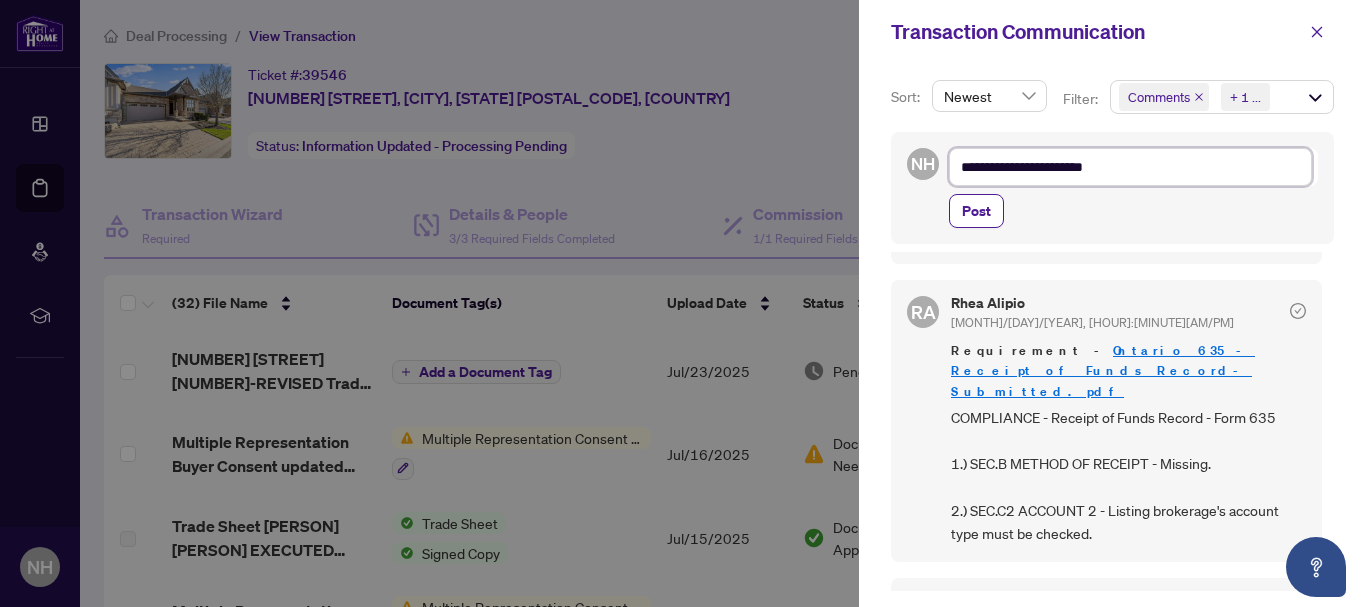 type on "**********" 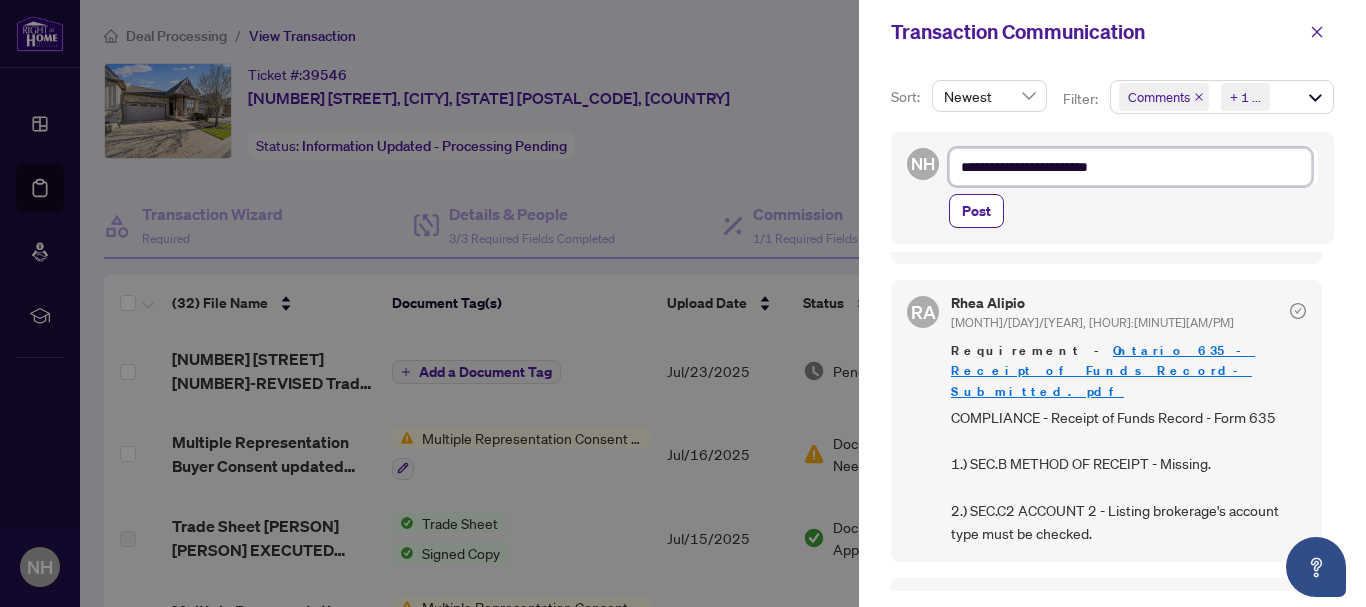 type on "**********" 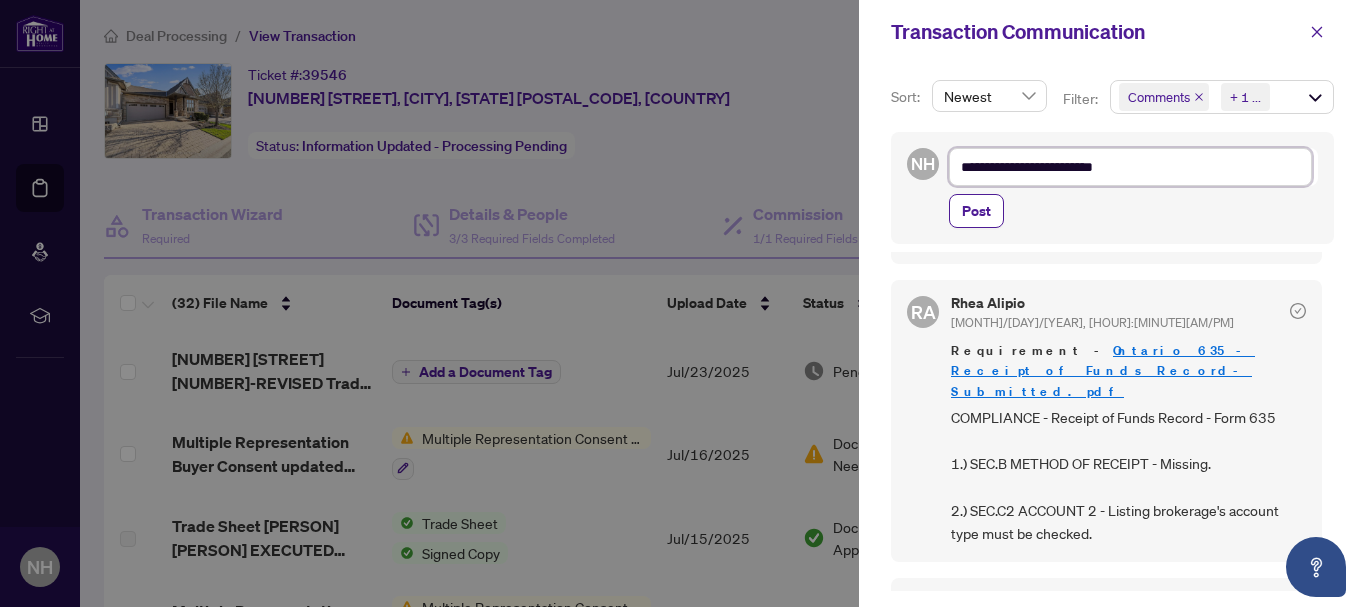 type on "**********" 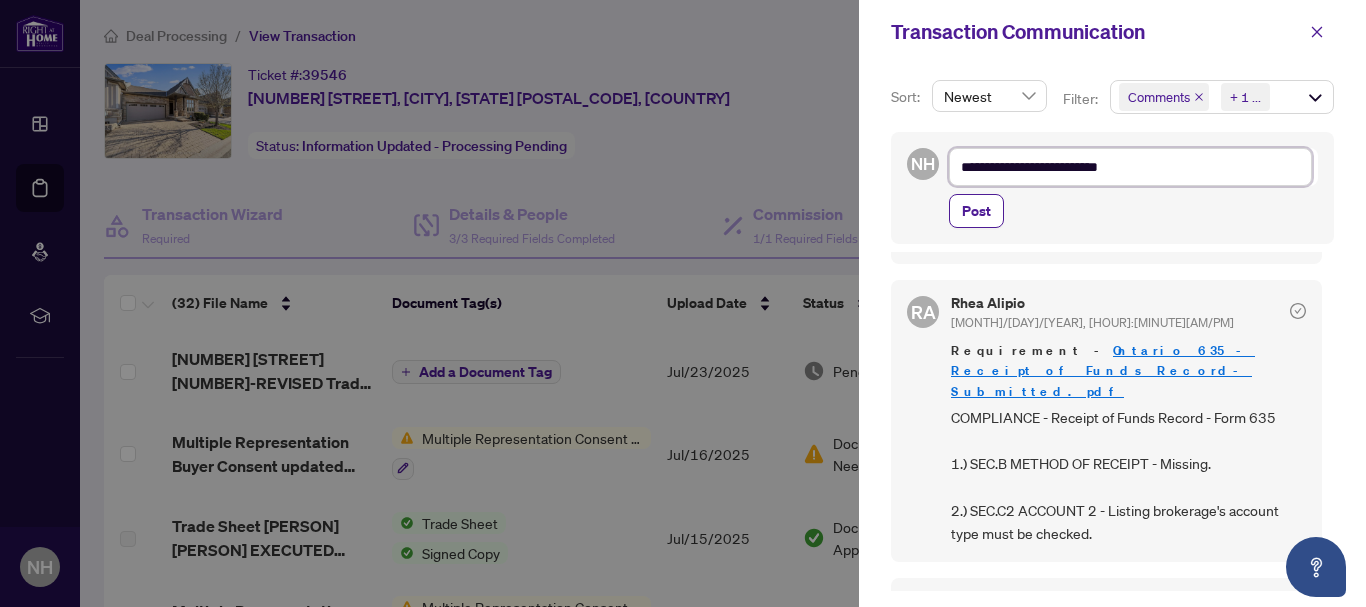 type on "**********" 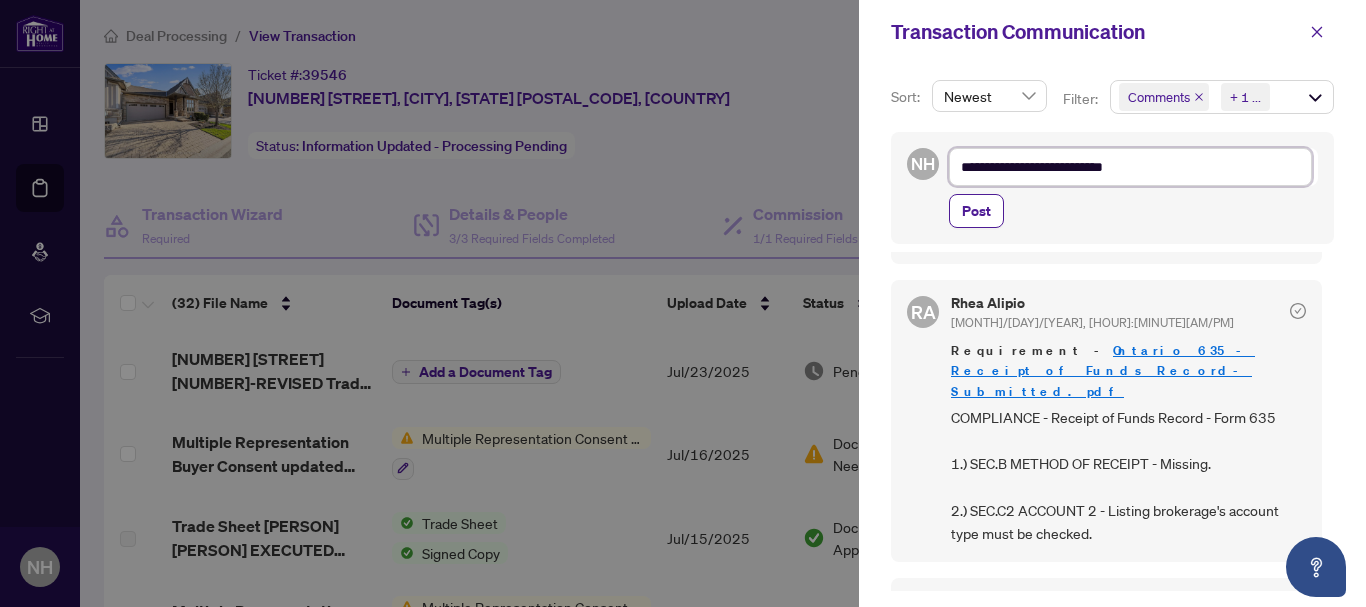 type on "**********" 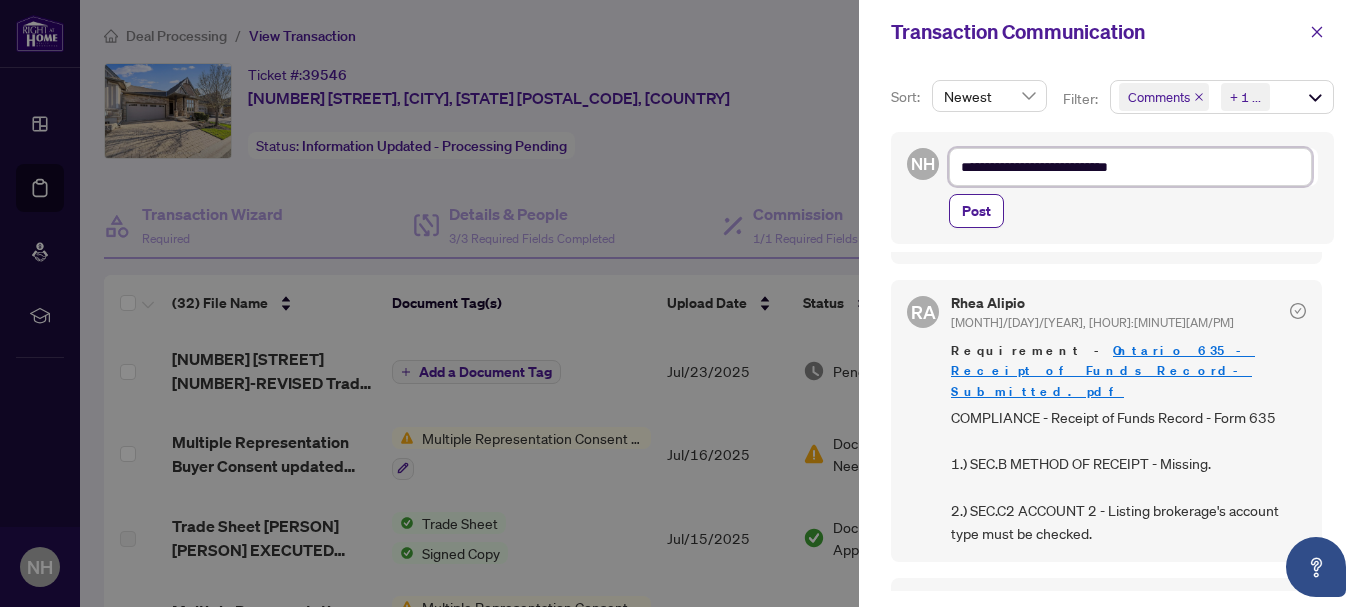type on "**********" 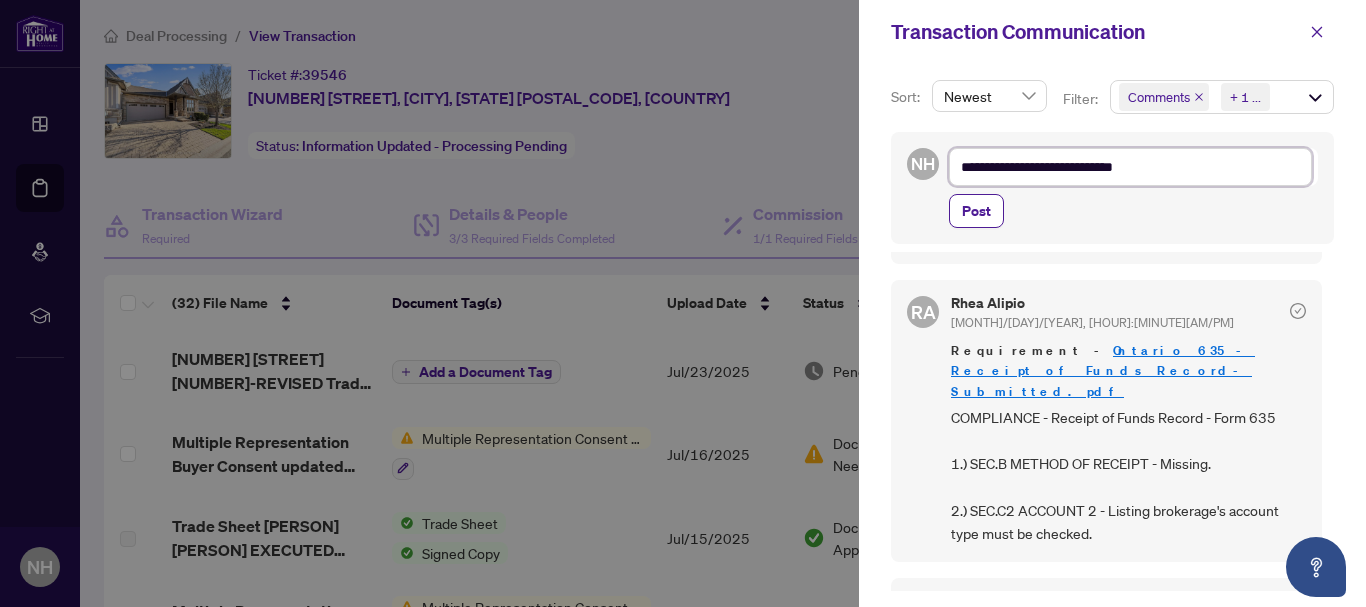 type on "**********" 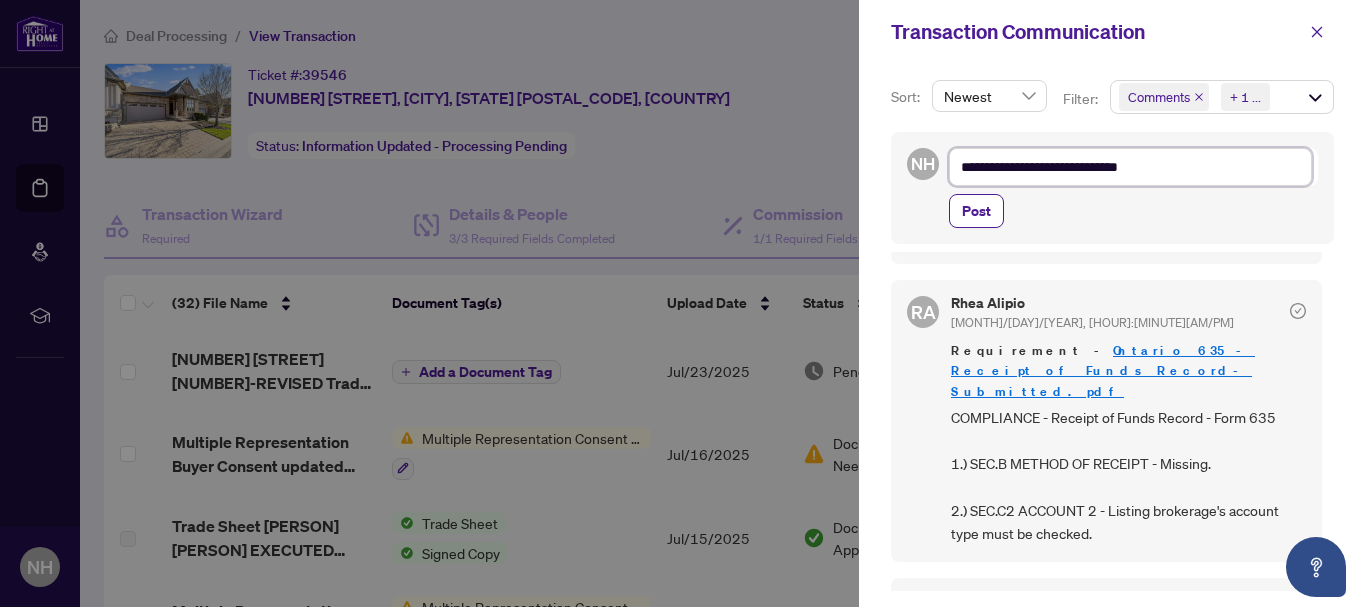 type on "**********" 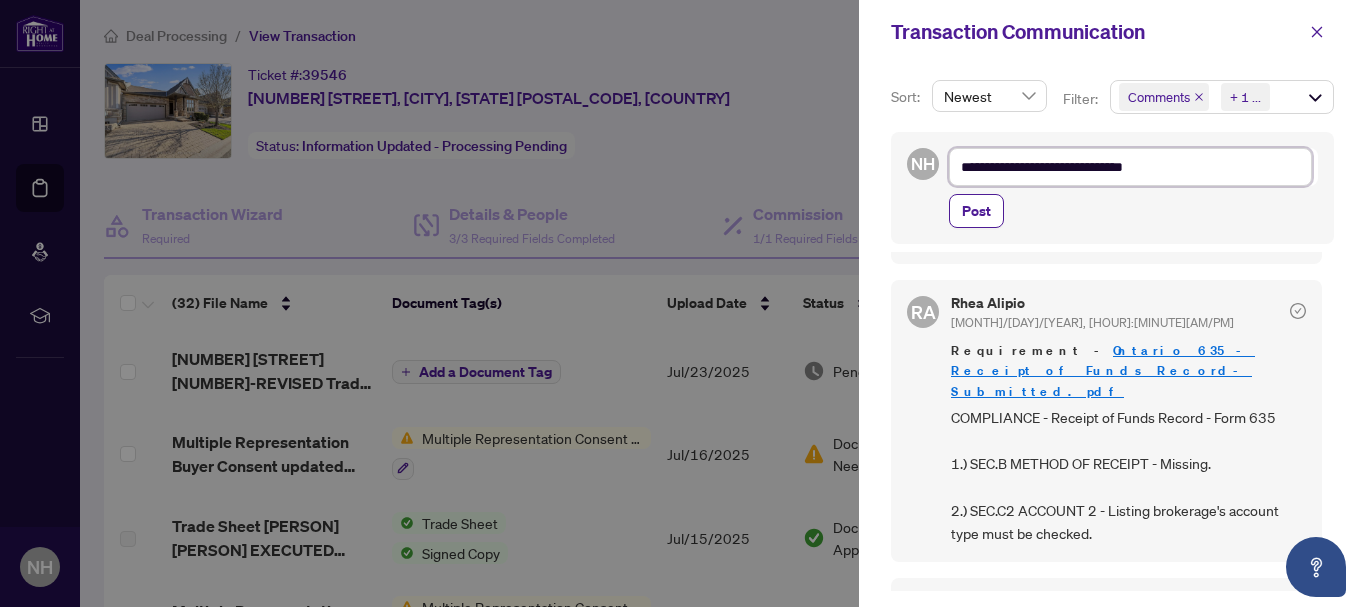 type on "**********" 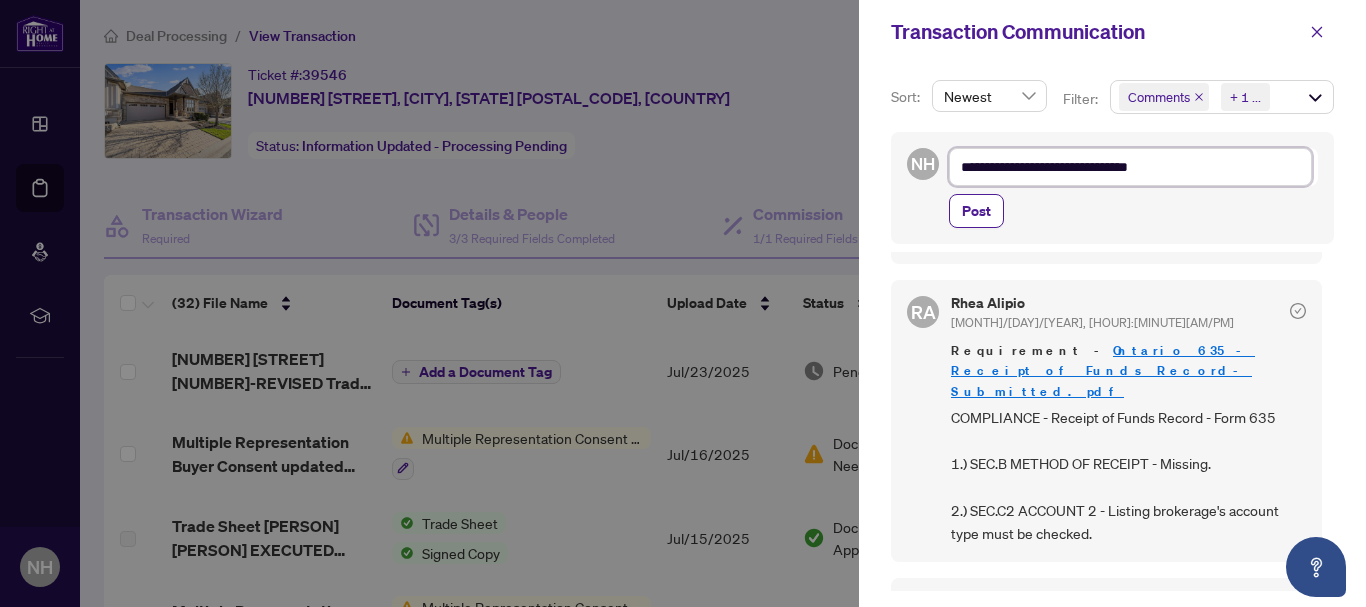 type on "**********" 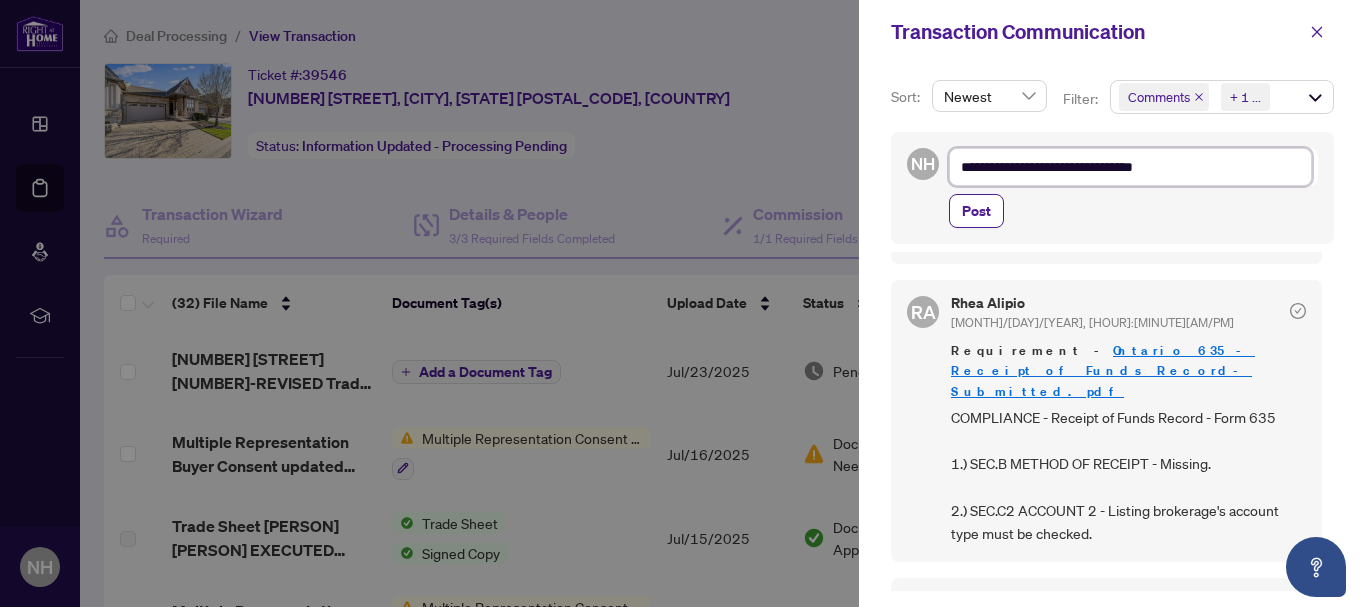type on "**********" 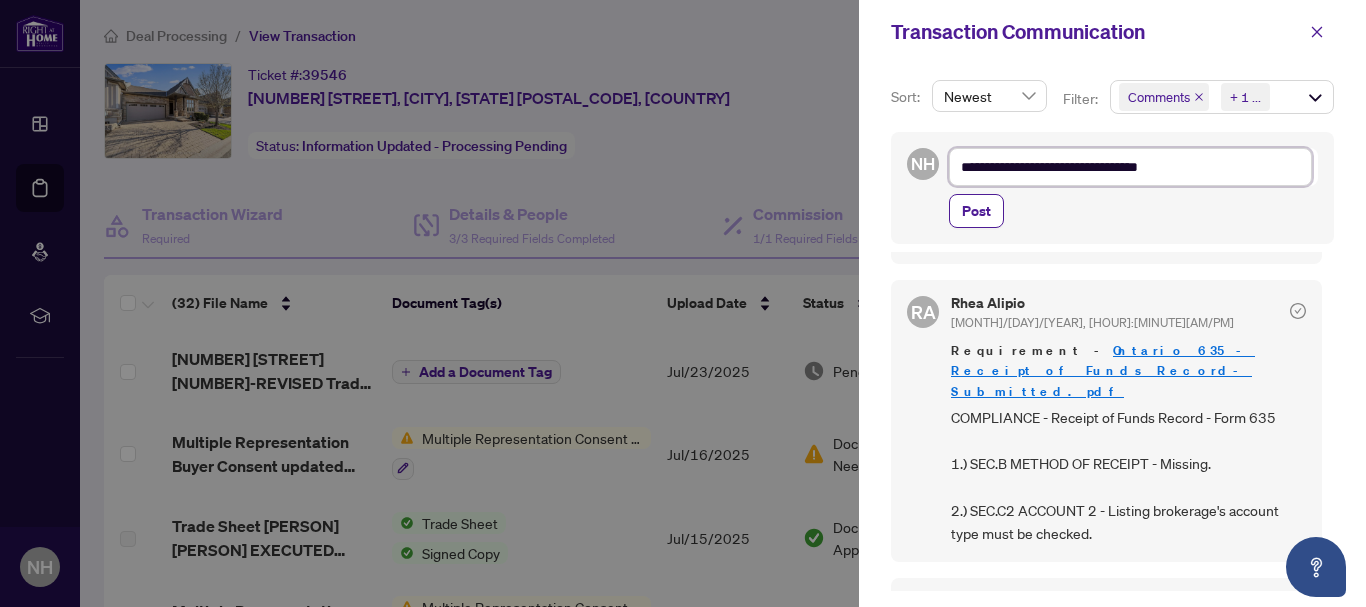 type on "**********" 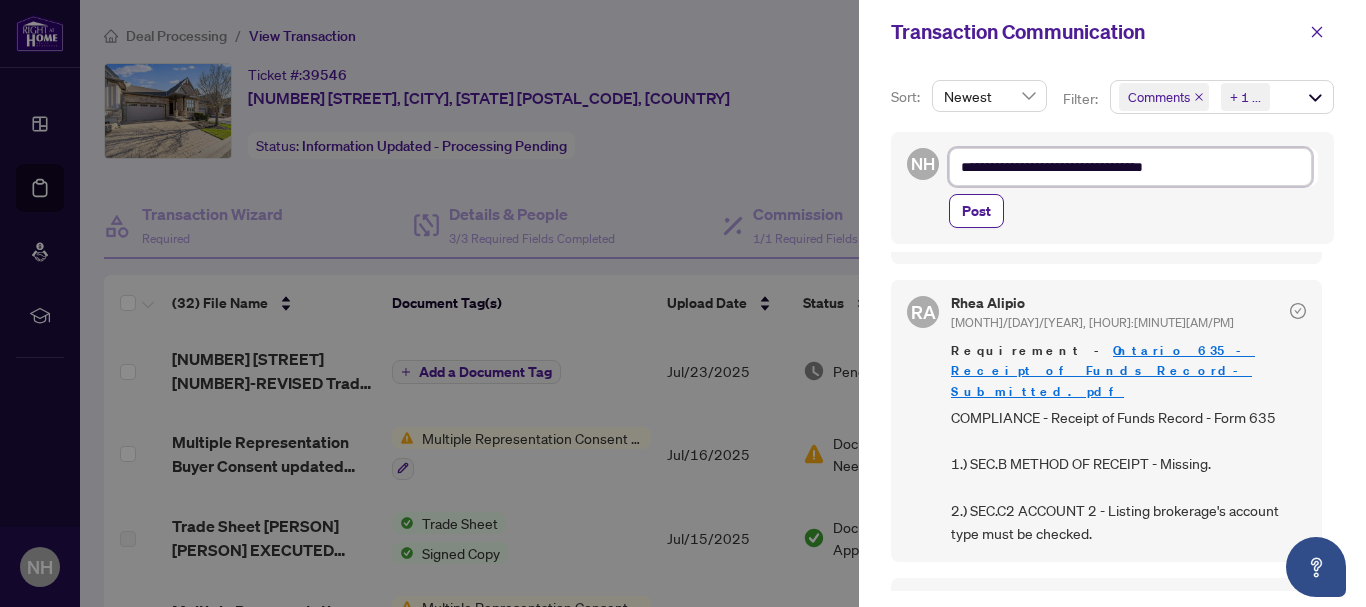 type on "**********" 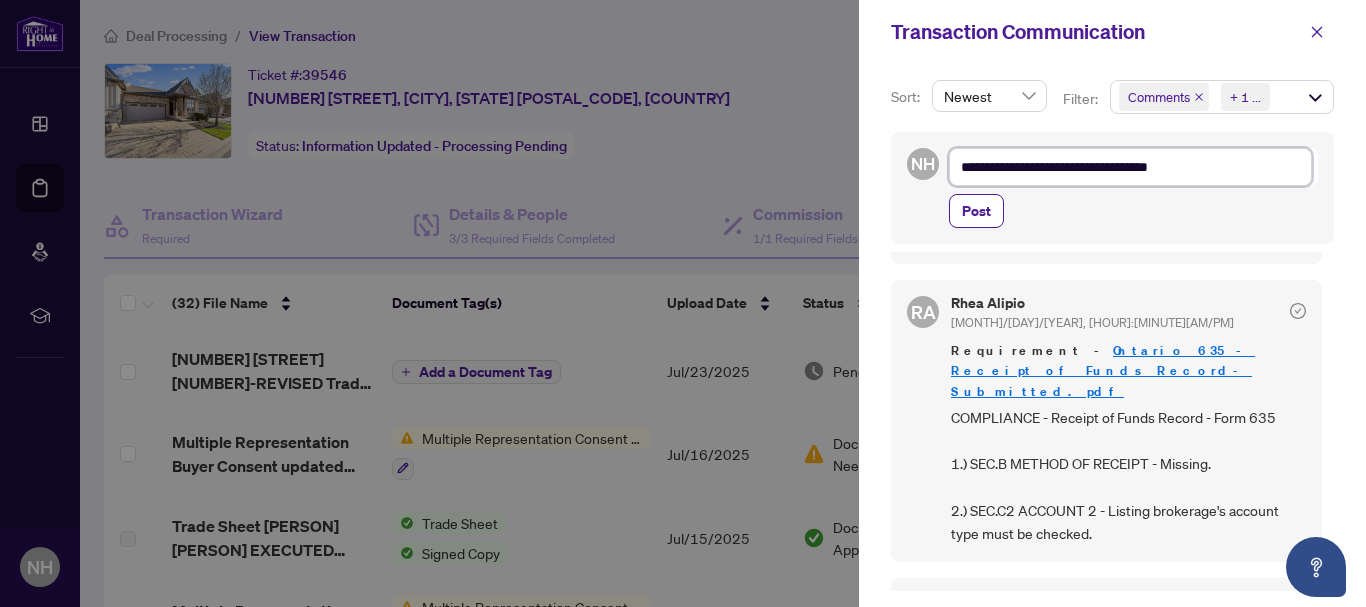 type on "**********" 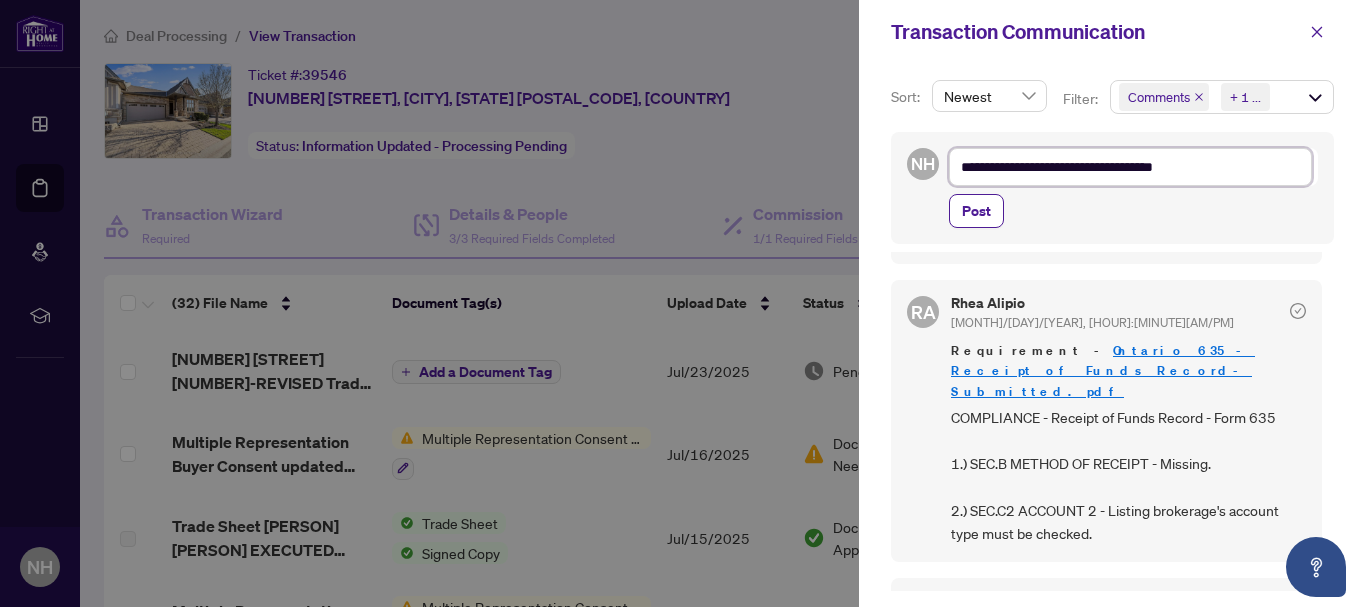 type on "**********" 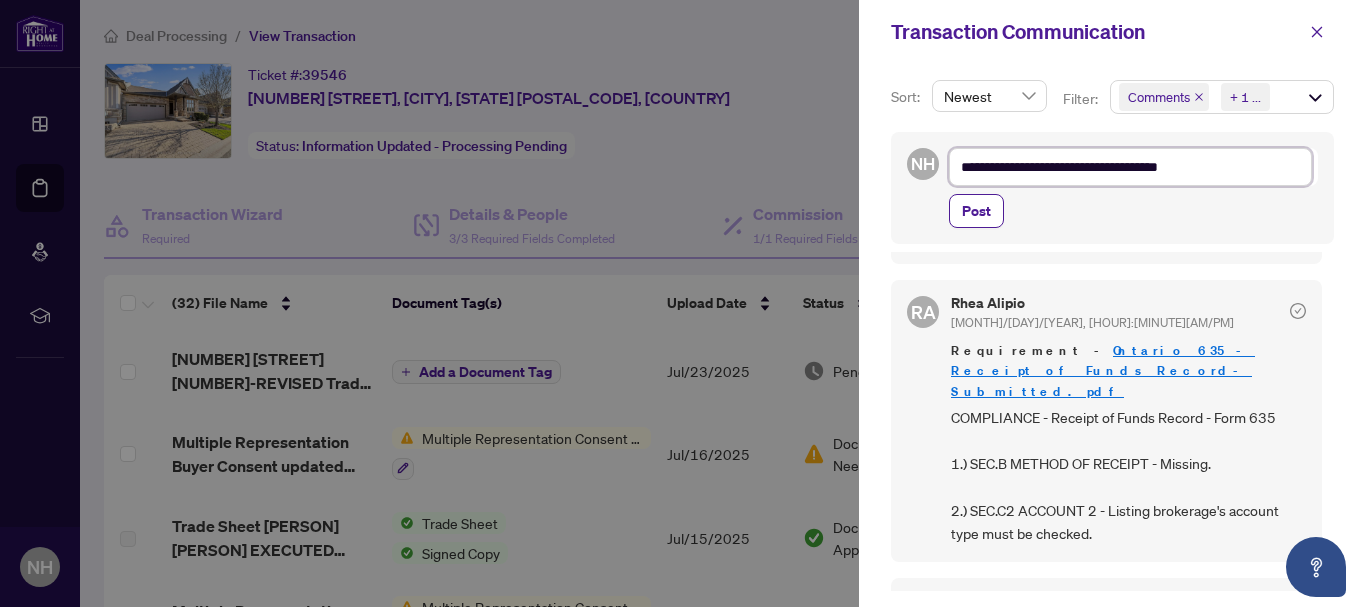type on "**********" 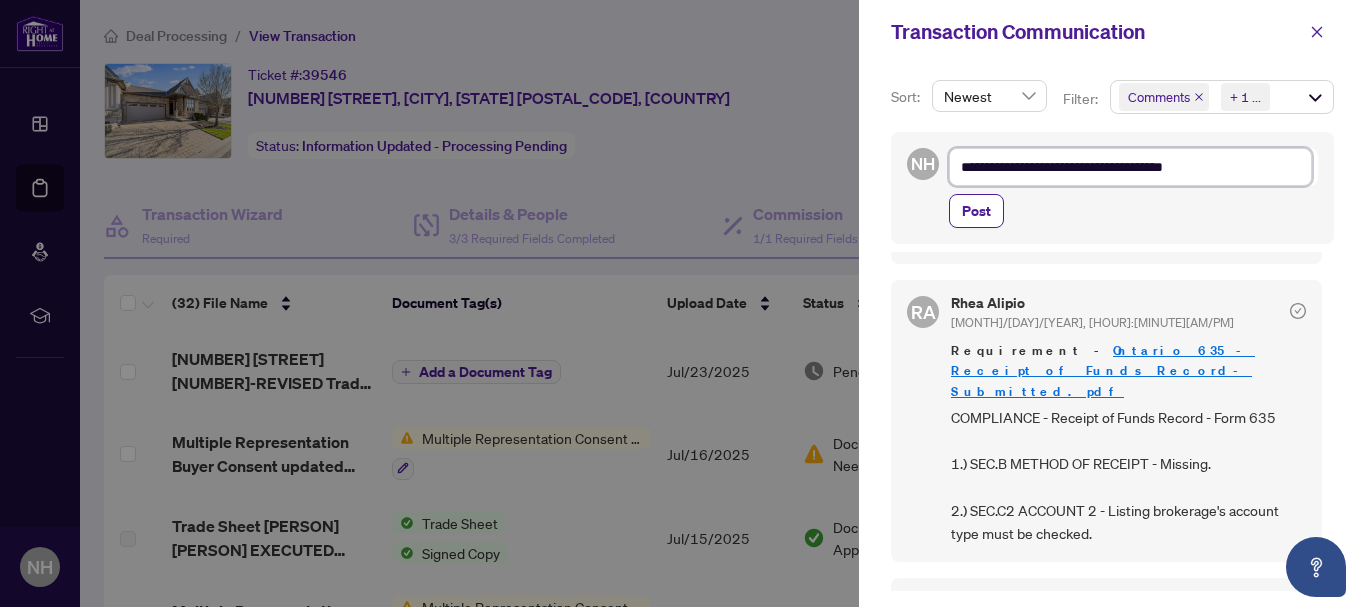 type on "**********" 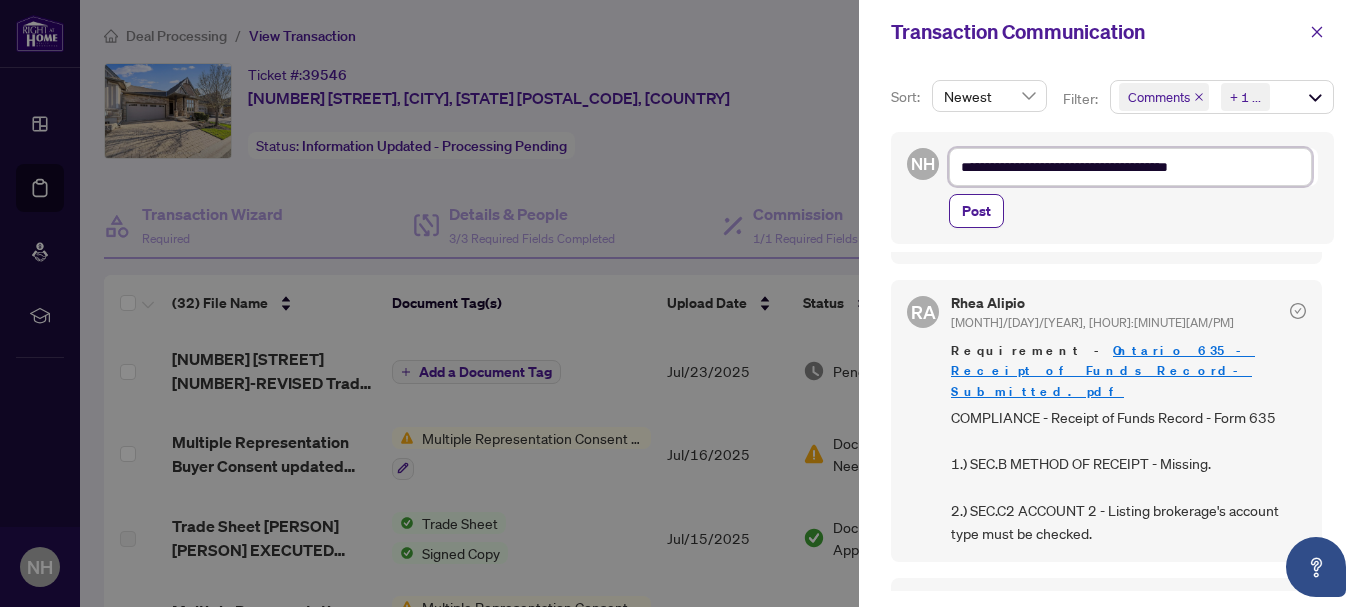 type on "**********" 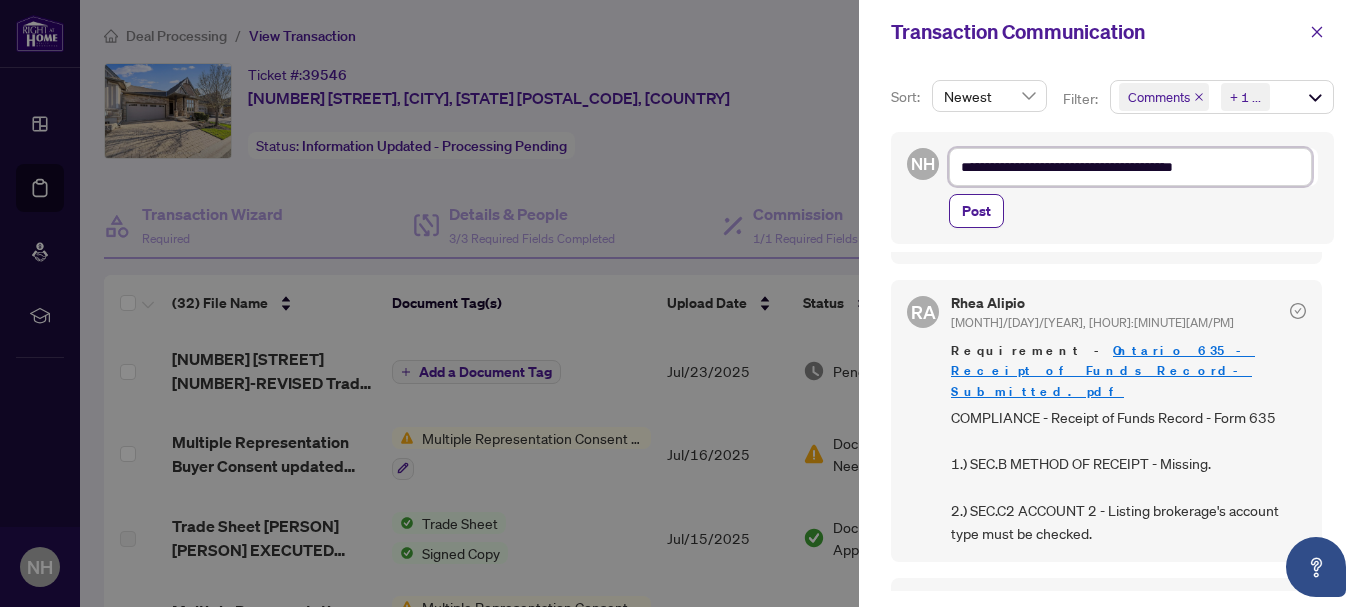 type on "**********" 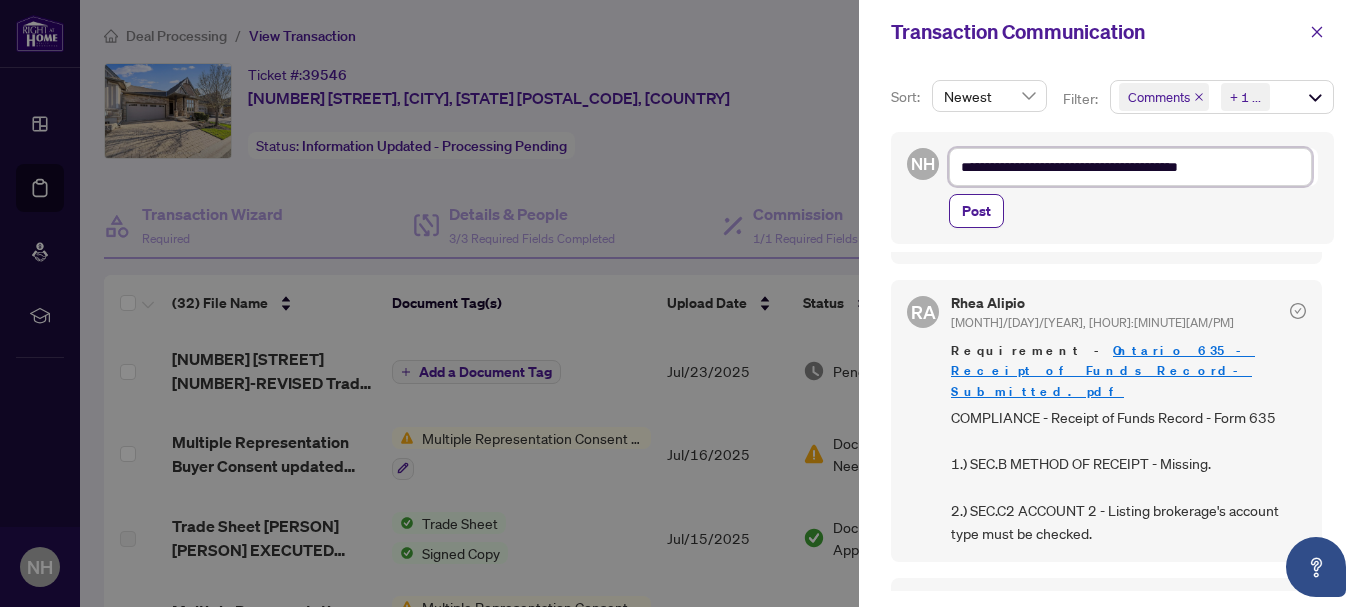 type on "**********" 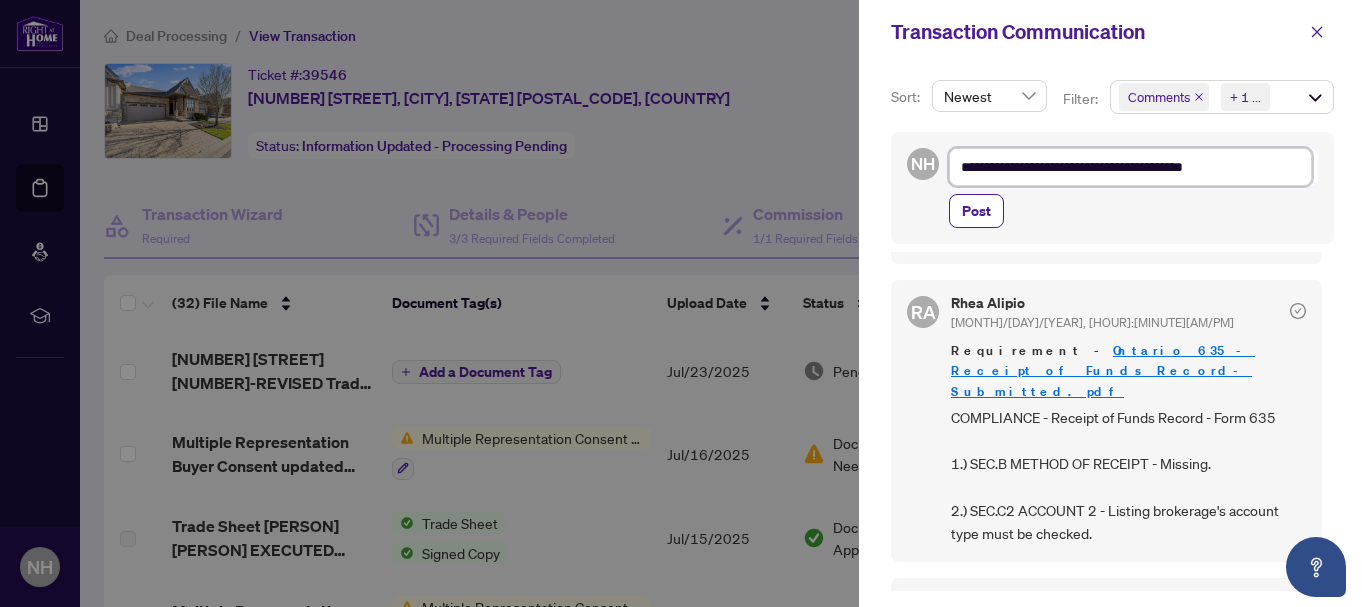 type on "**********" 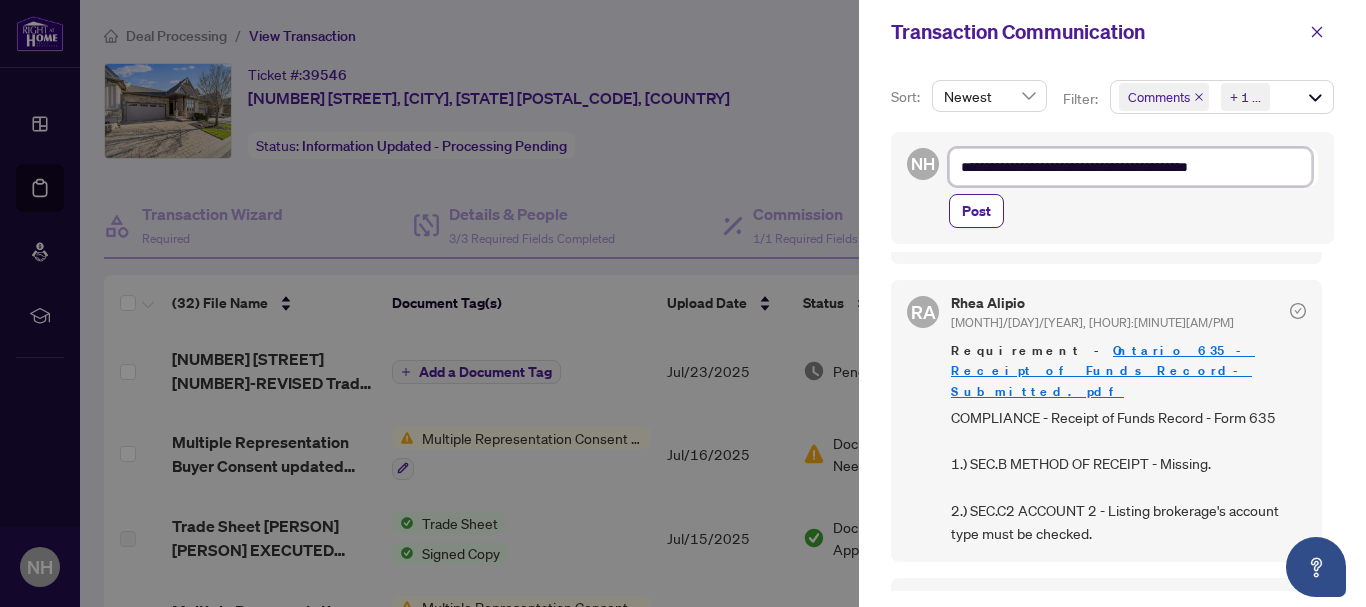 type on "**********" 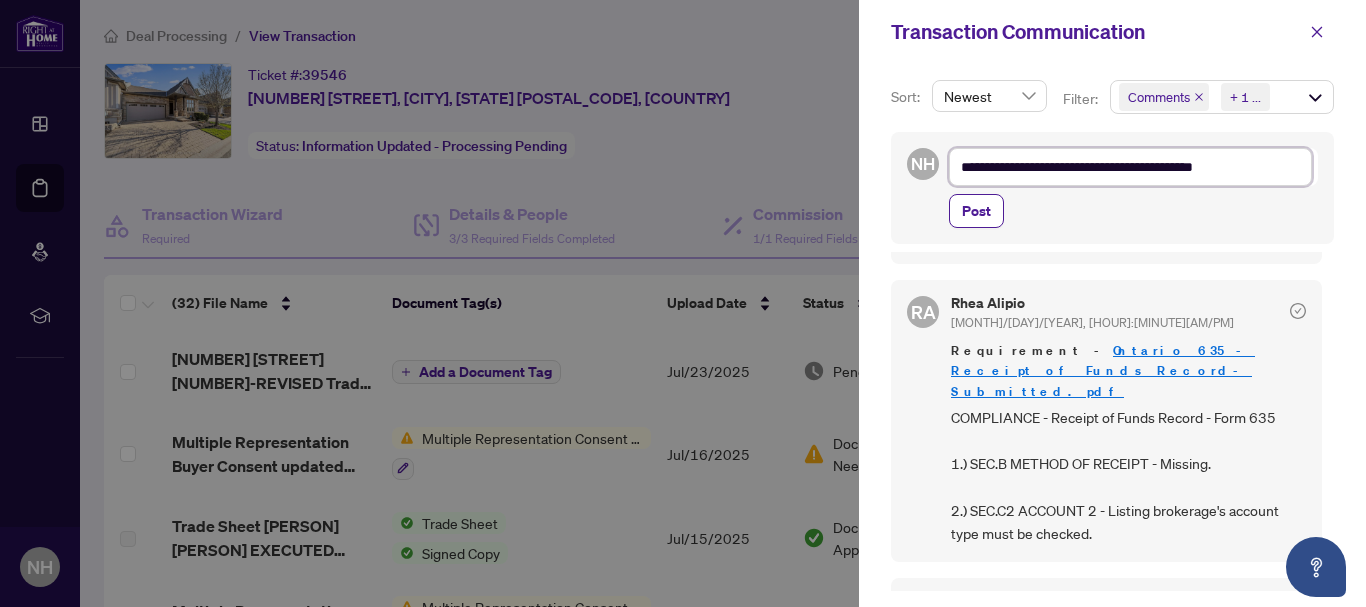 type on "**********" 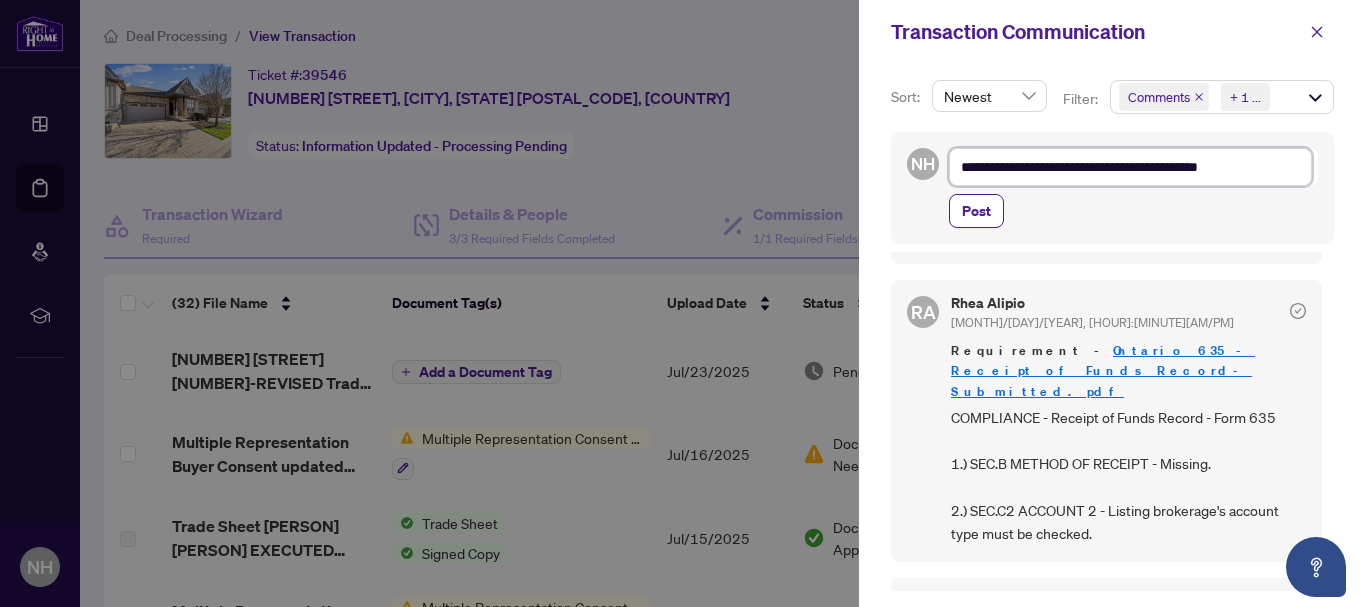 type on "**********" 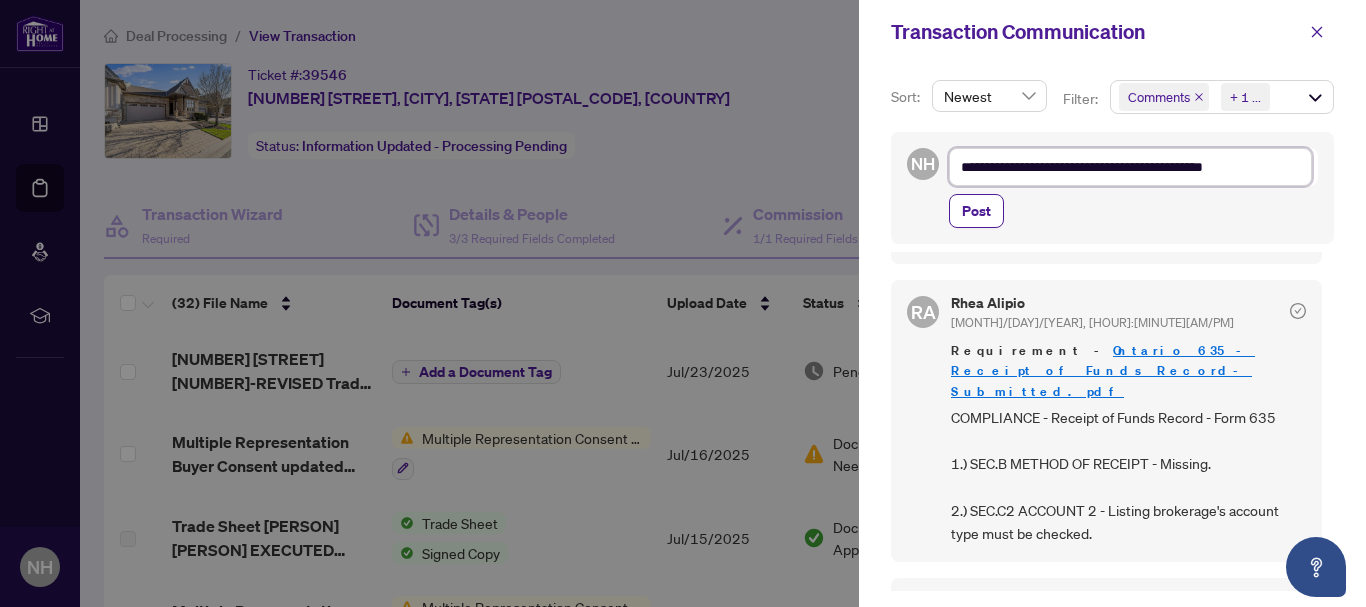 type on "**********" 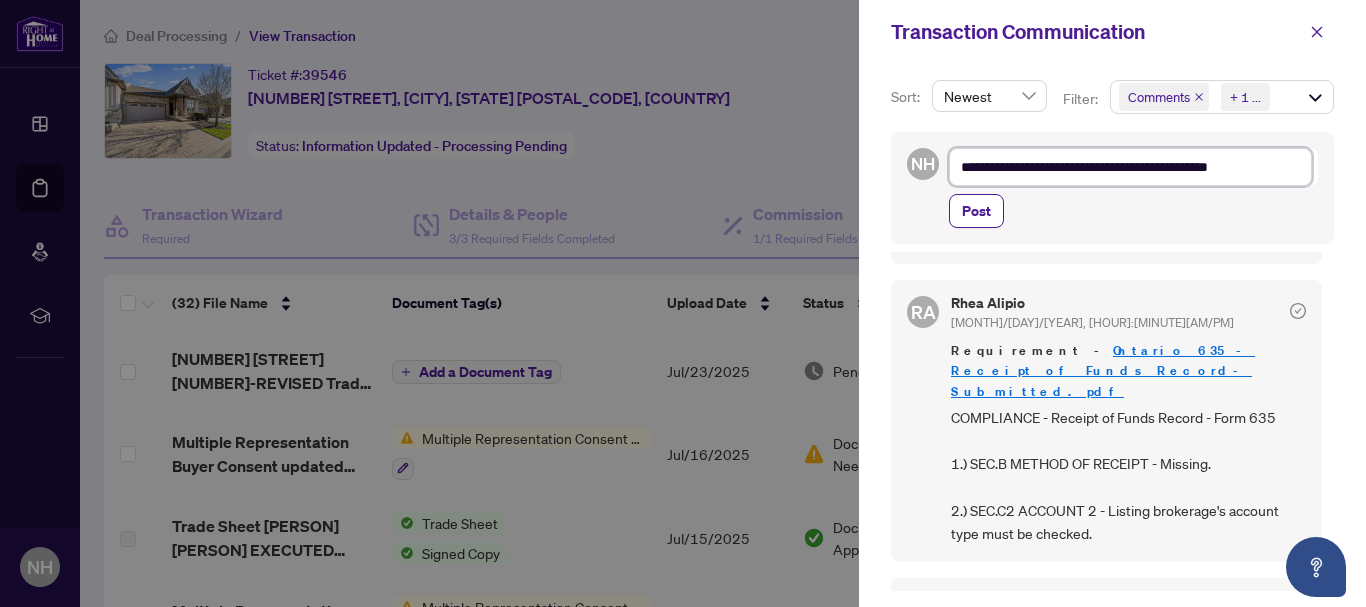 type on "**********" 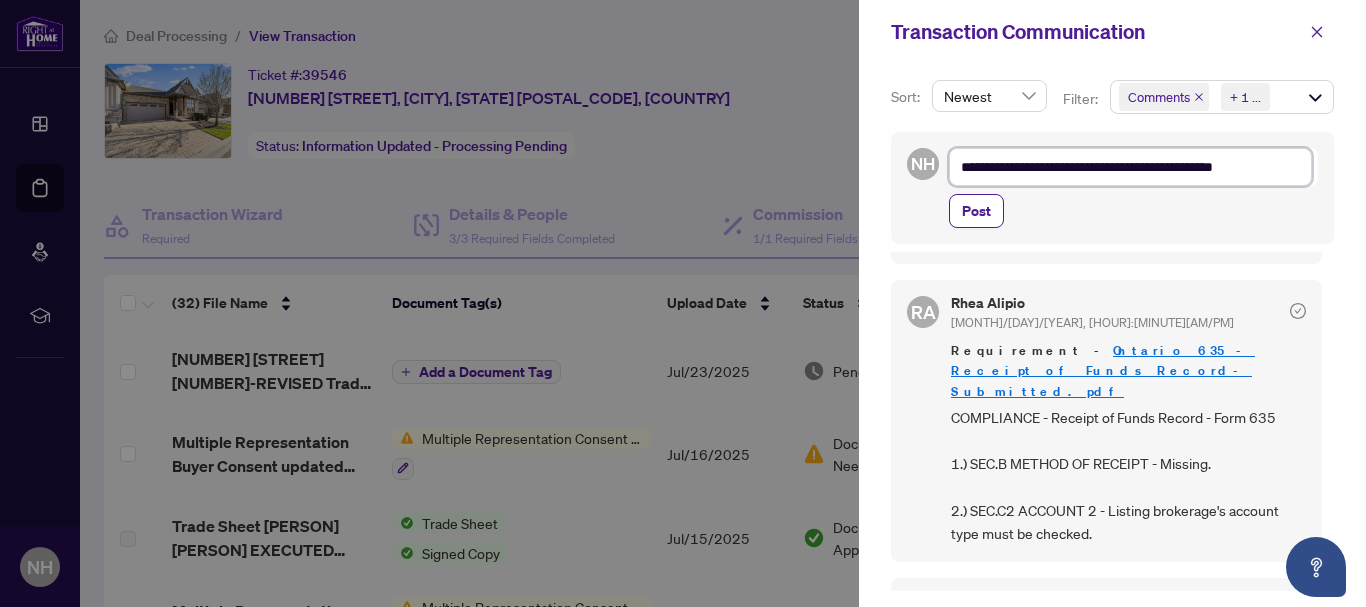 type on "**********" 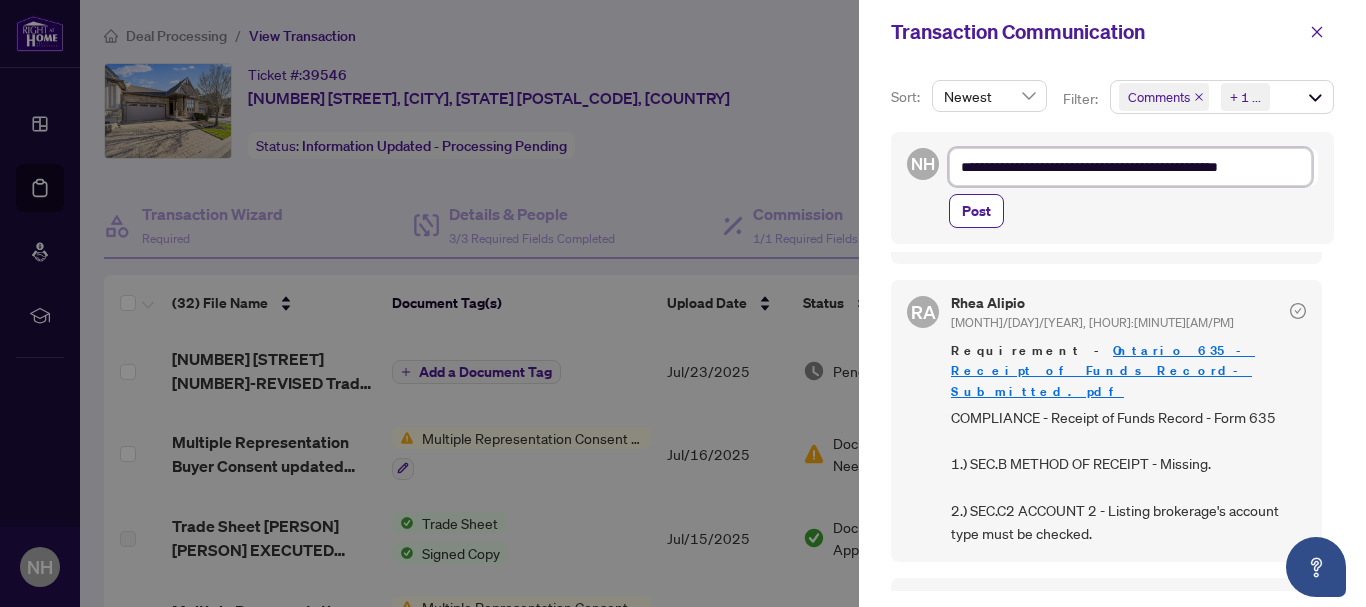 type on "**********" 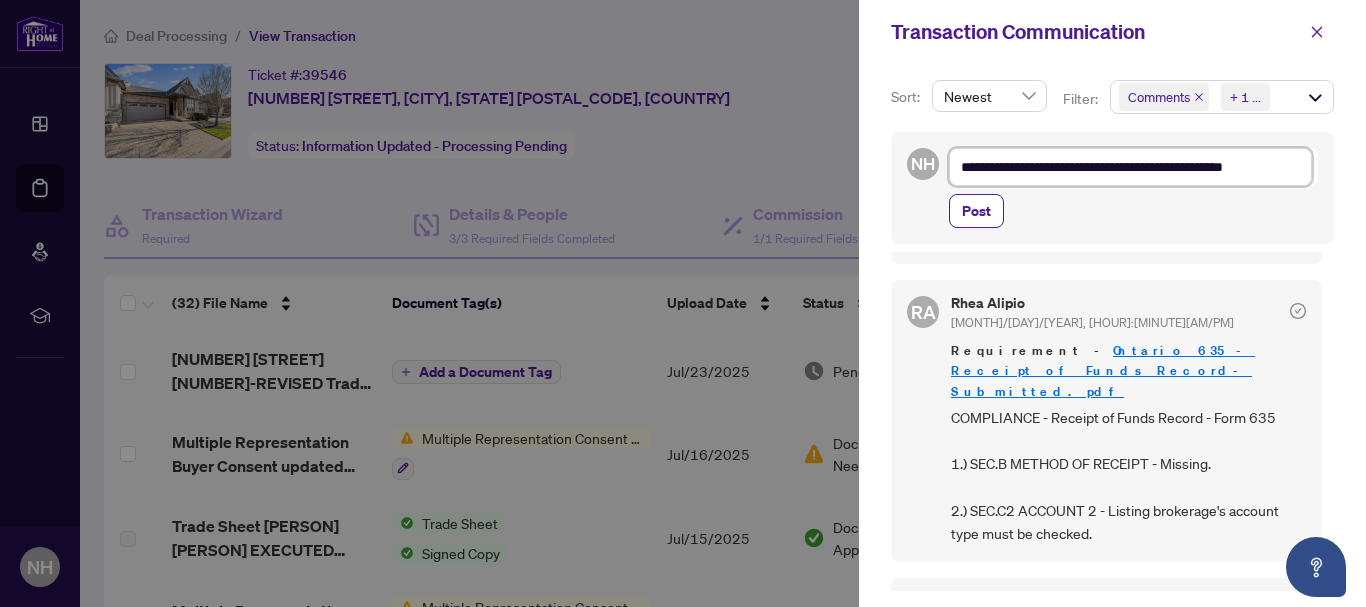 type on "**********" 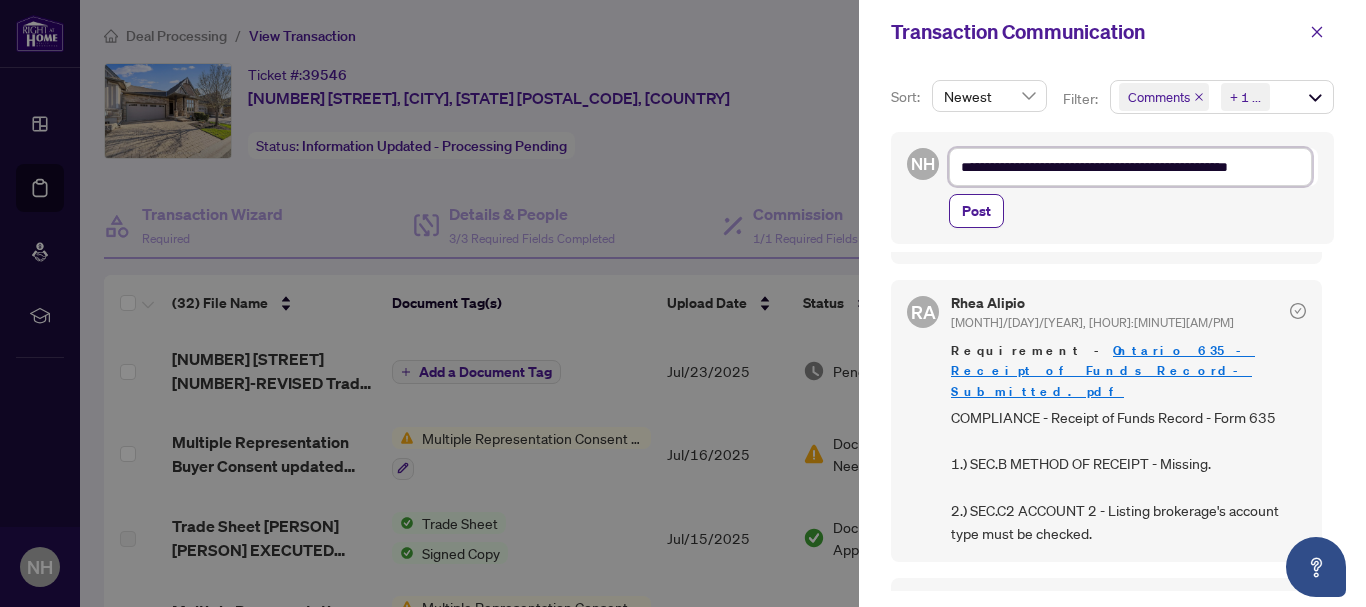 type on "**********" 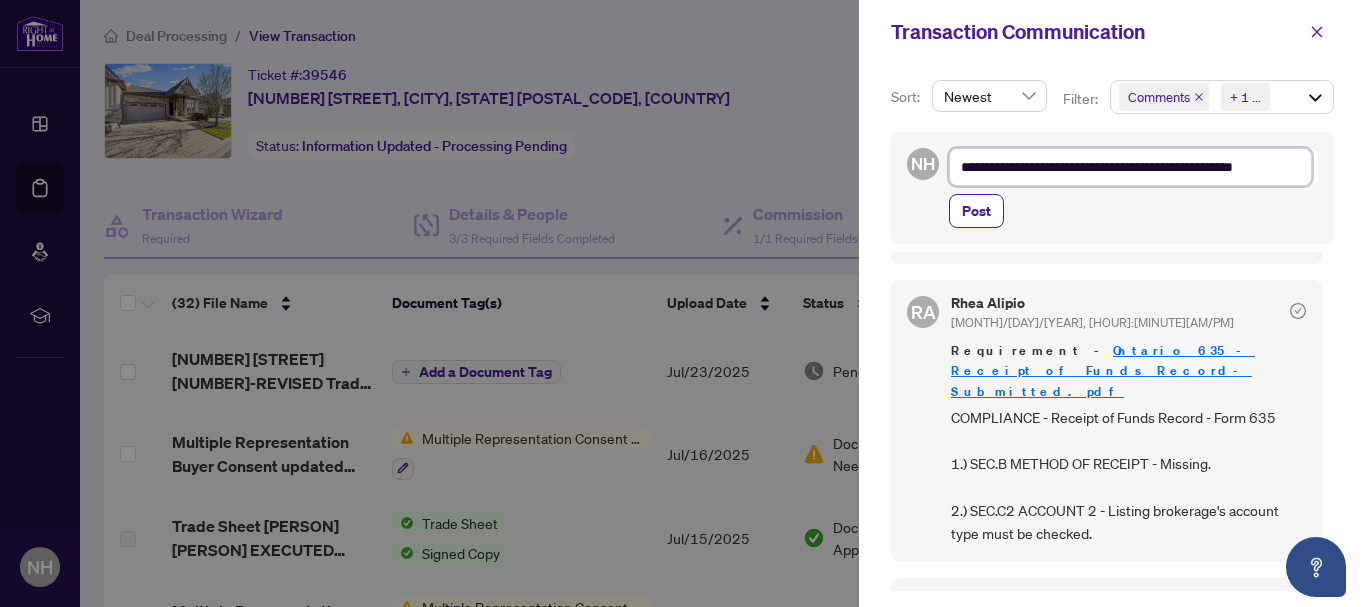 type on "**********" 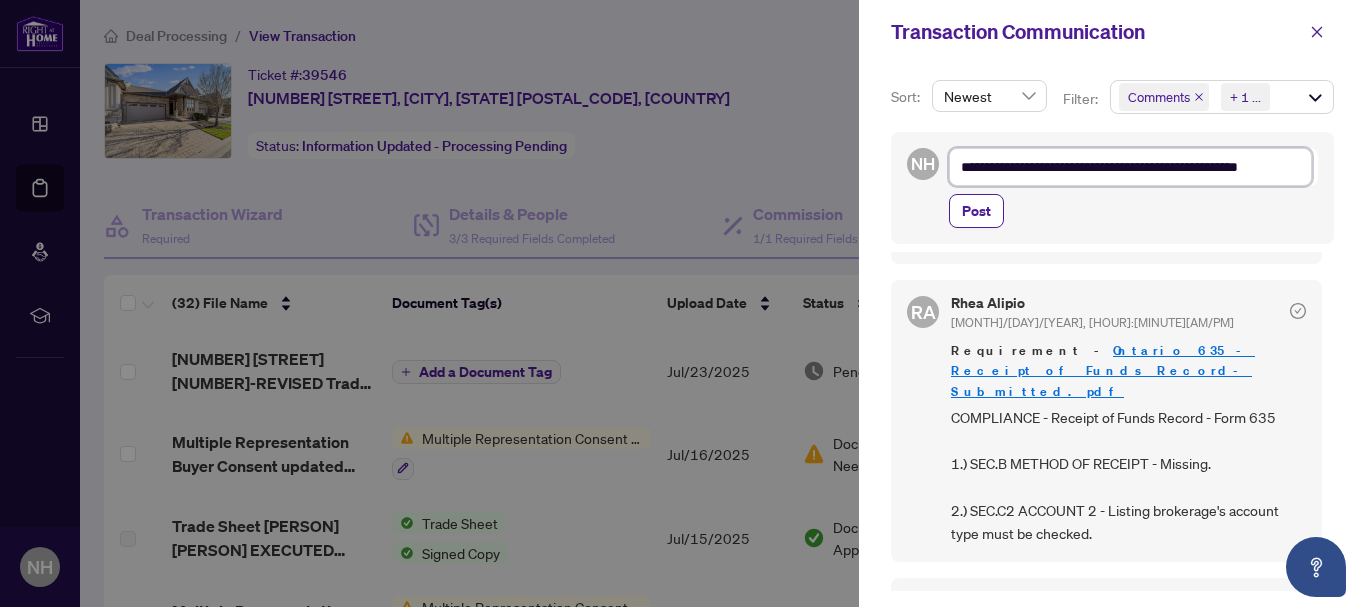 type on "**********" 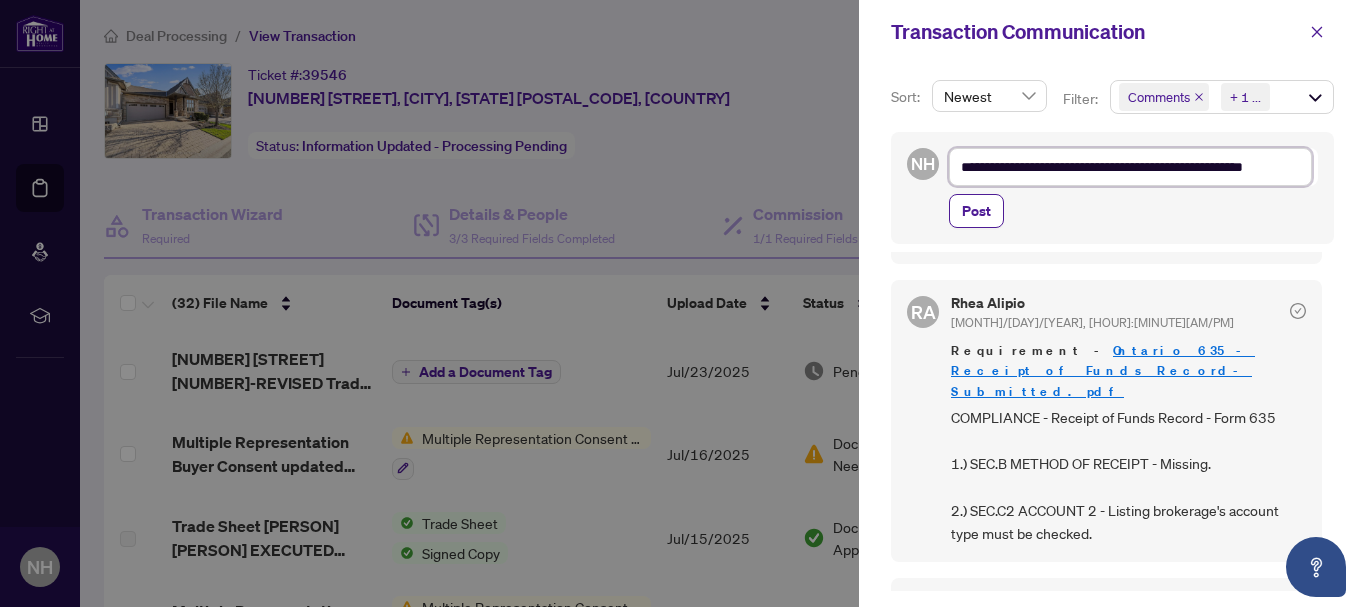 type on "**********" 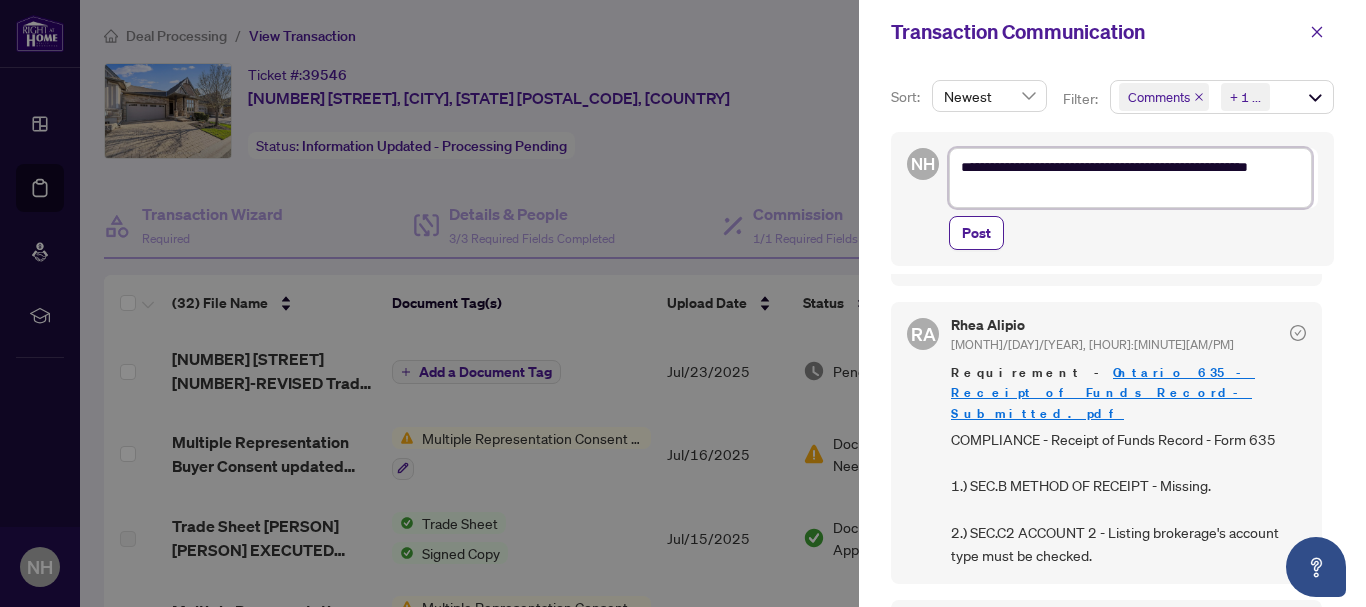 scroll, scrollTop: 26, scrollLeft: 0, axis: vertical 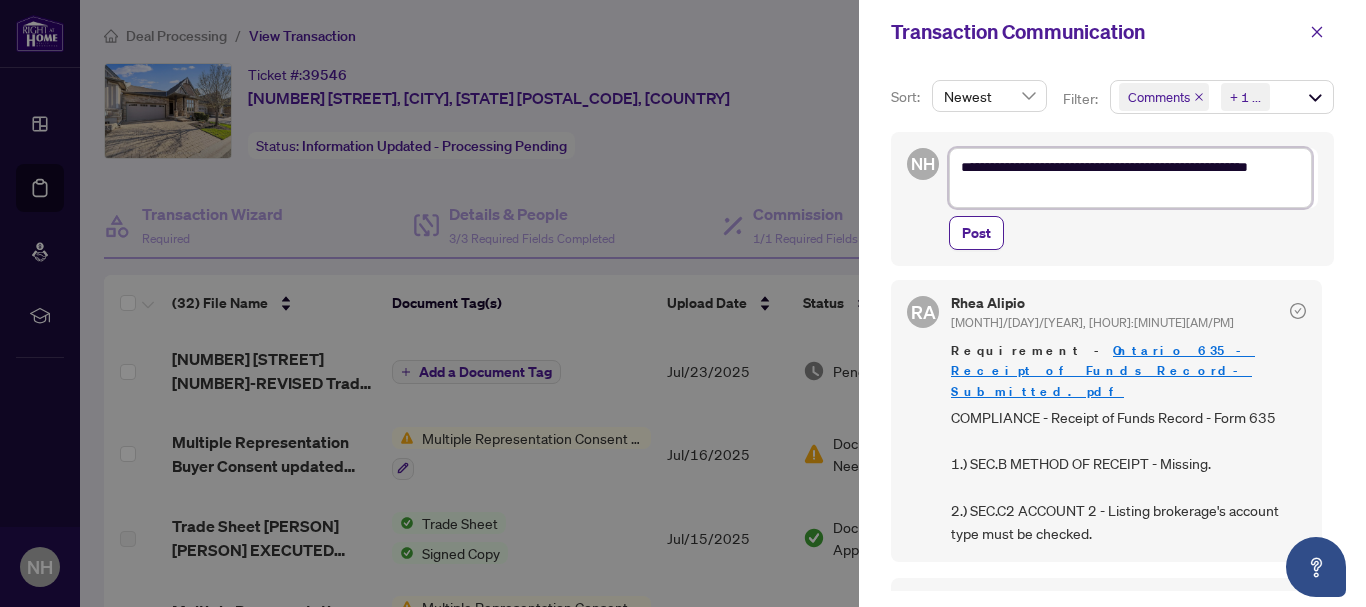 type on "**********" 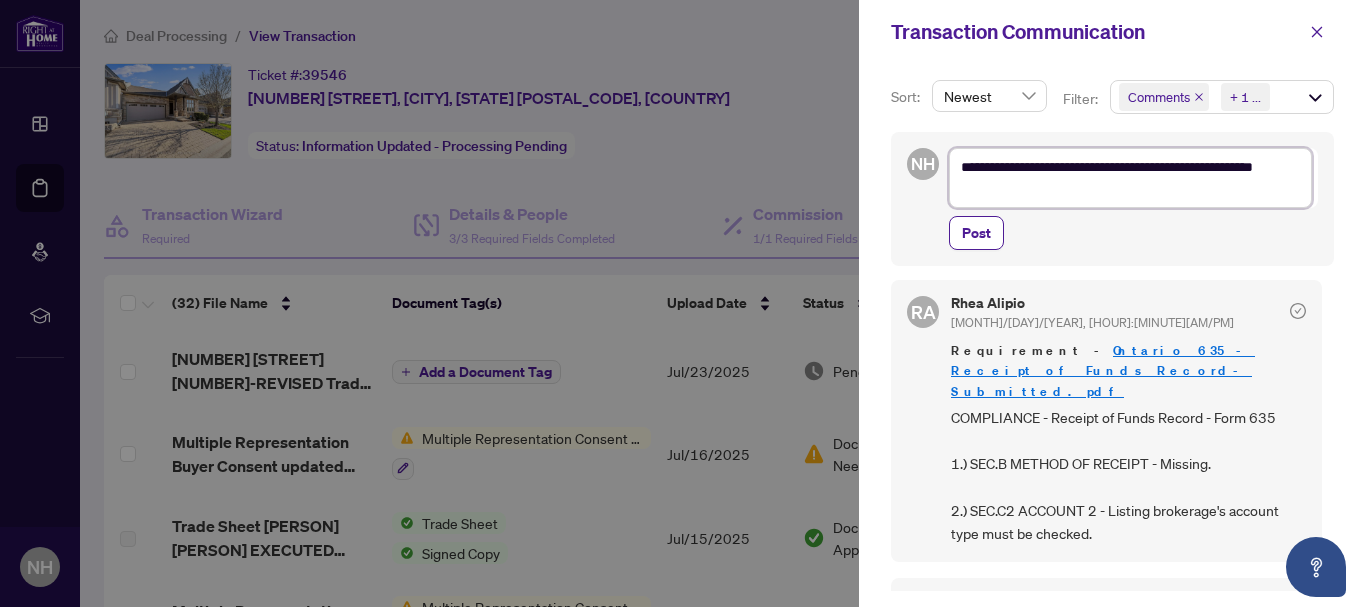 type on "**********" 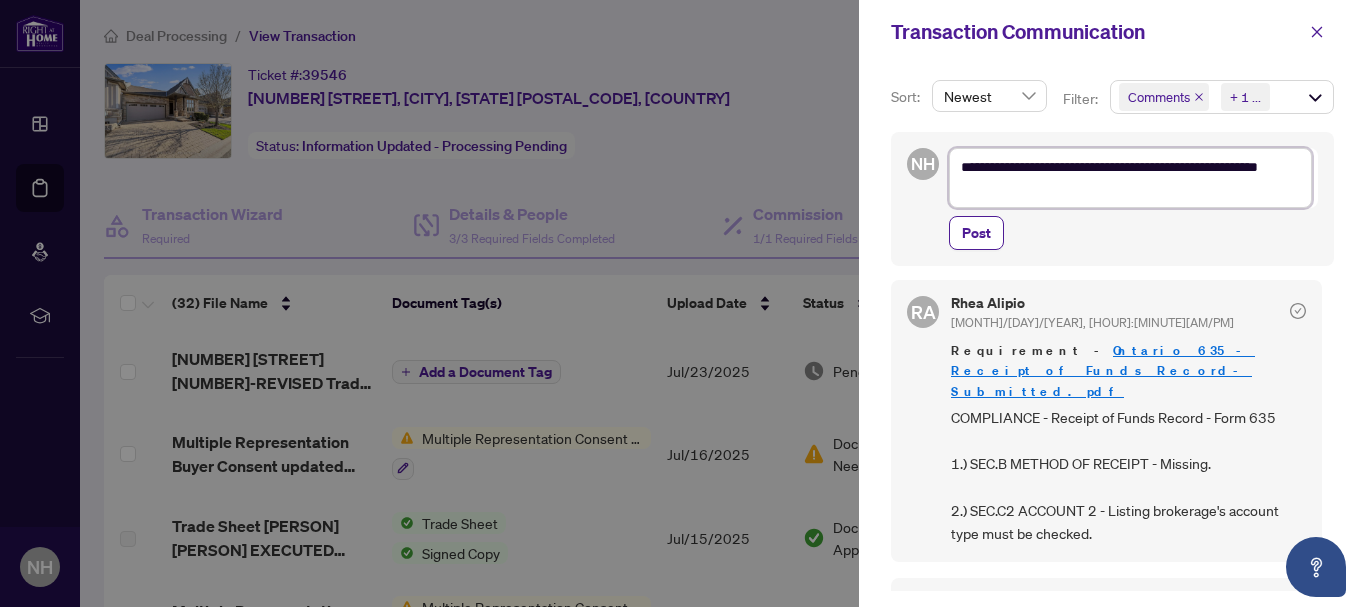 type on "**********" 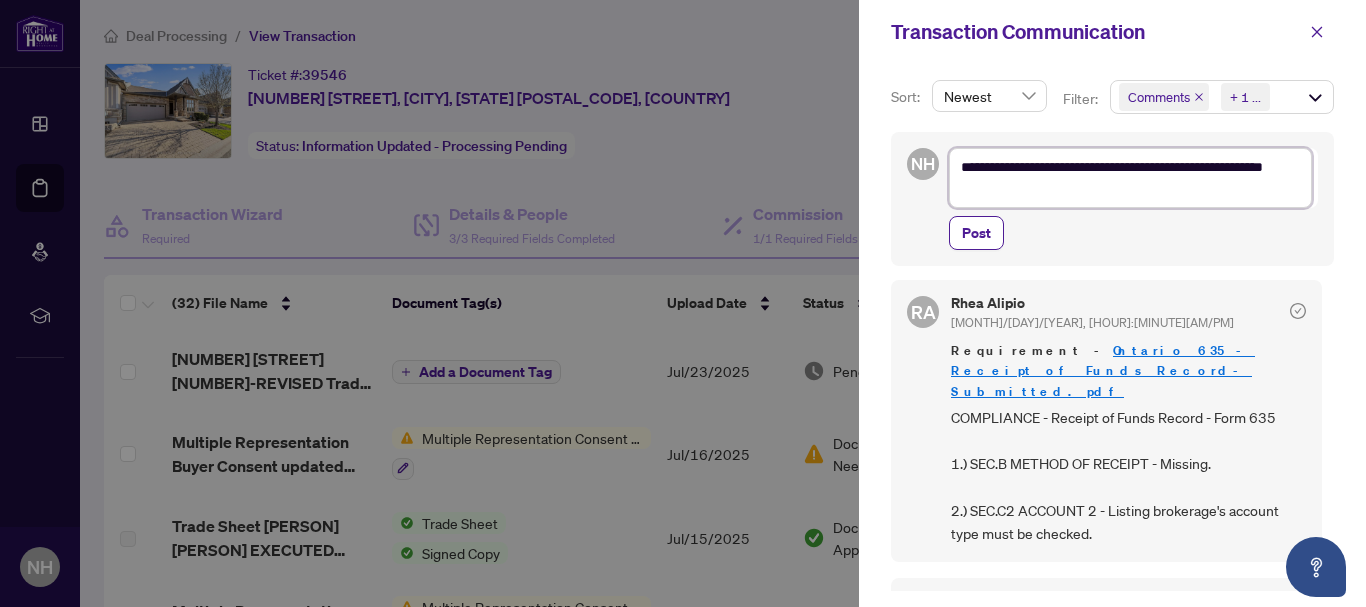 type on "**********" 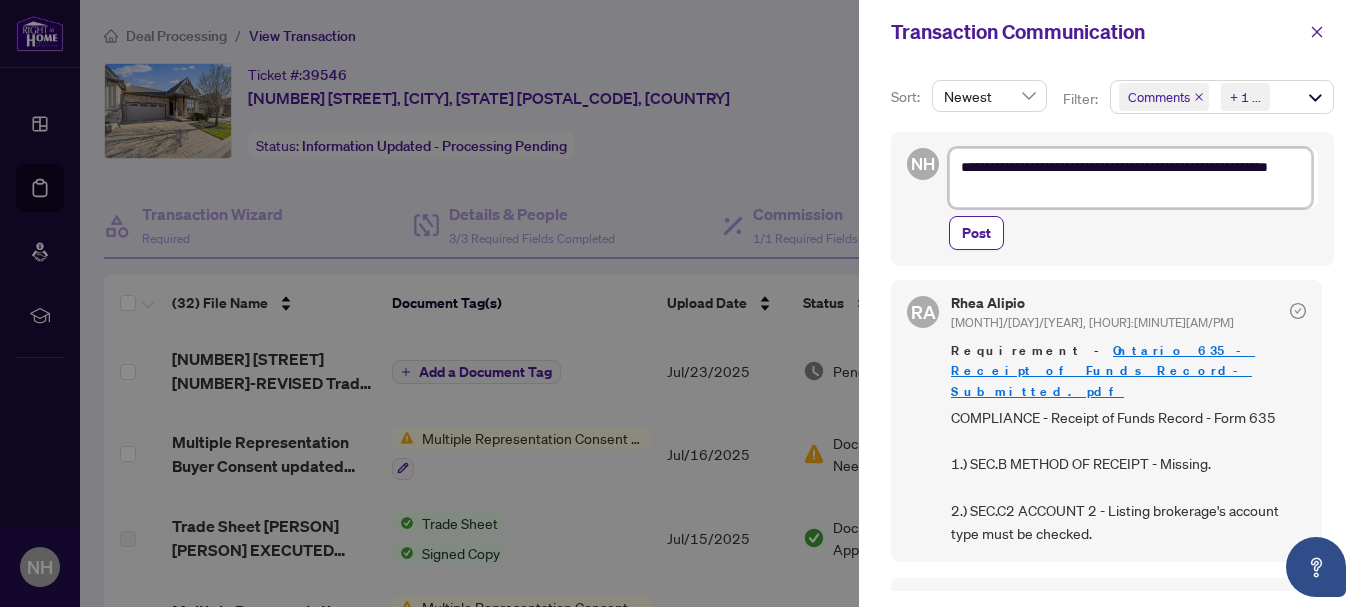 type on "**********" 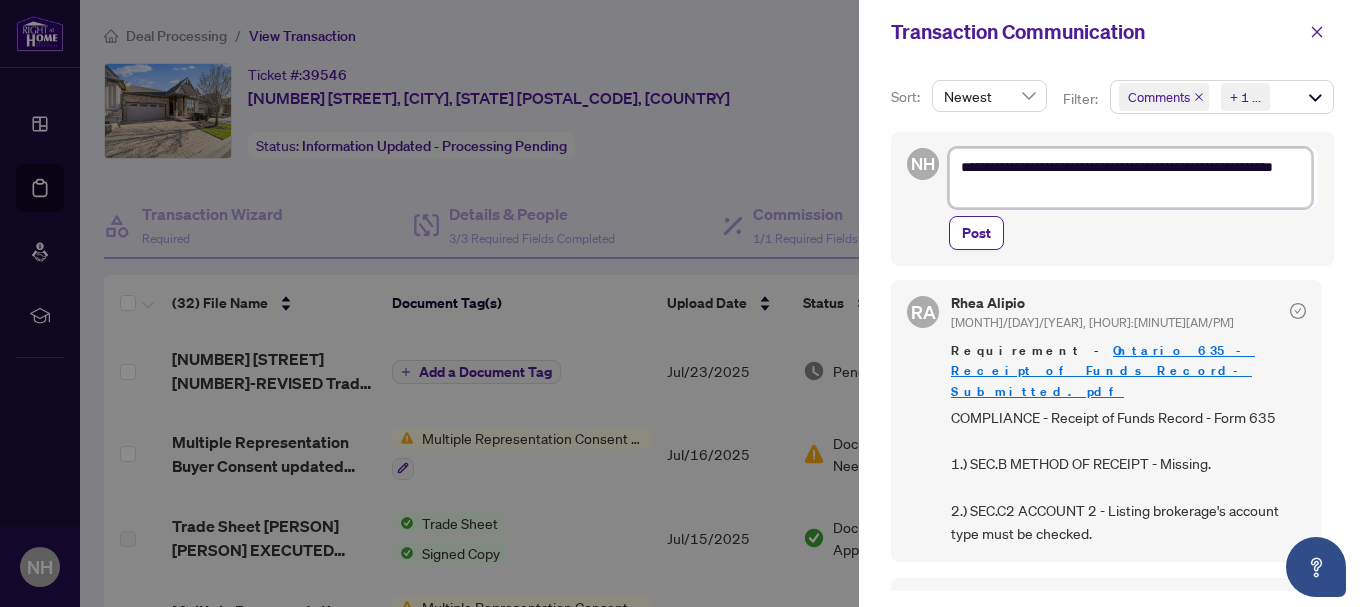 type on "**********" 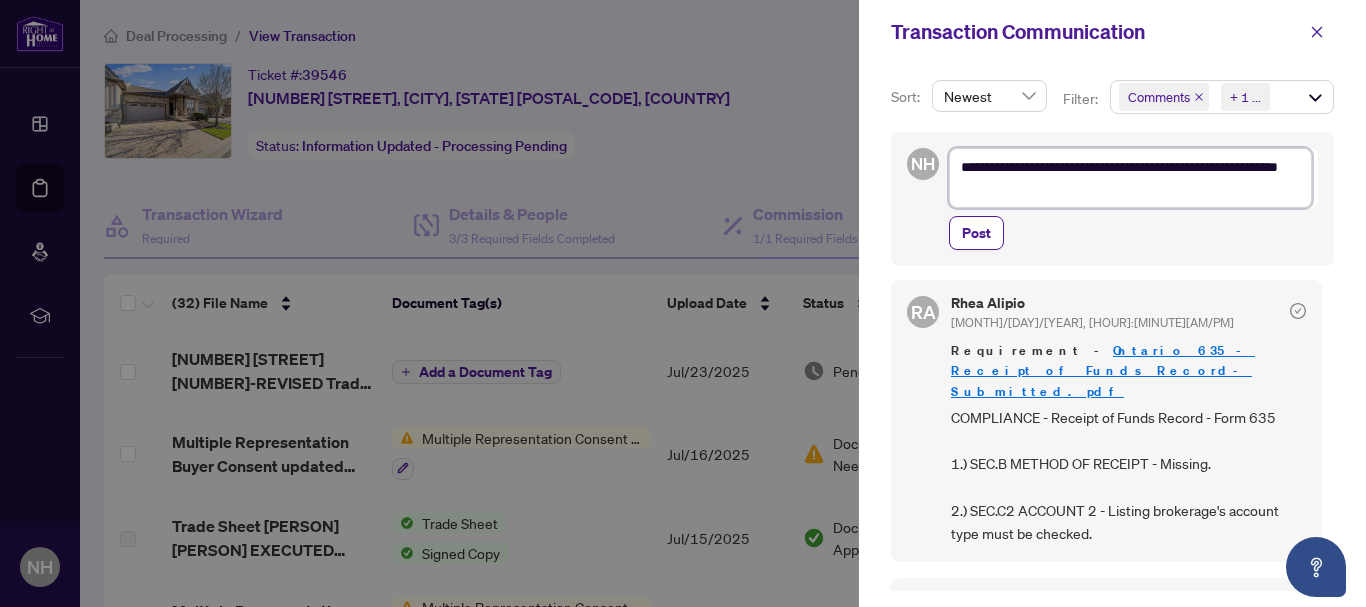 type on "**********" 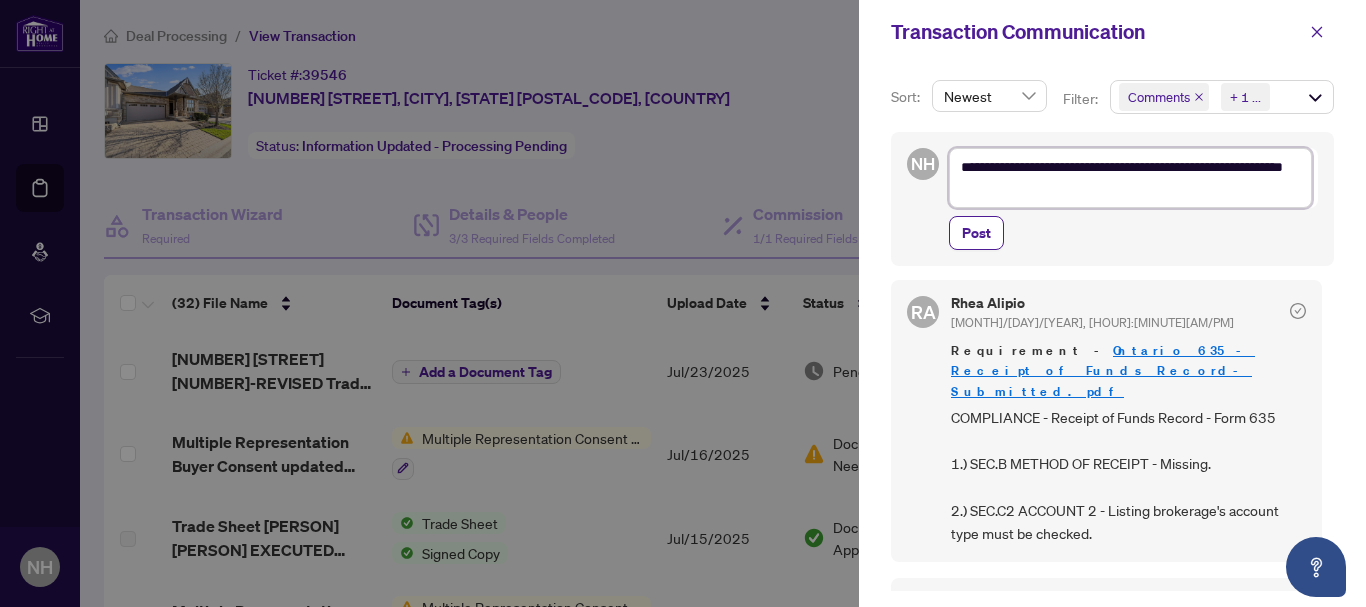 type on "**********" 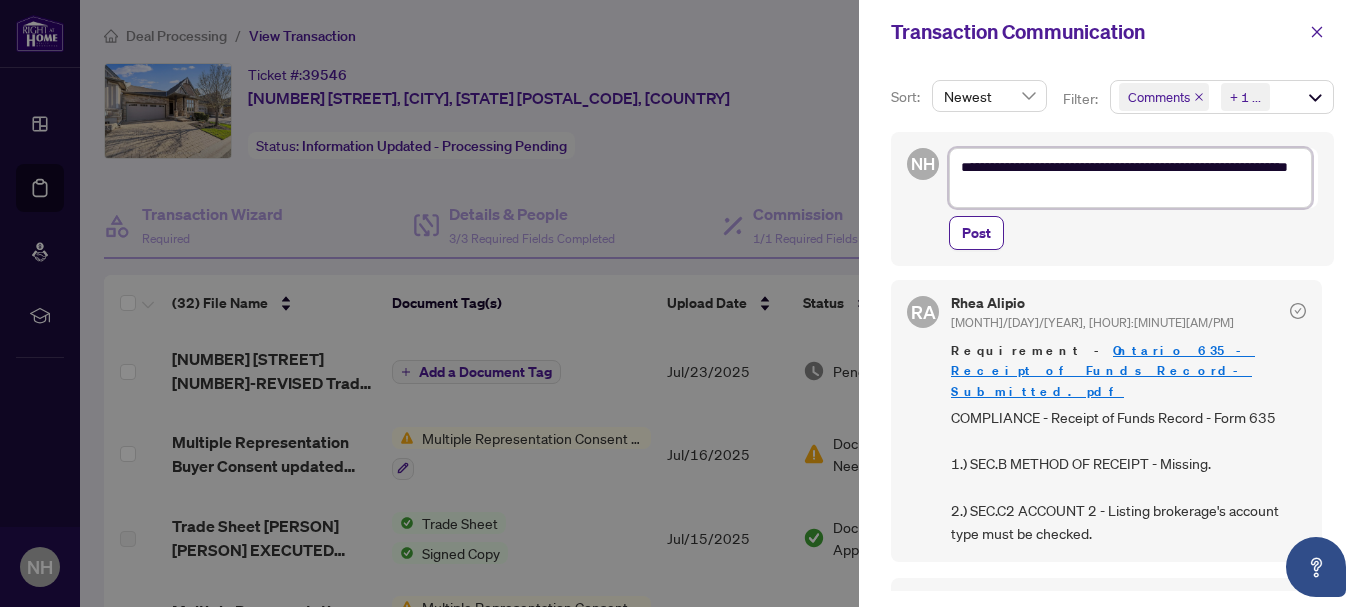 type on "**********" 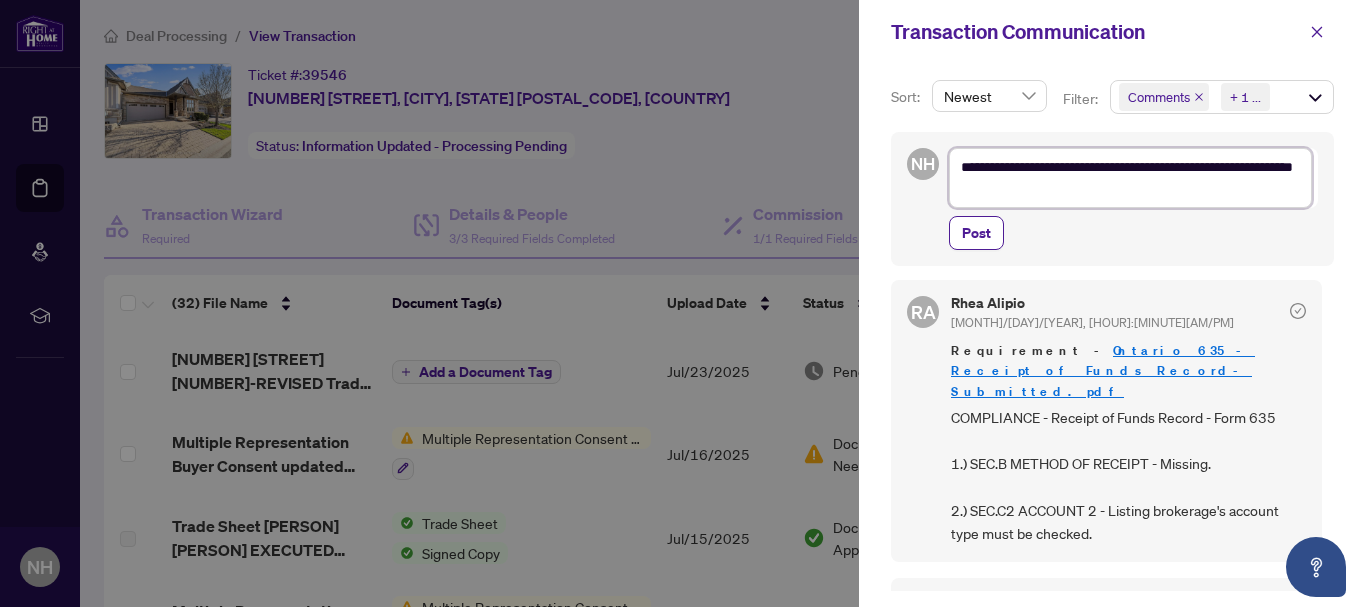 type on "**********" 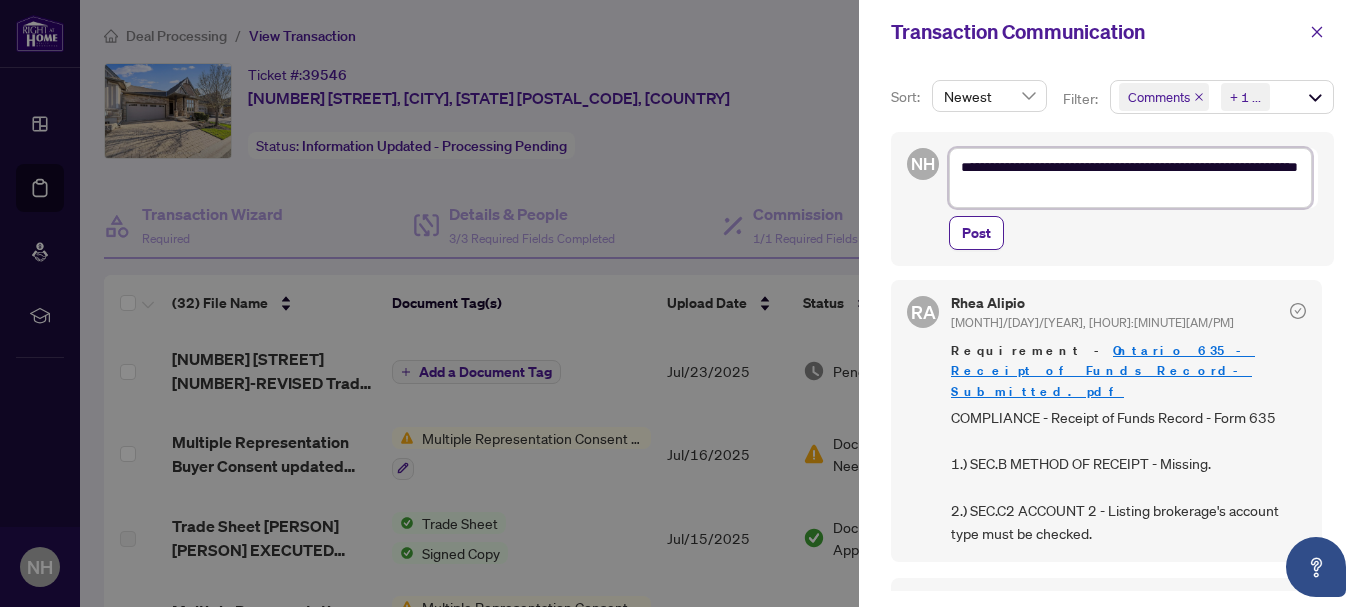 type on "**********" 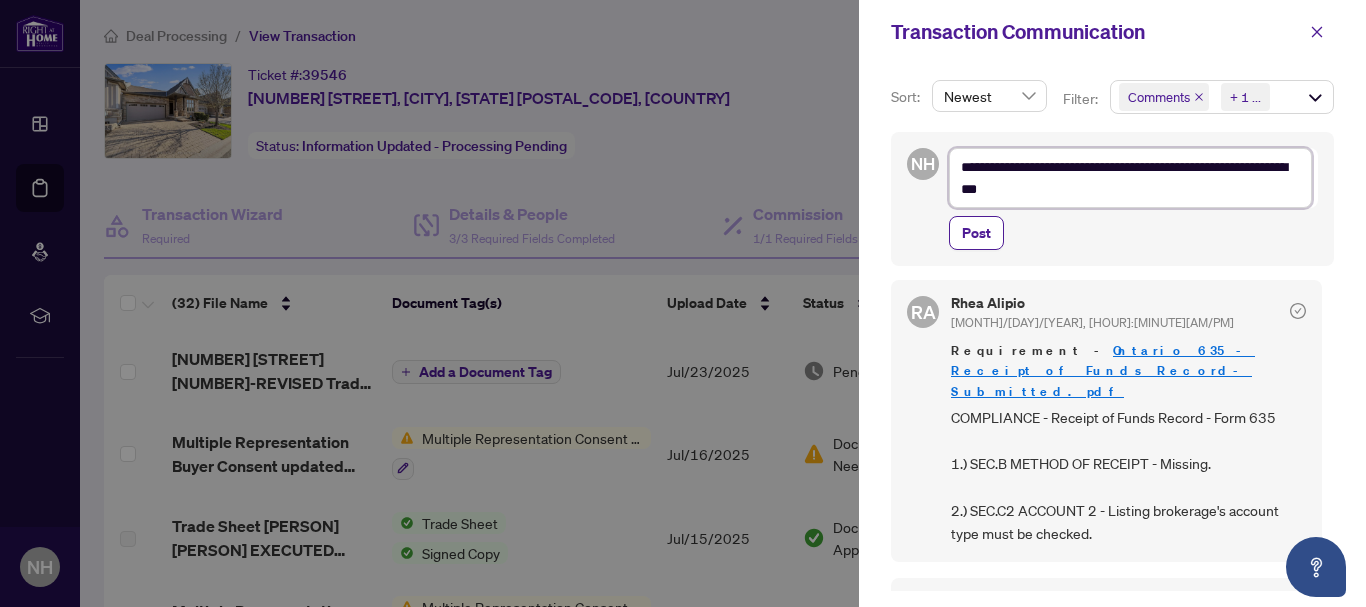 type on "**********" 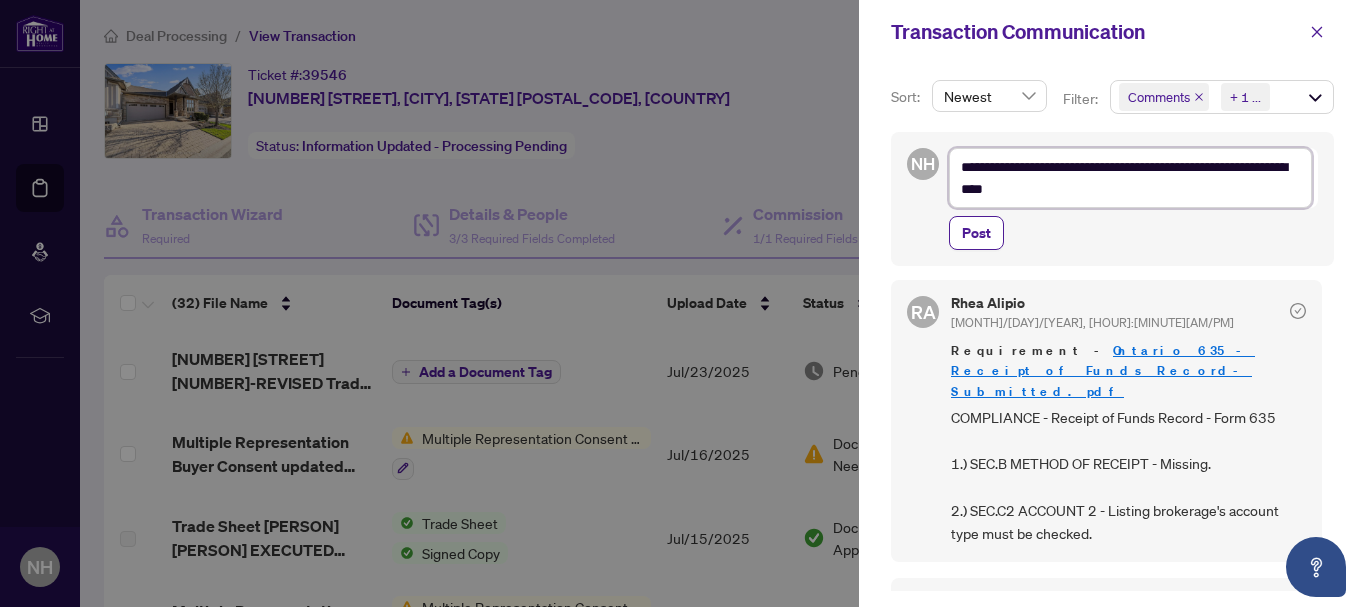 type on "**********" 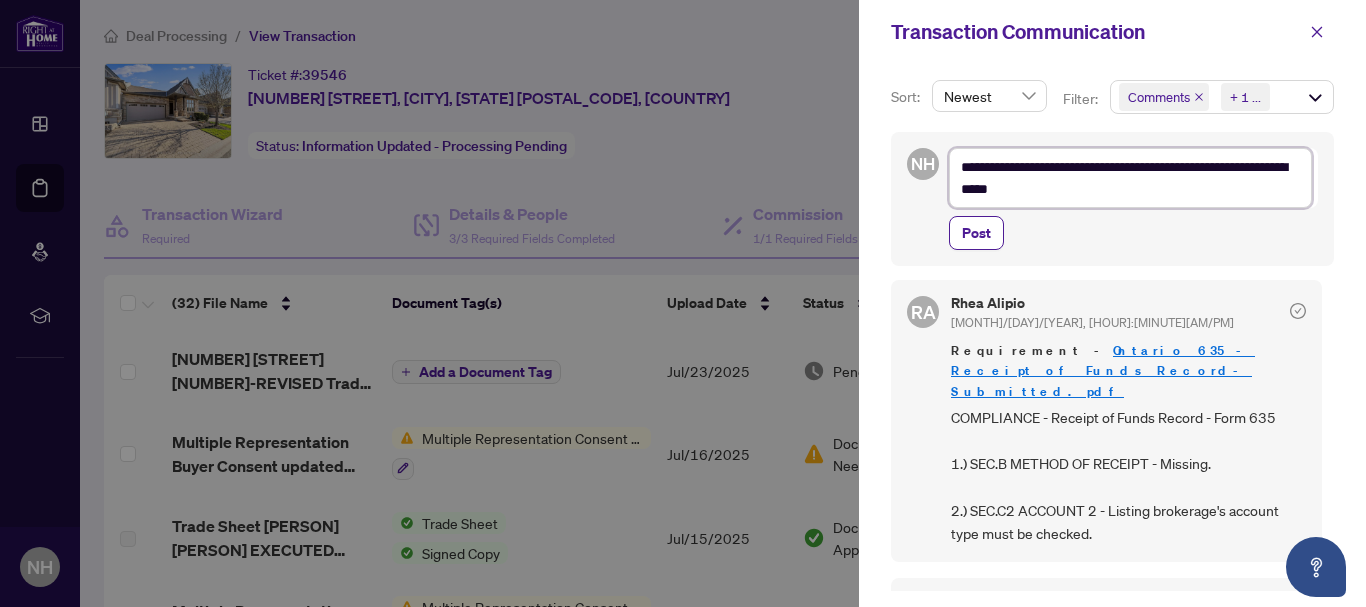 type on "**********" 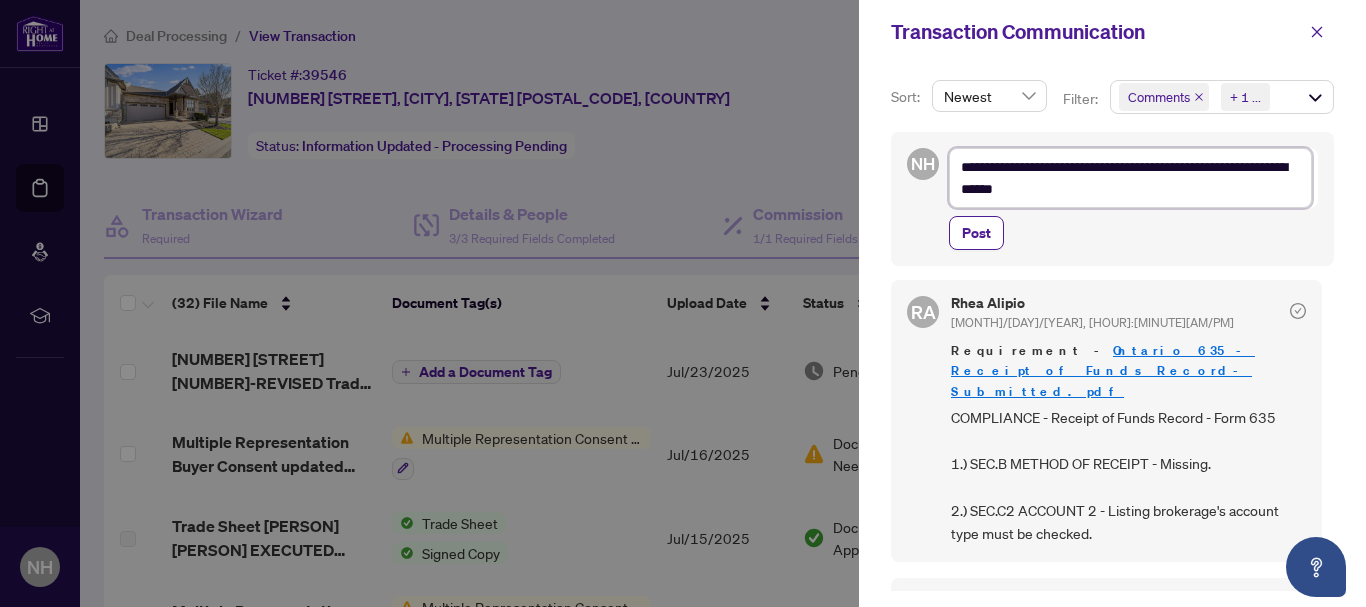 type on "**********" 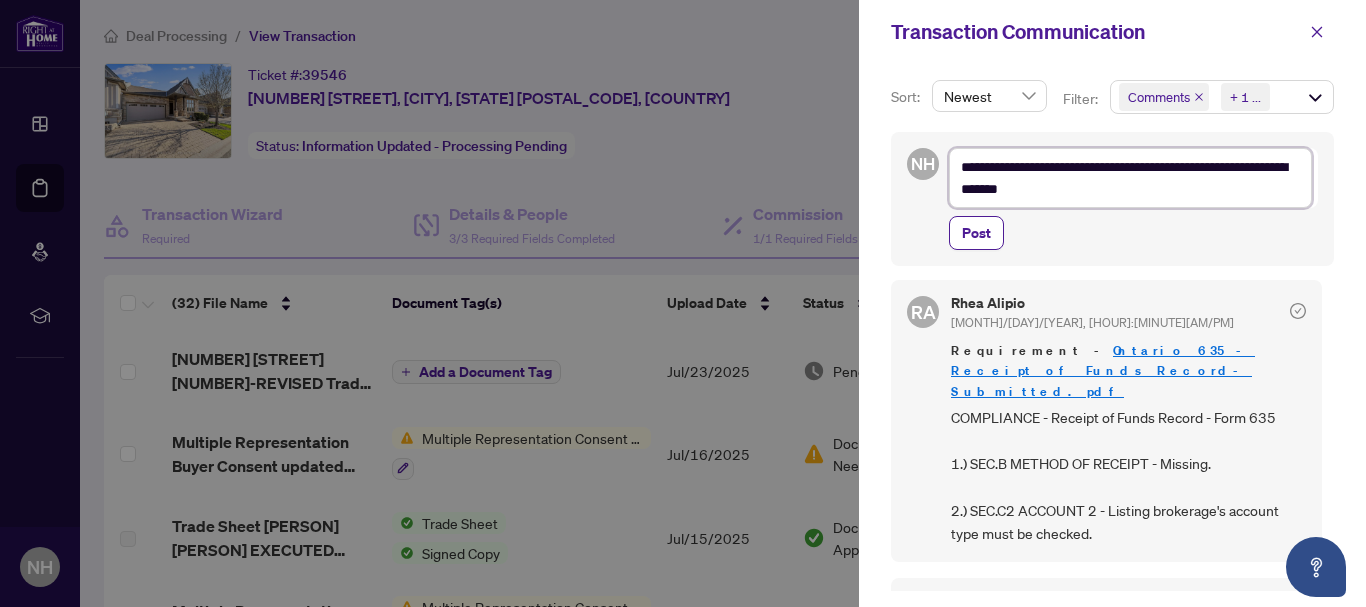 type on "**********" 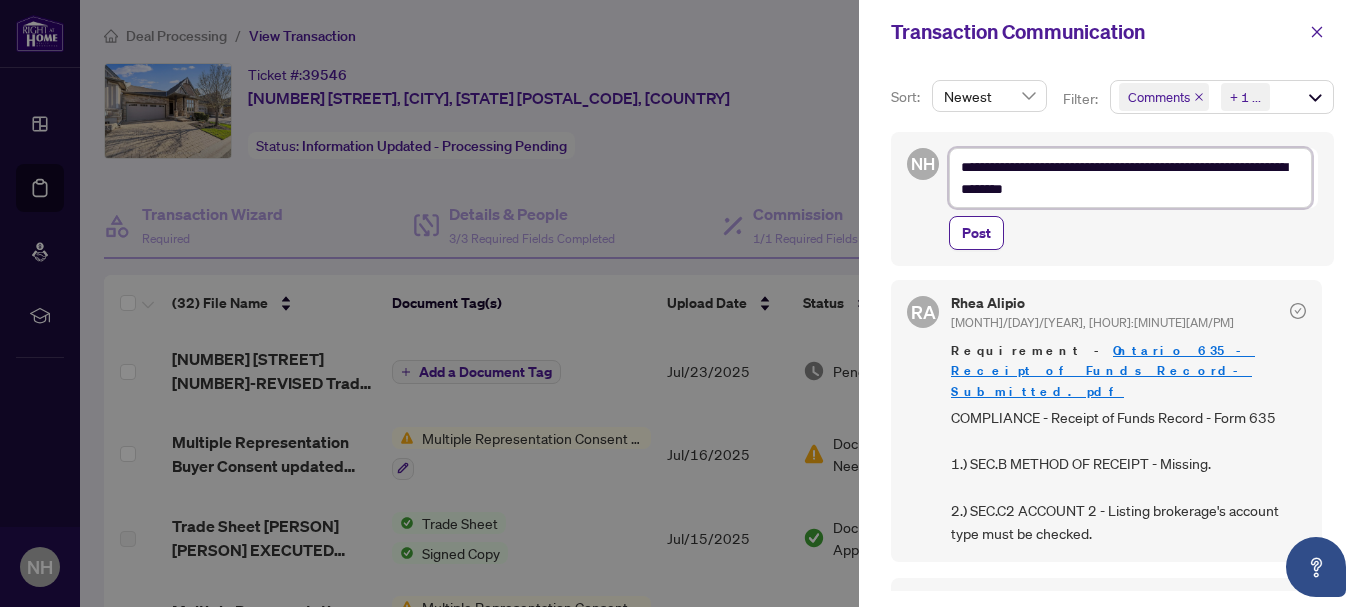 type on "**********" 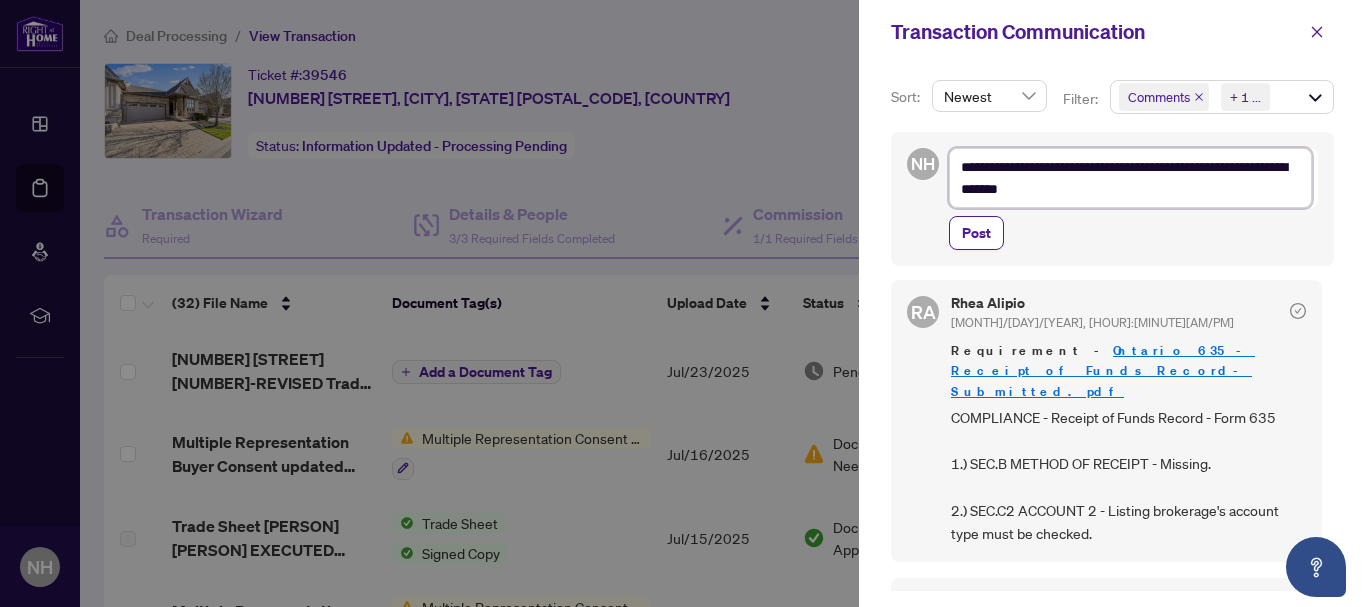 type on "**********" 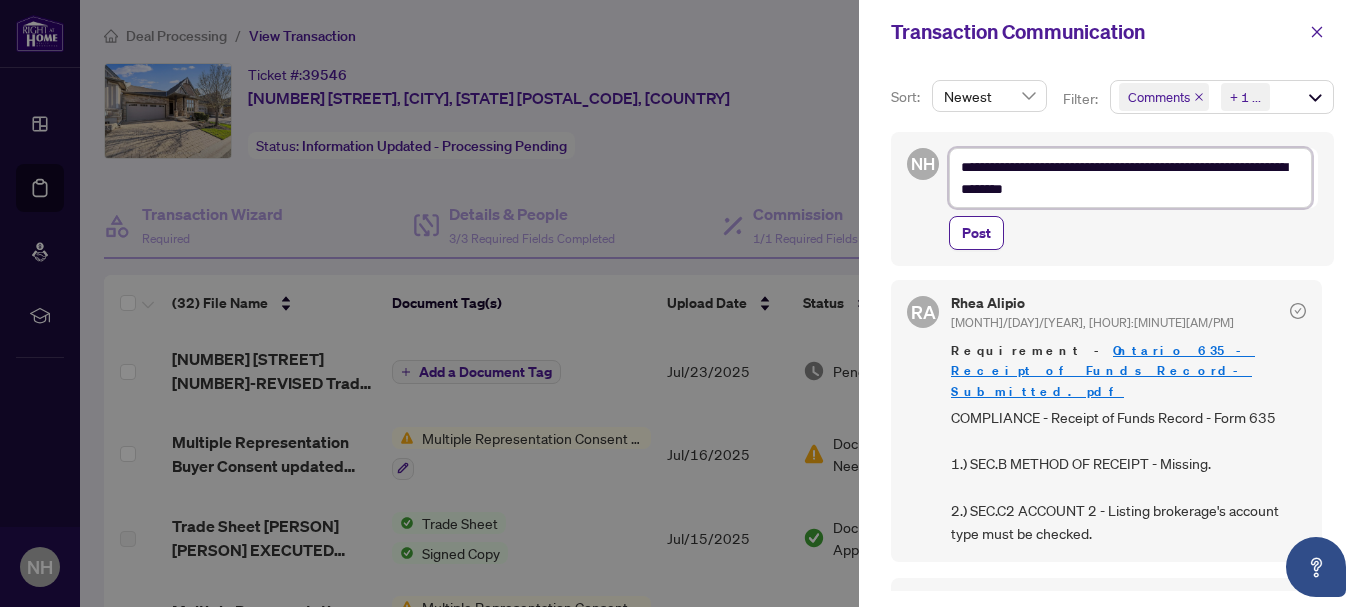 type on "**********" 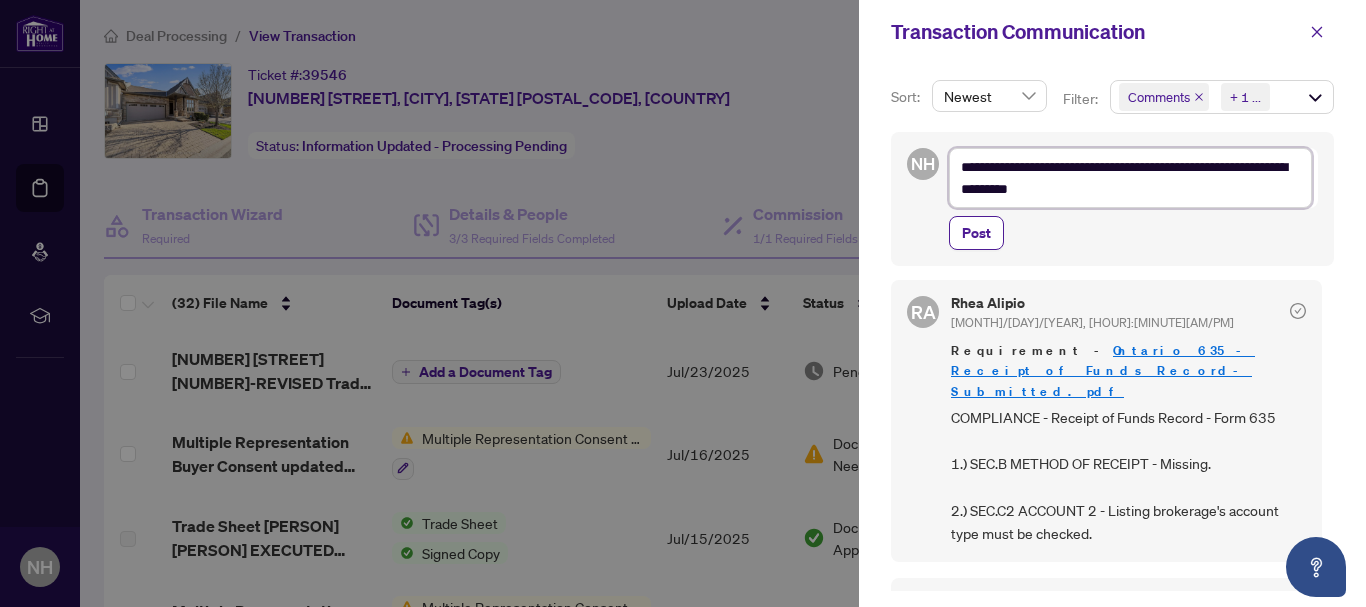 type on "**********" 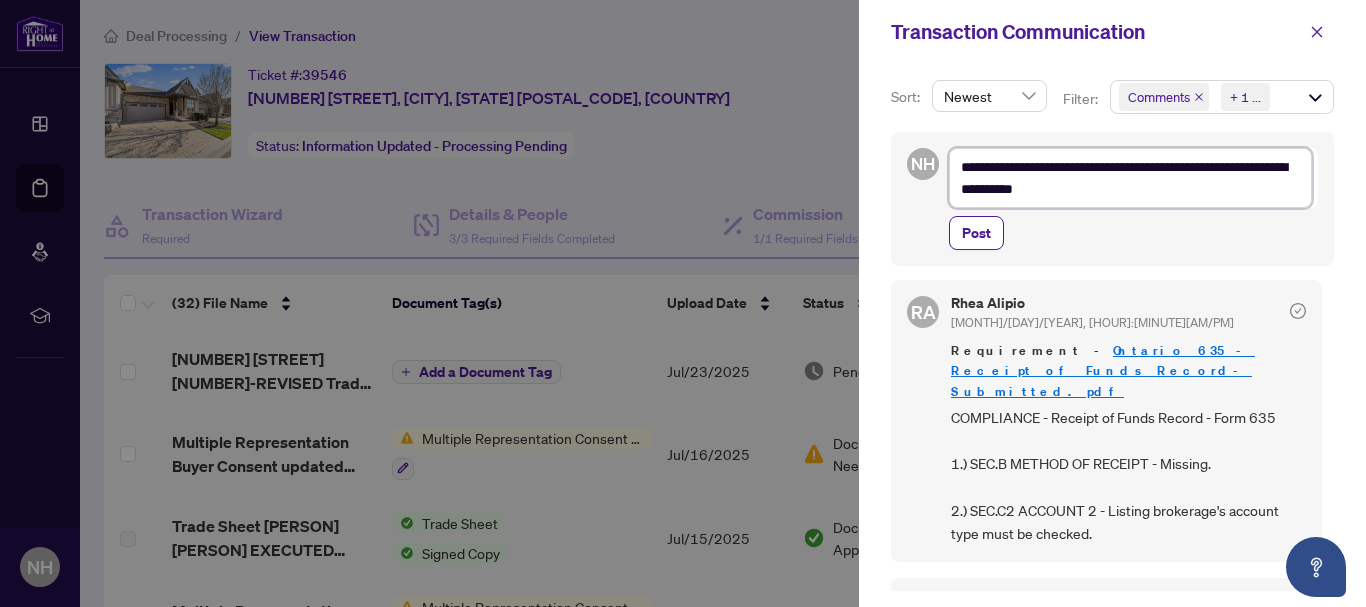 type on "**********" 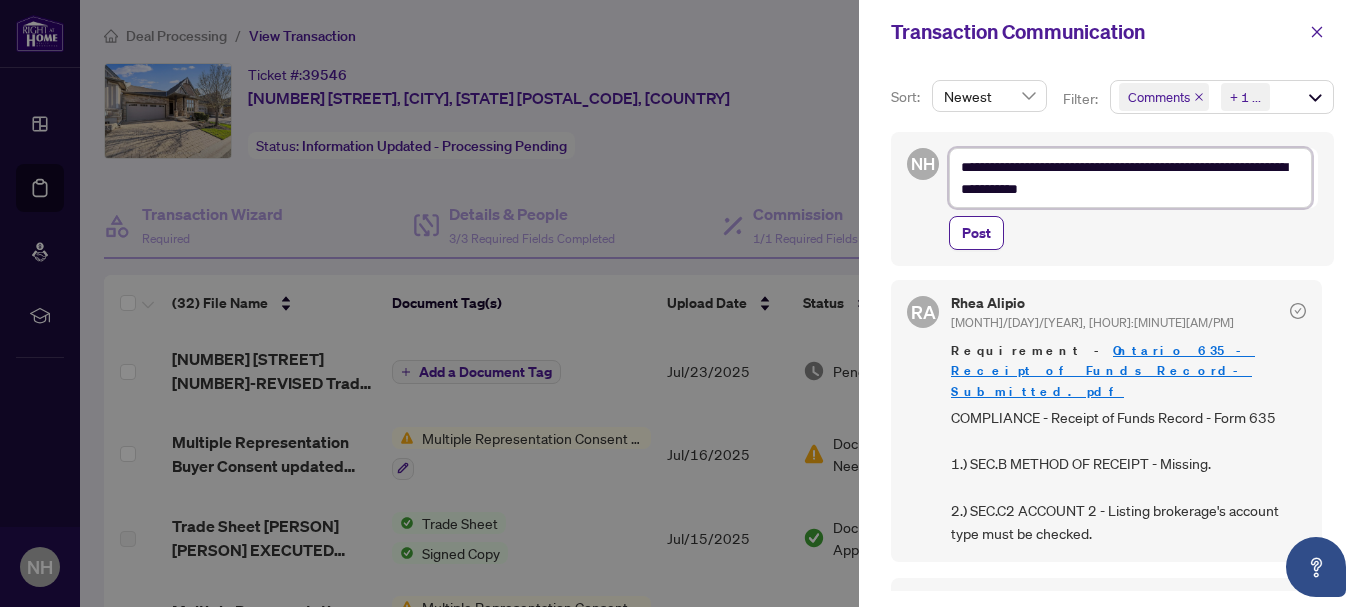 type on "**********" 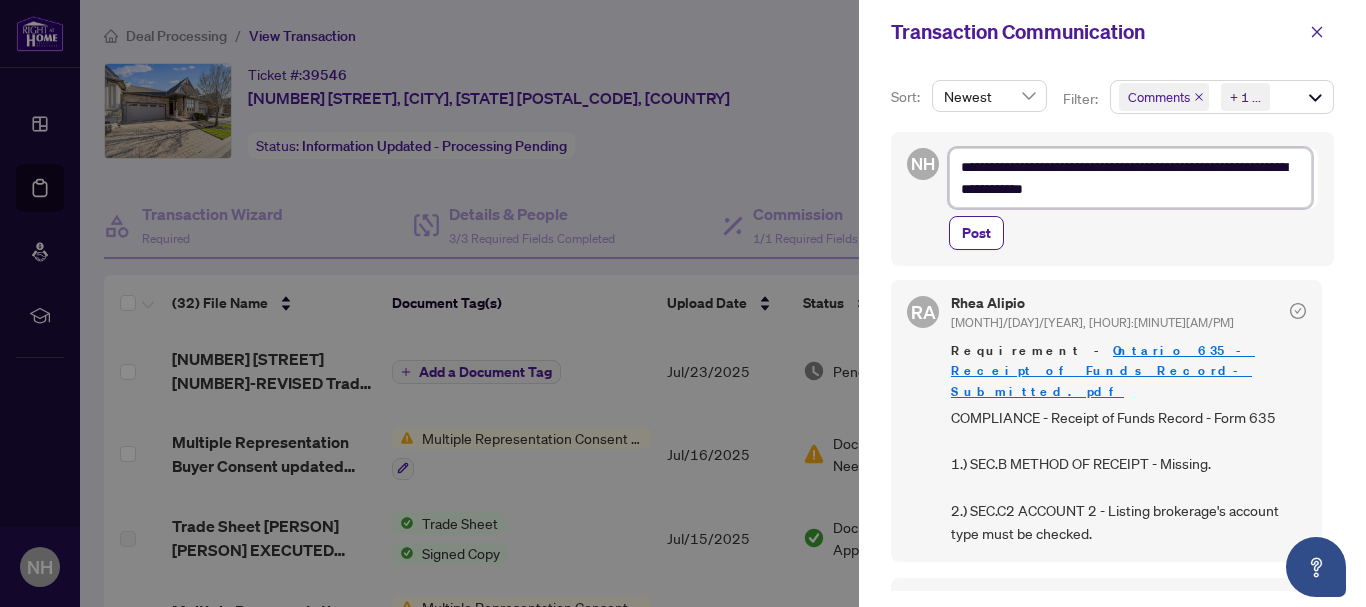 type on "**********" 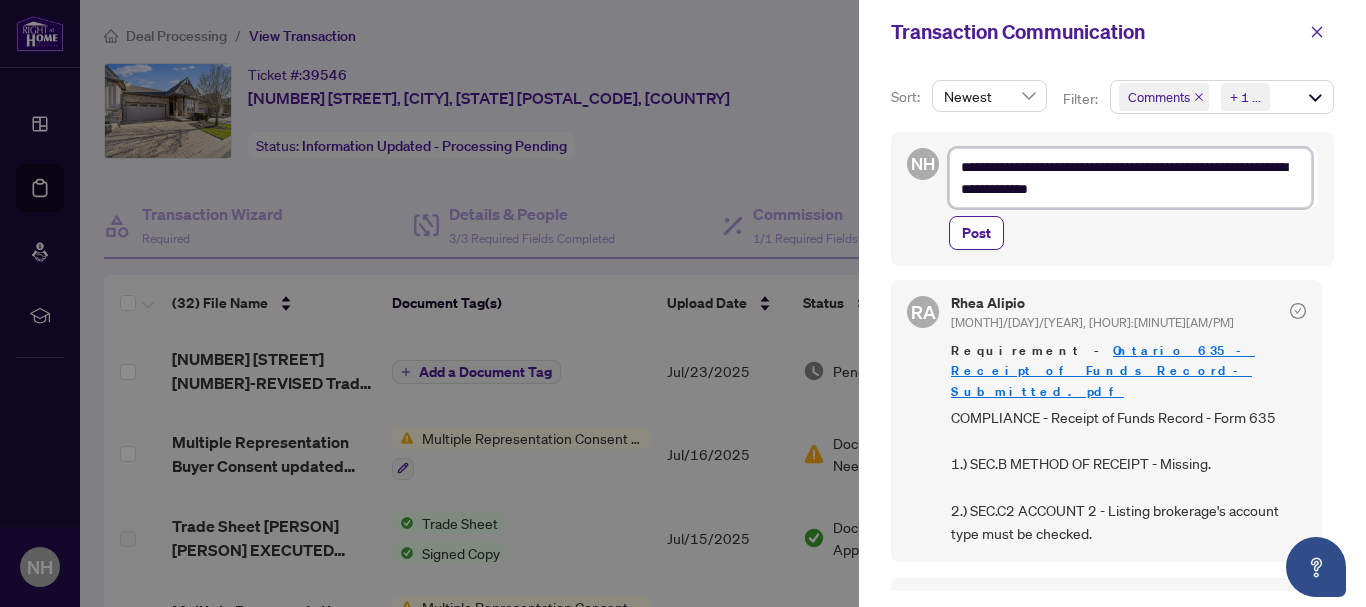 type on "**********" 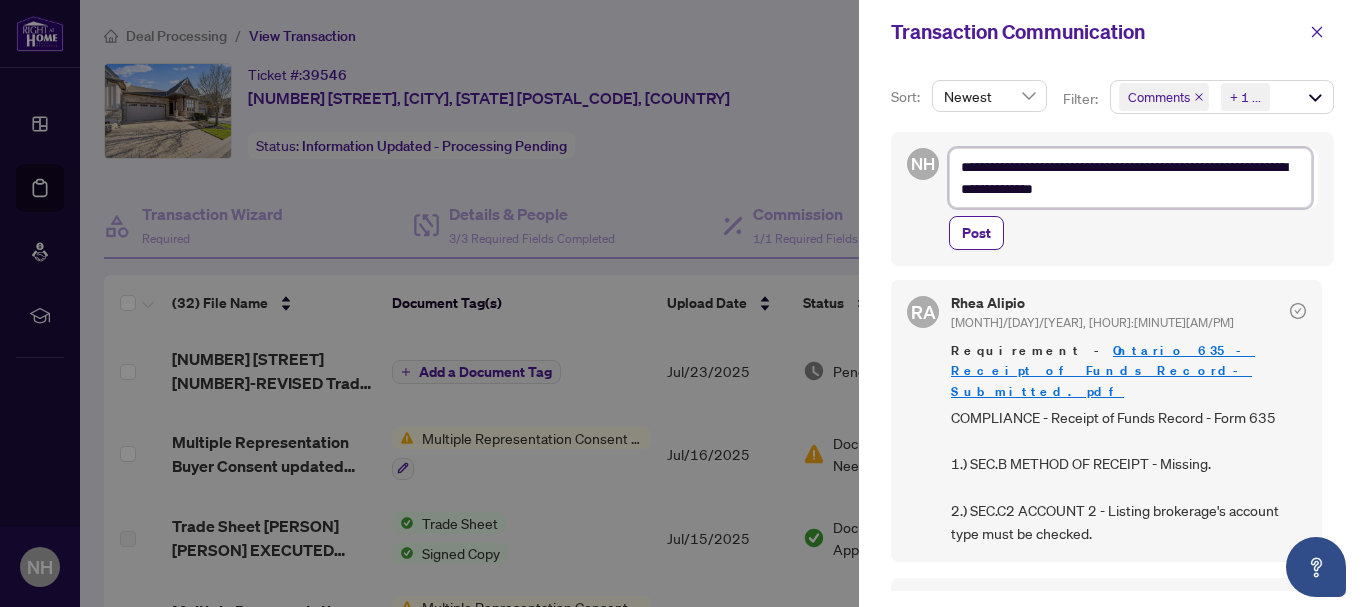 type on "**********" 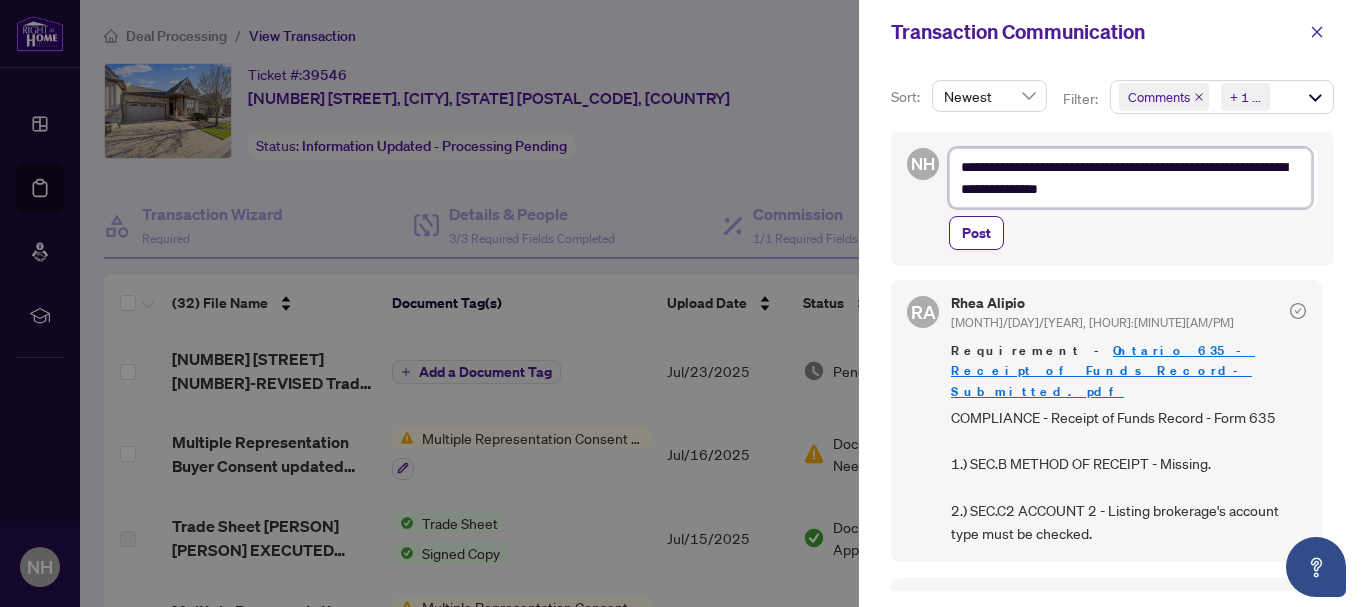 type on "**********" 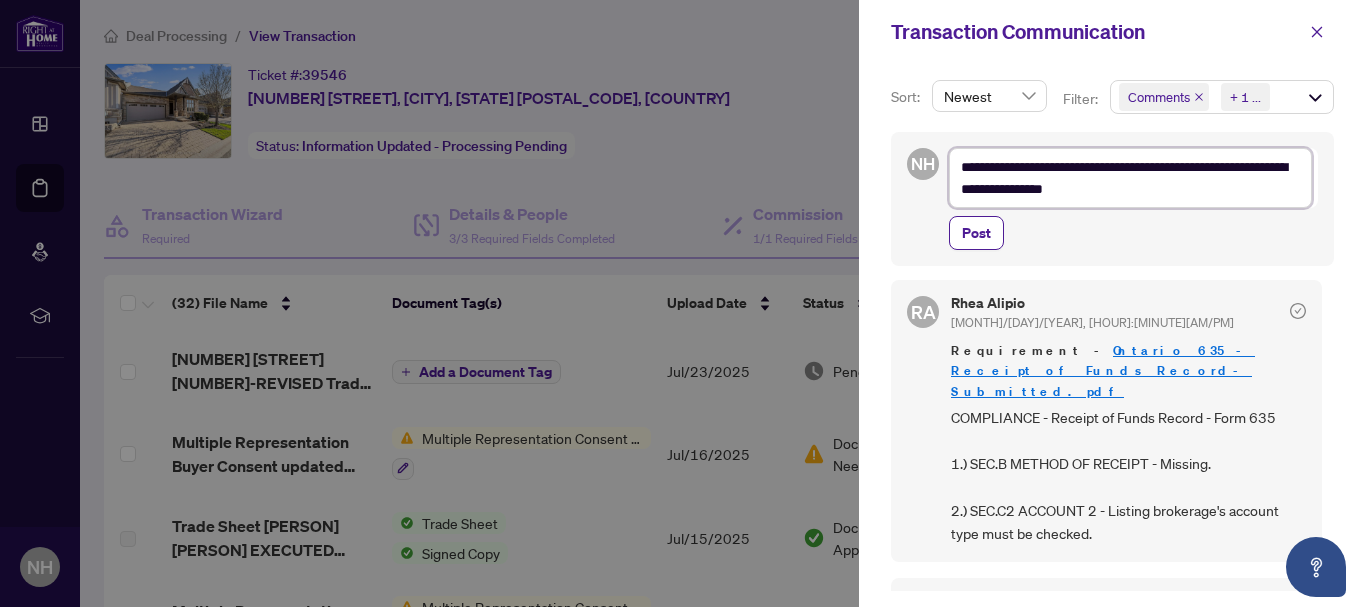 type on "**********" 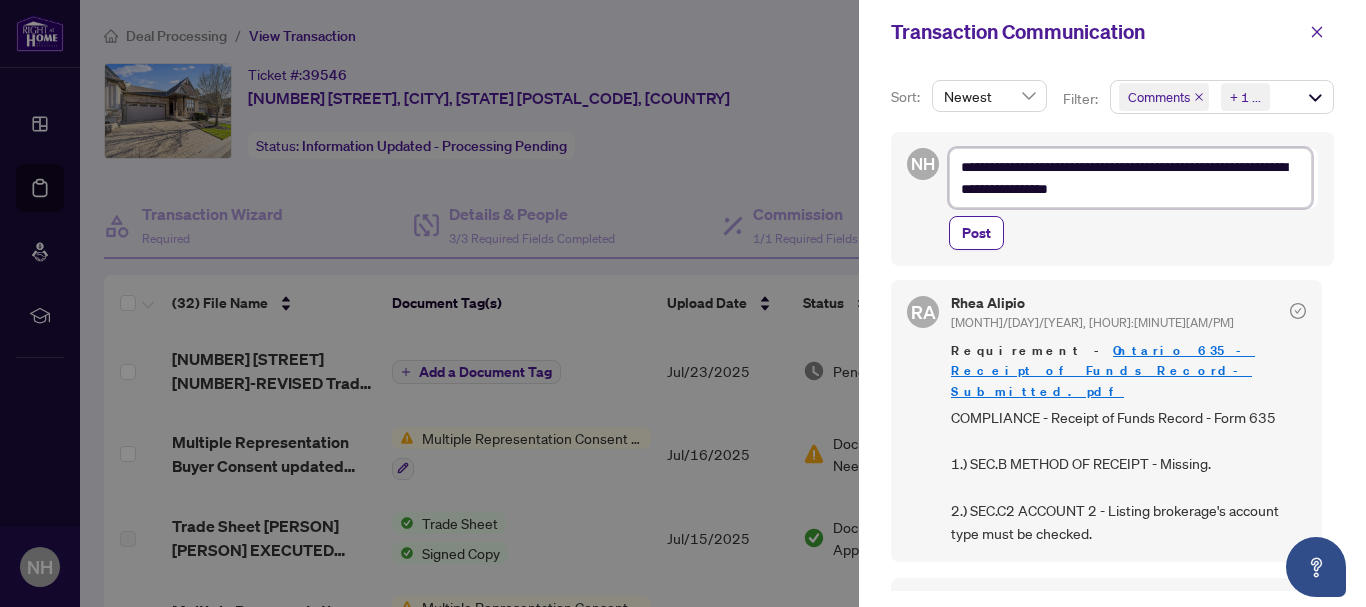 type on "**********" 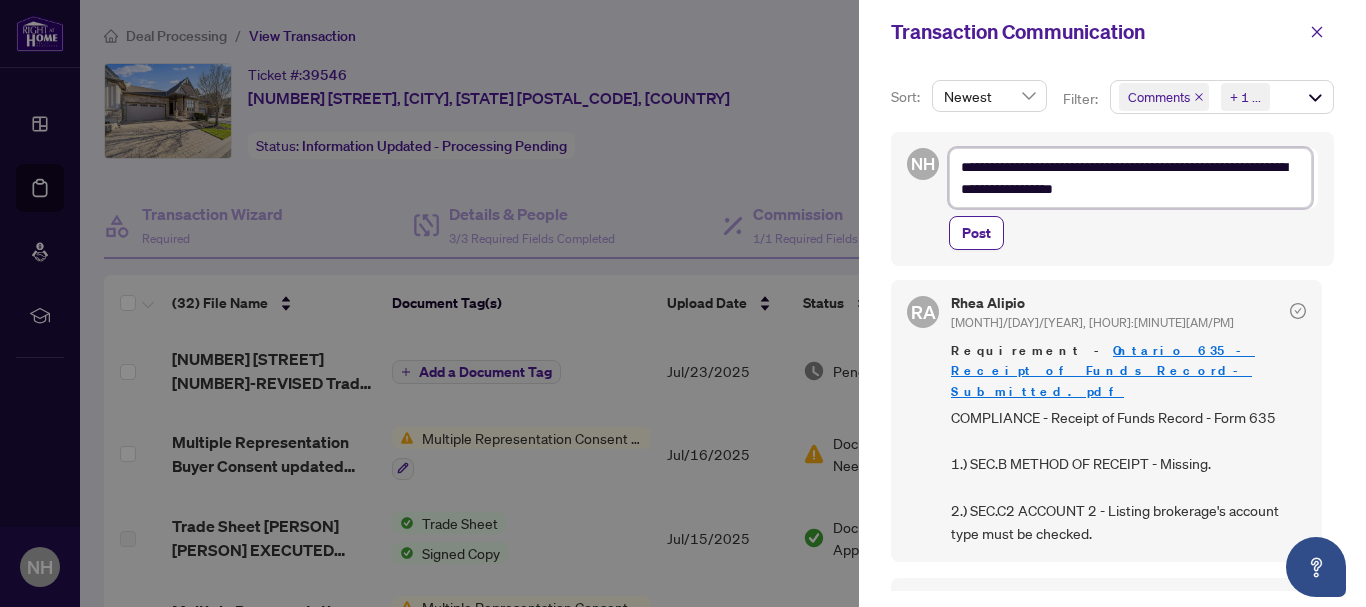type on "**********" 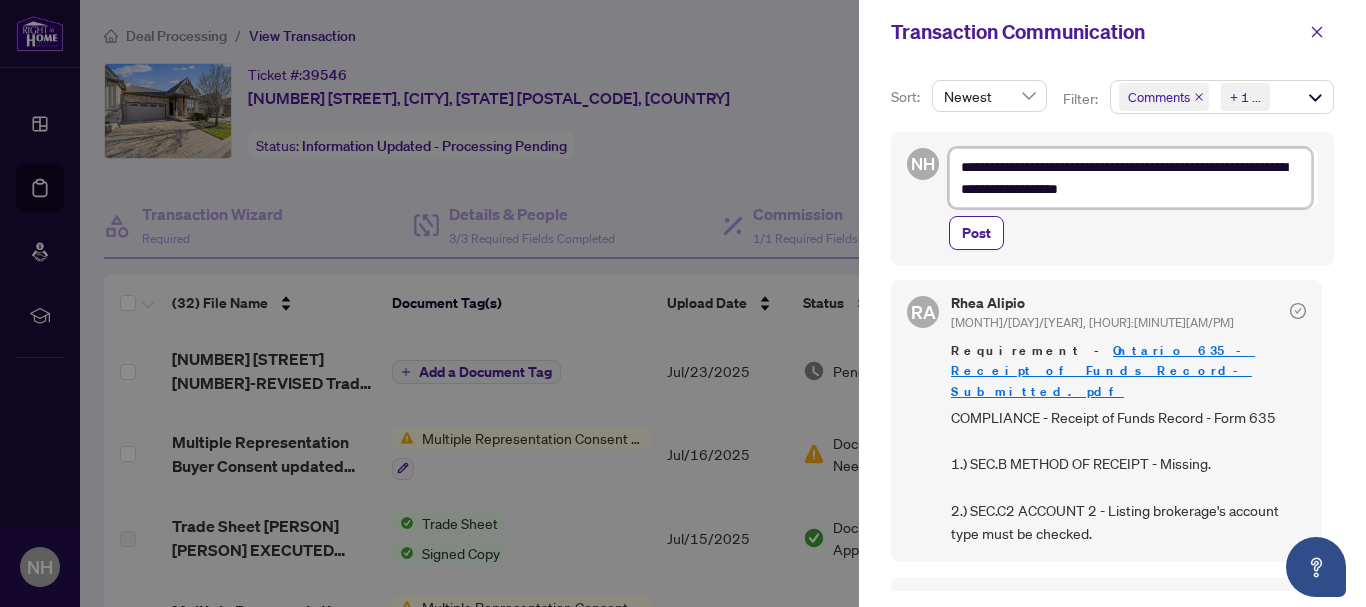 type on "**********" 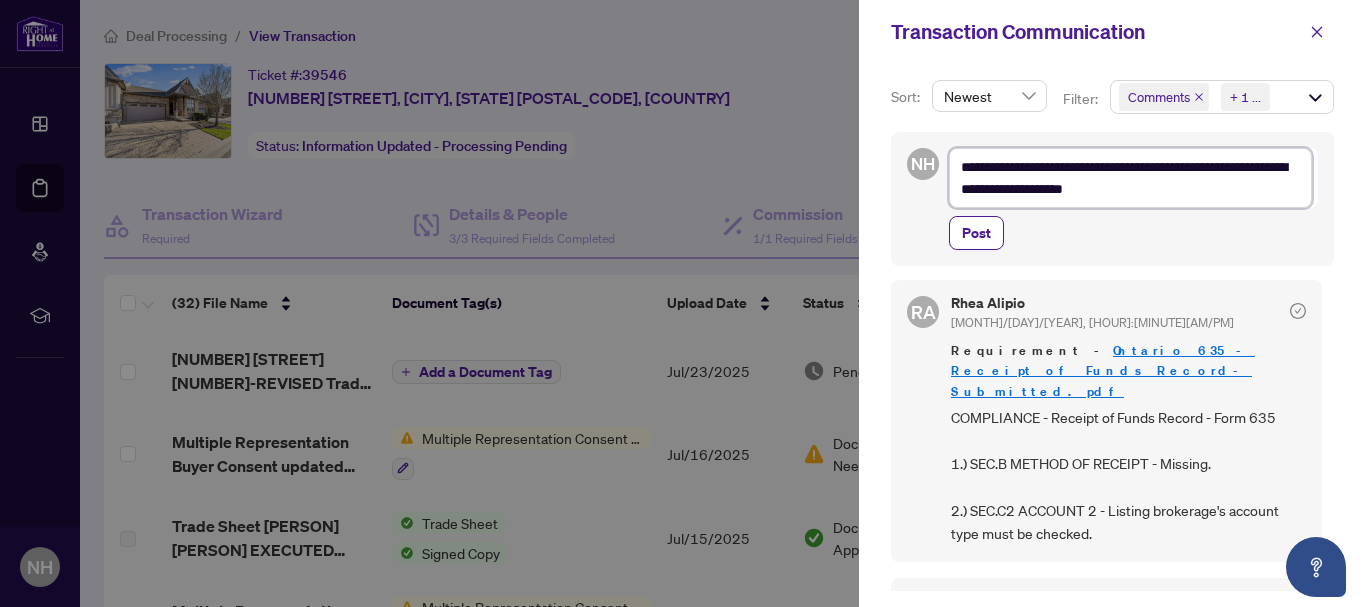 type on "**********" 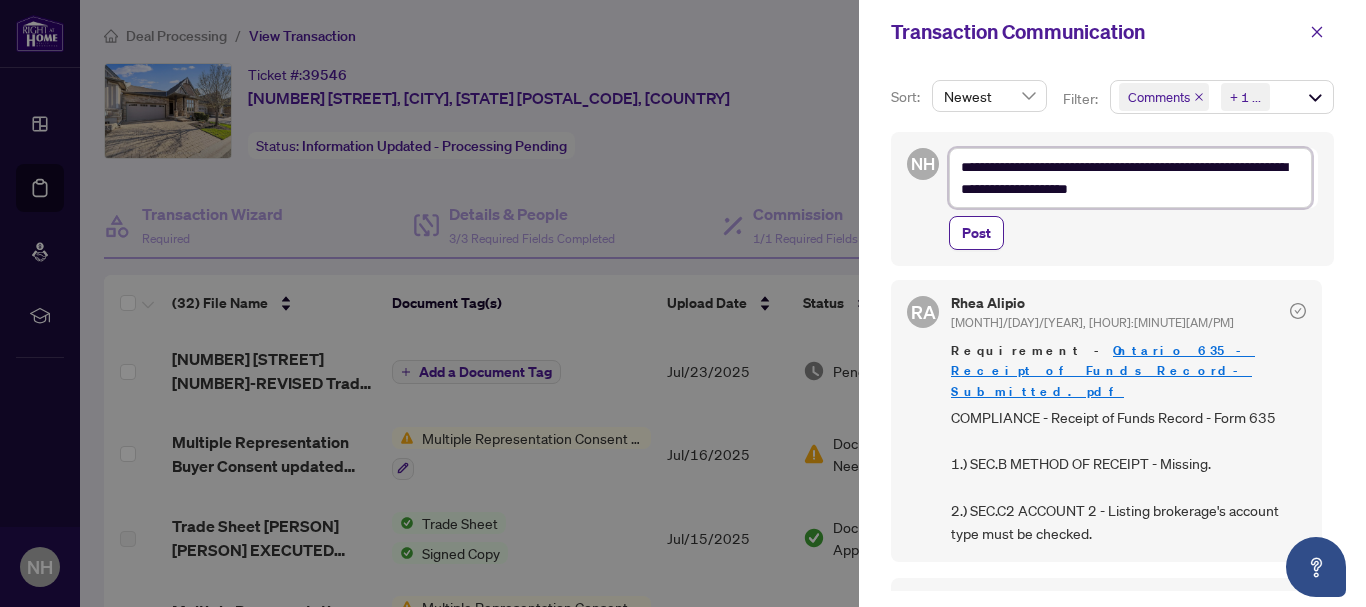 type on "**********" 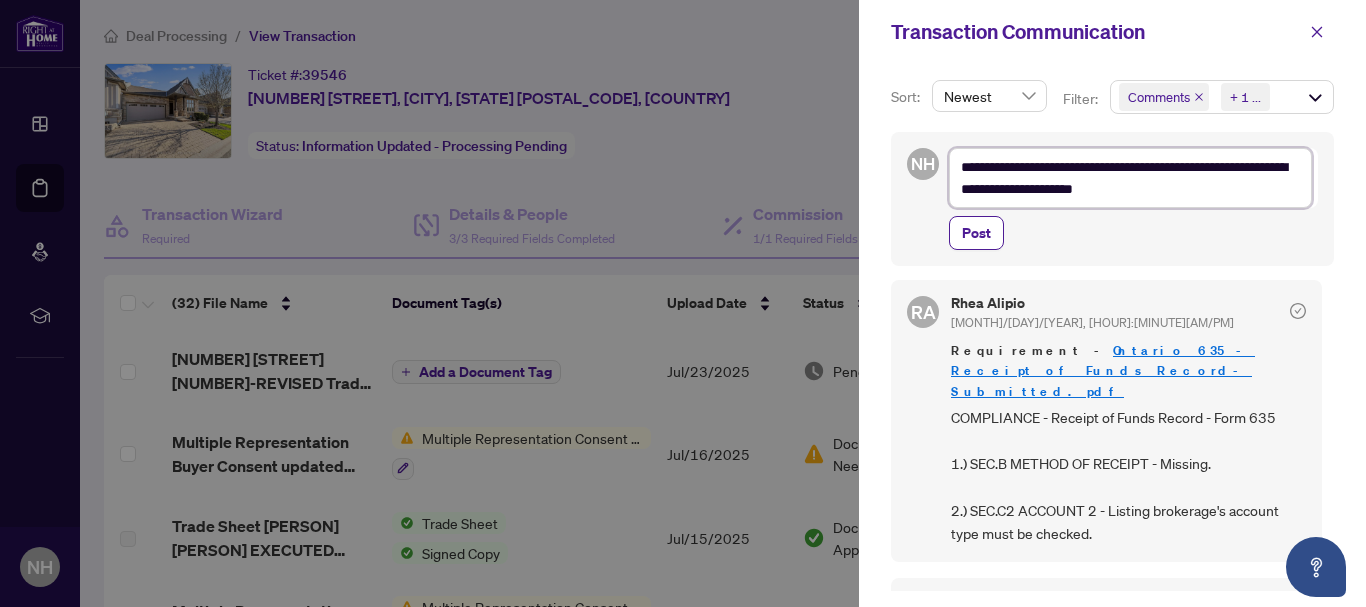 type on "**********" 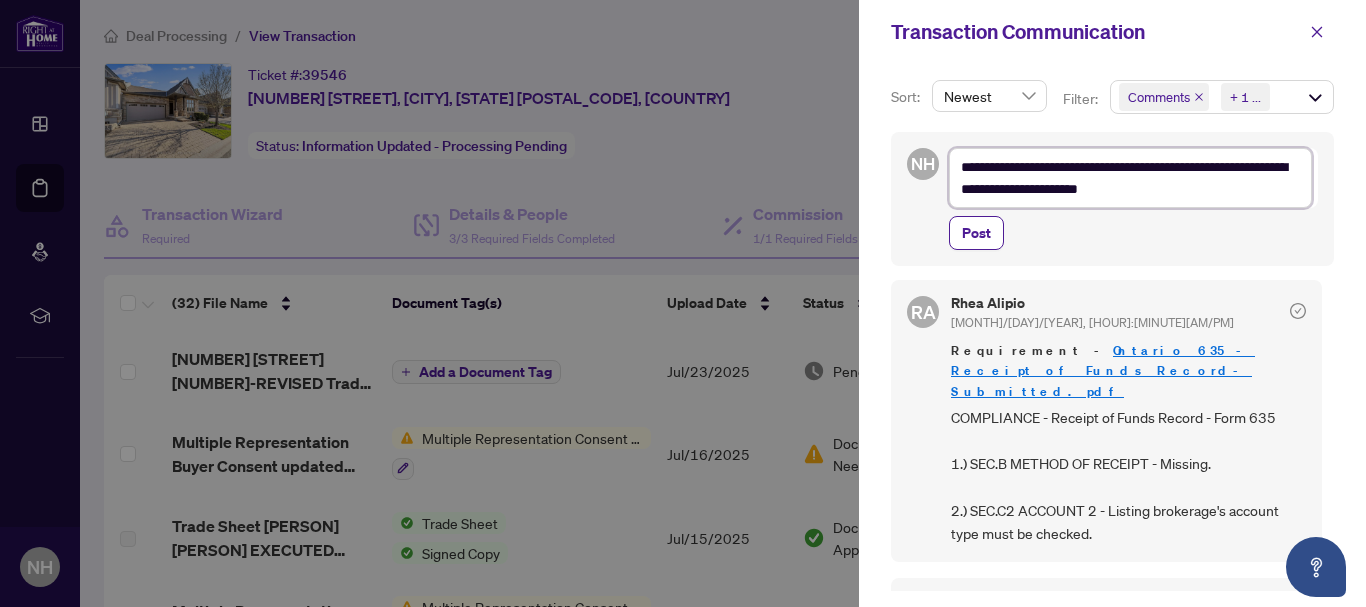type on "**********" 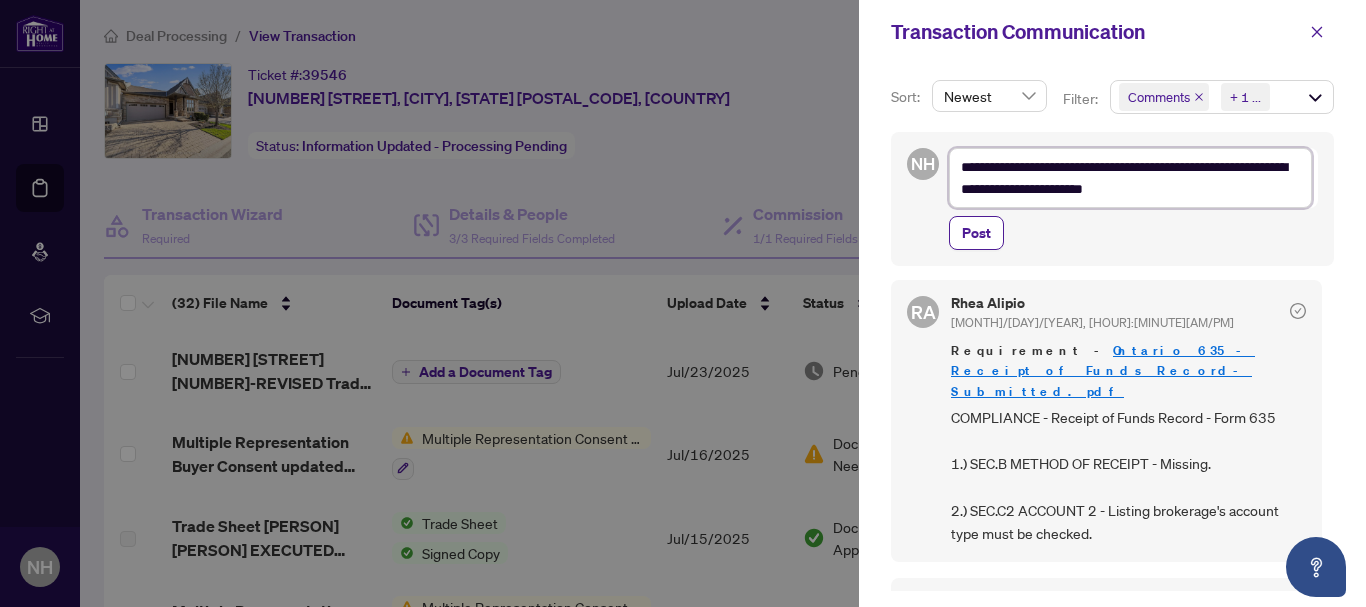 type on "**********" 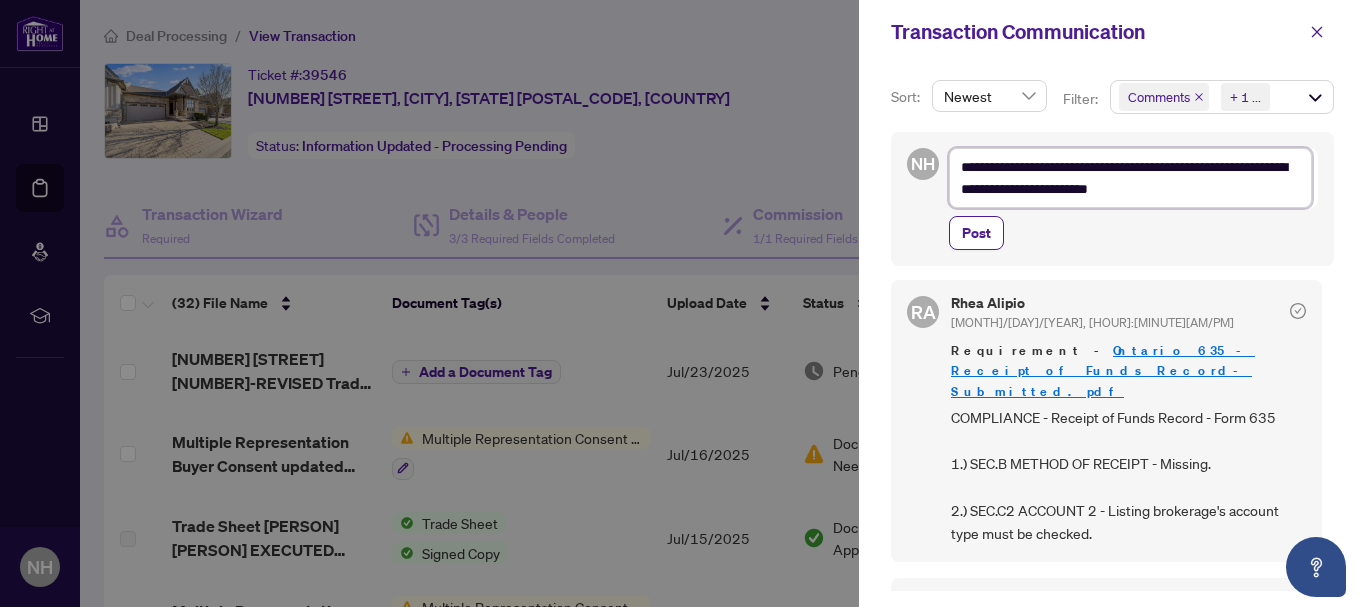type on "**********" 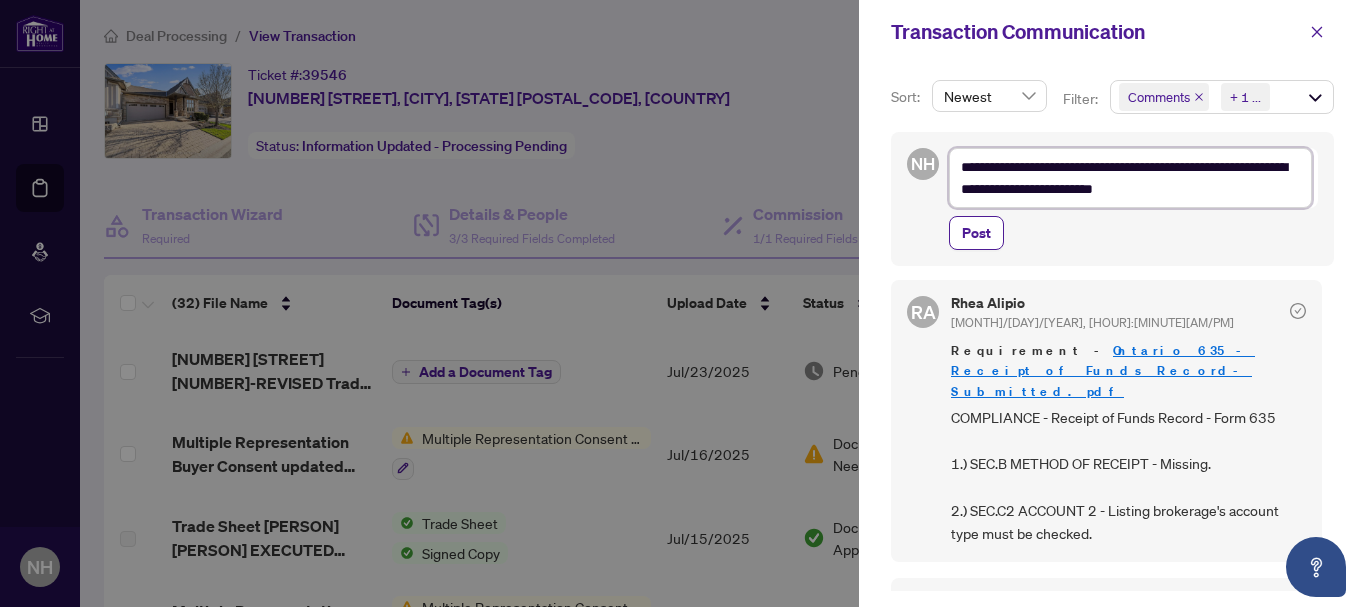 type on "**********" 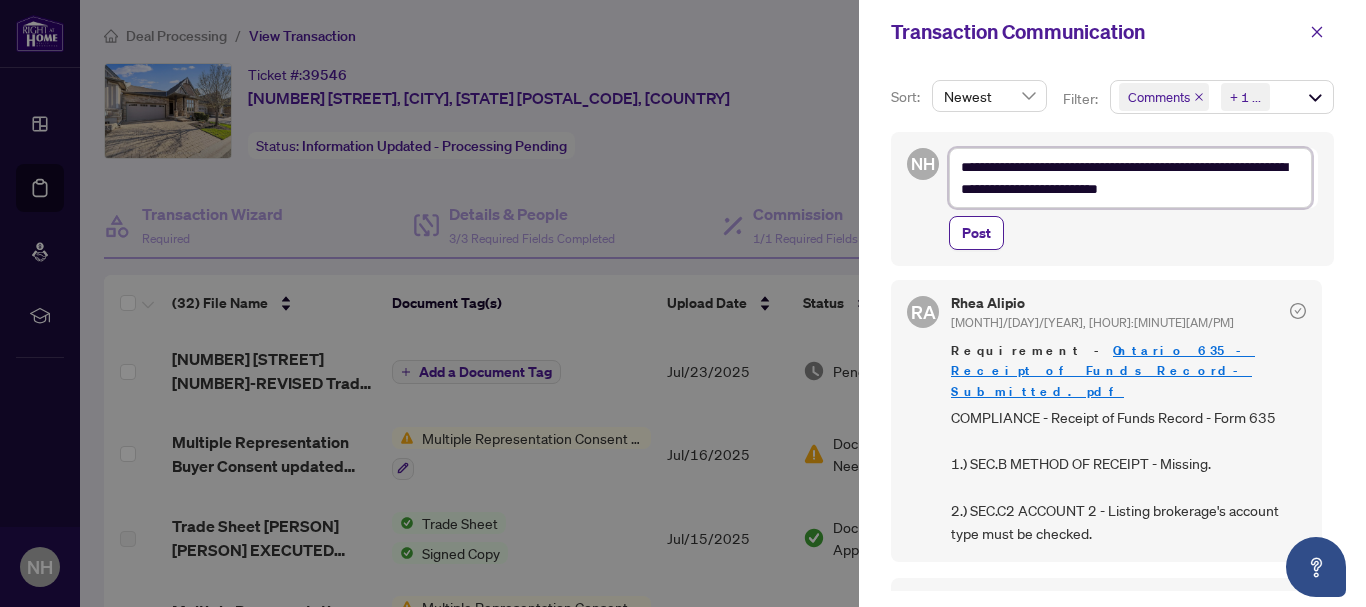 type on "**********" 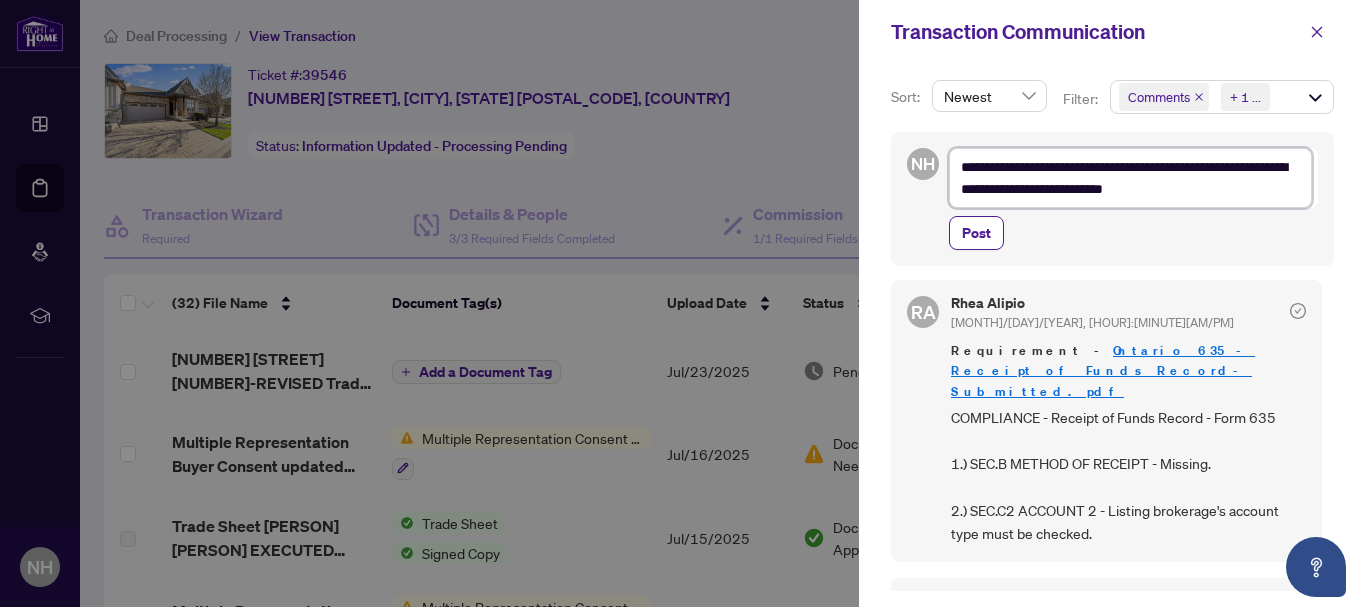 type on "**********" 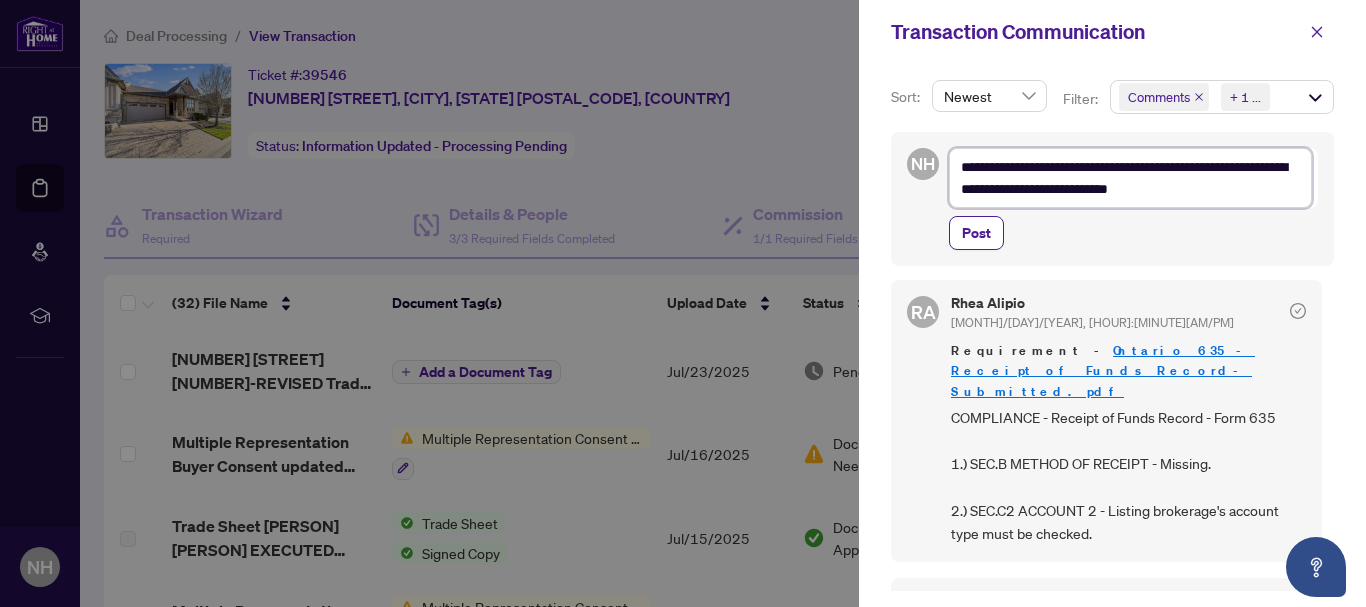 type on "**********" 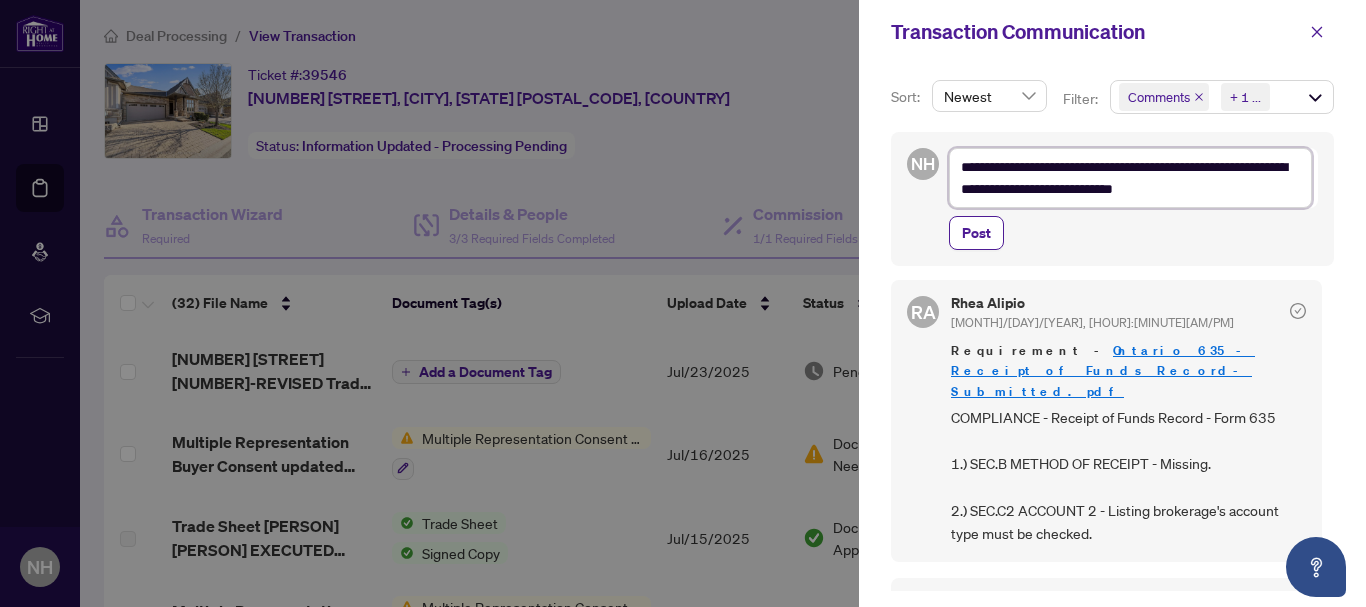 type on "**********" 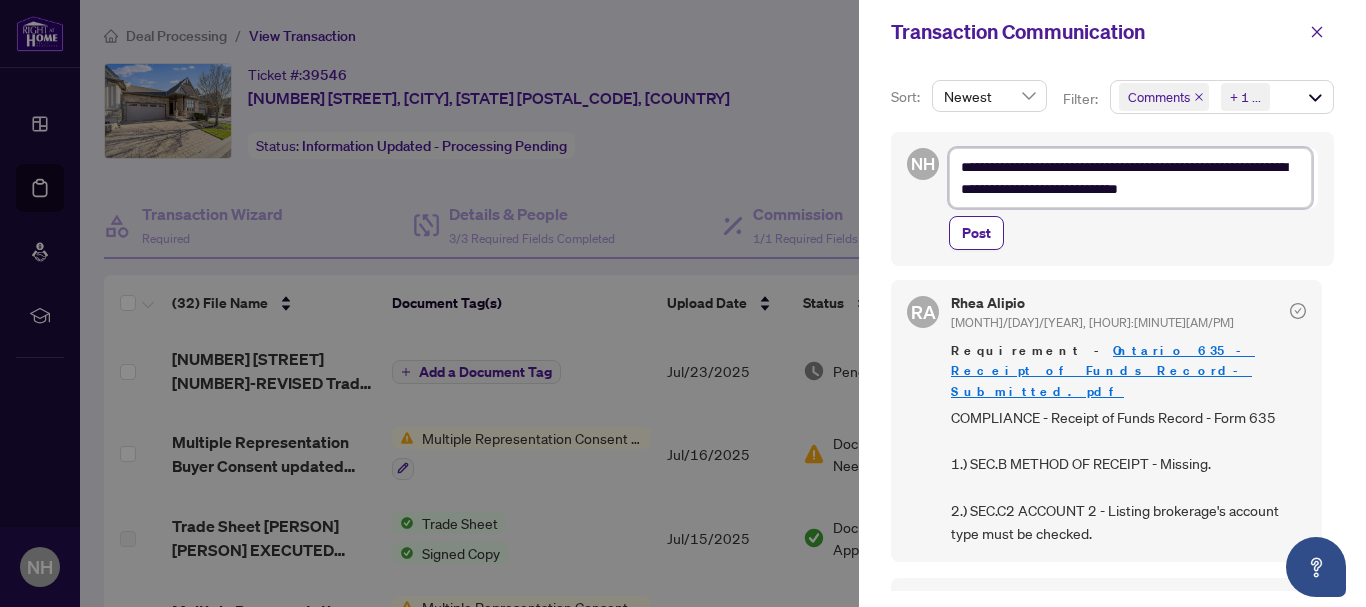 type on "**********" 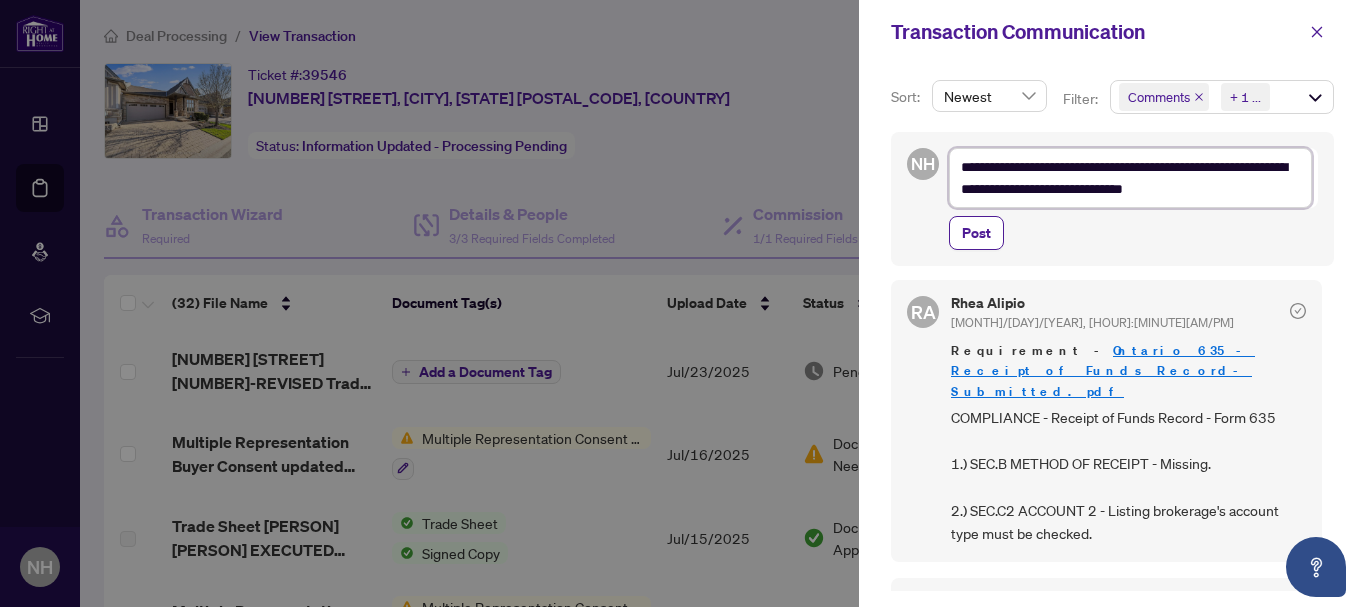 type on "**********" 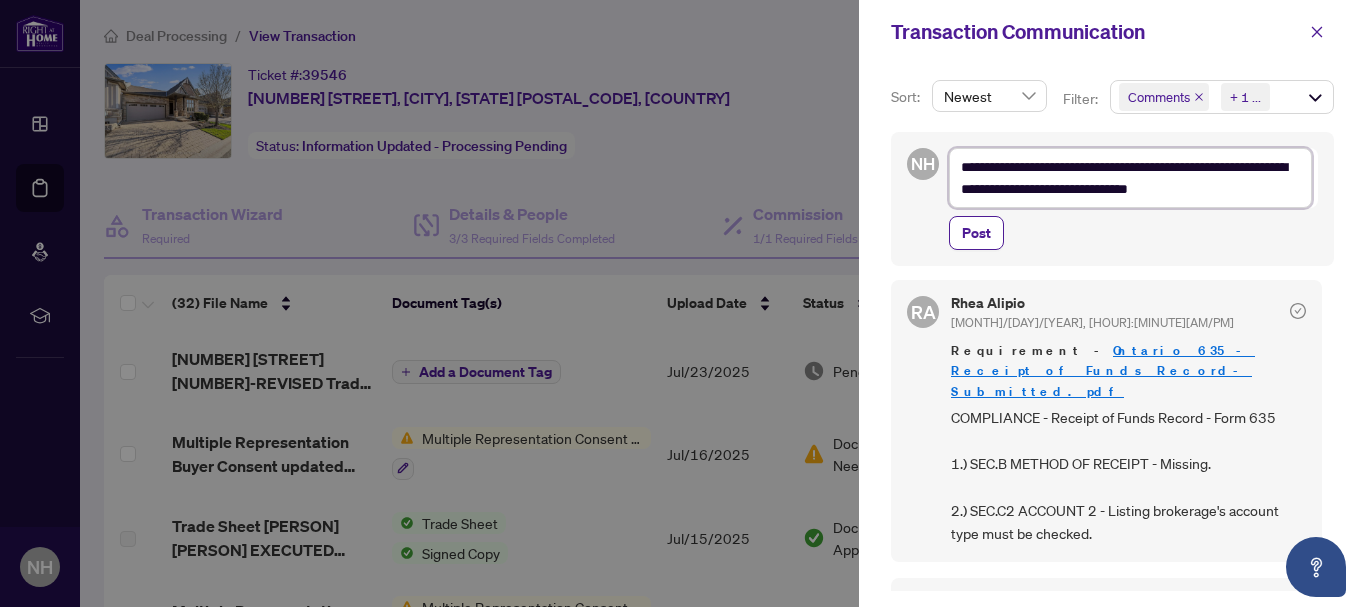 type on "**********" 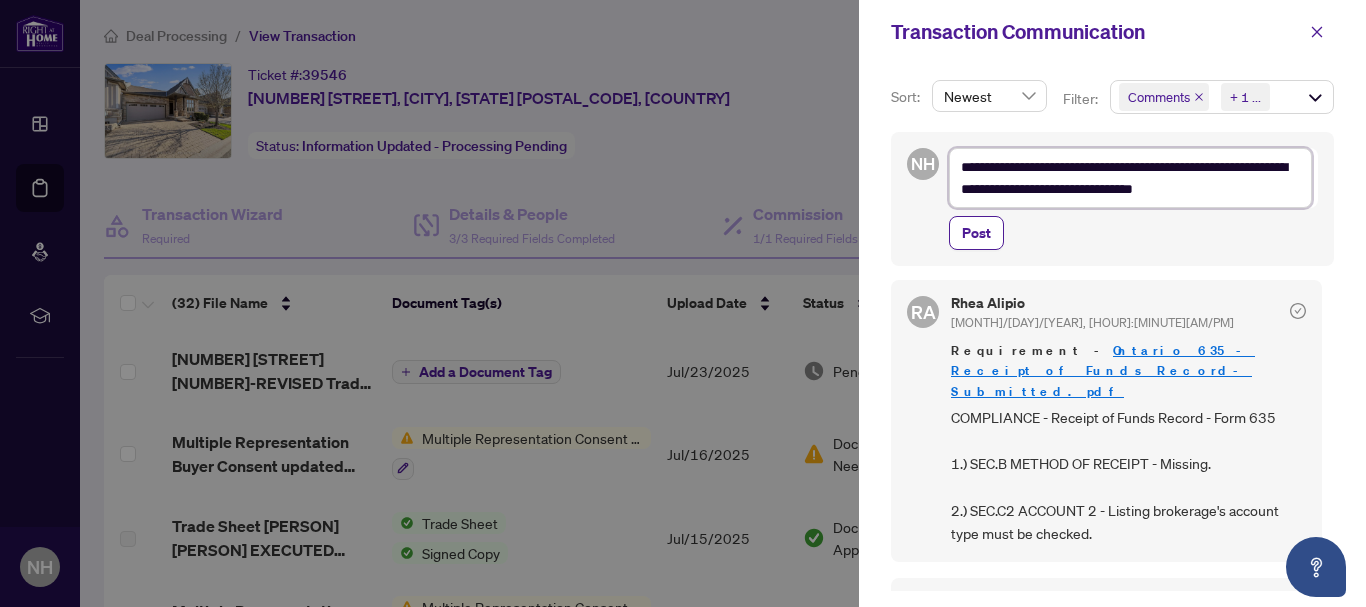 type on "**********" 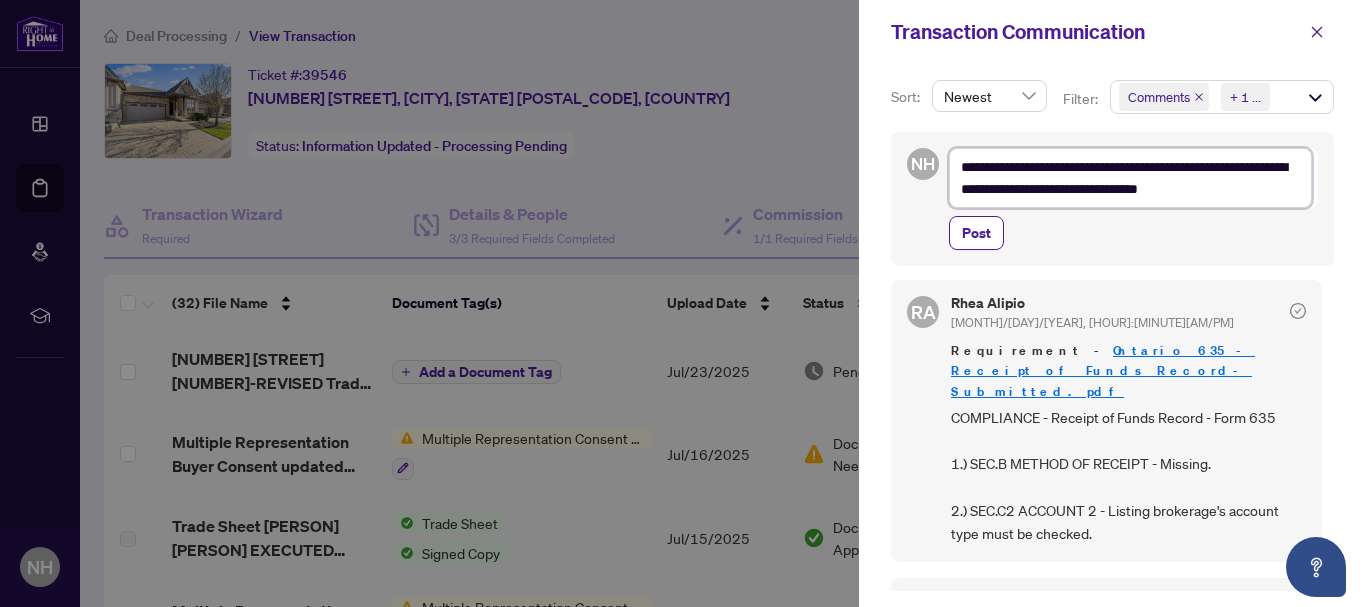 type on "**********" 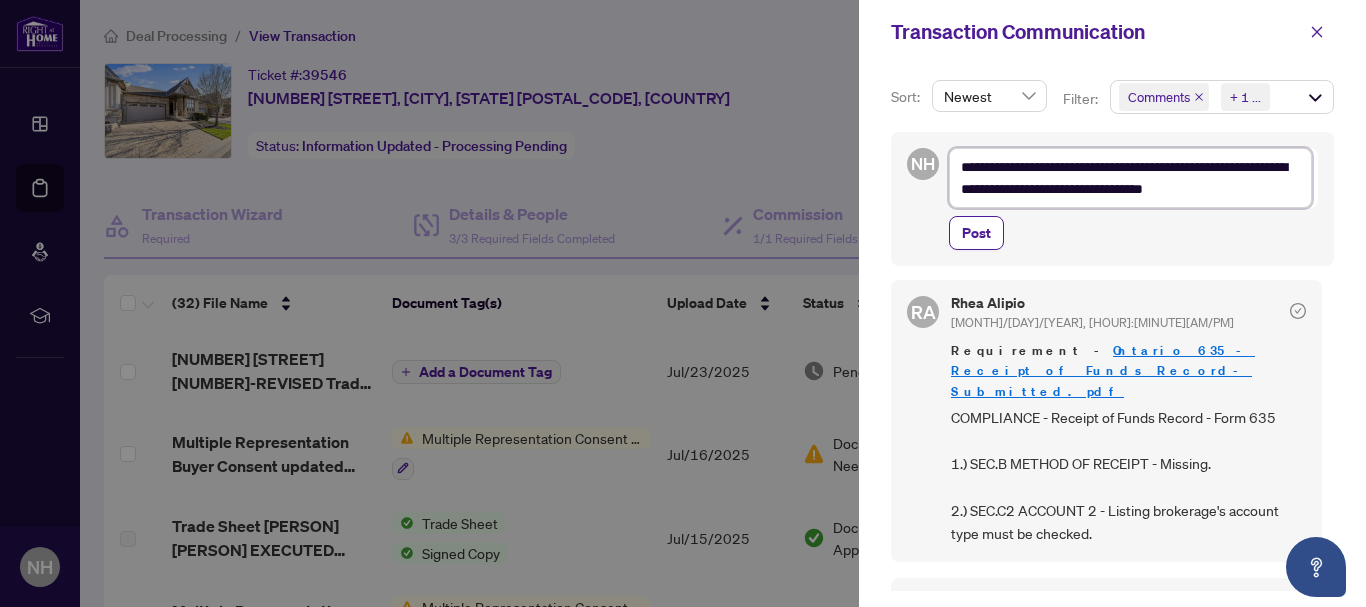 type on "**********" 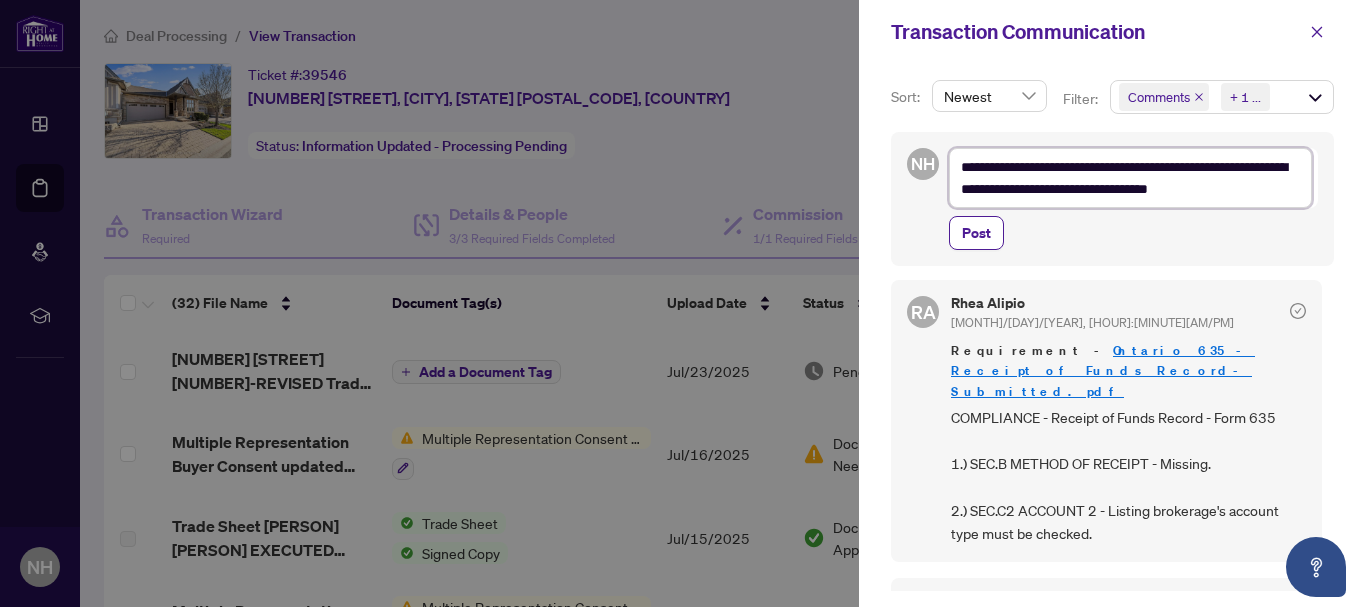 type on "**********" 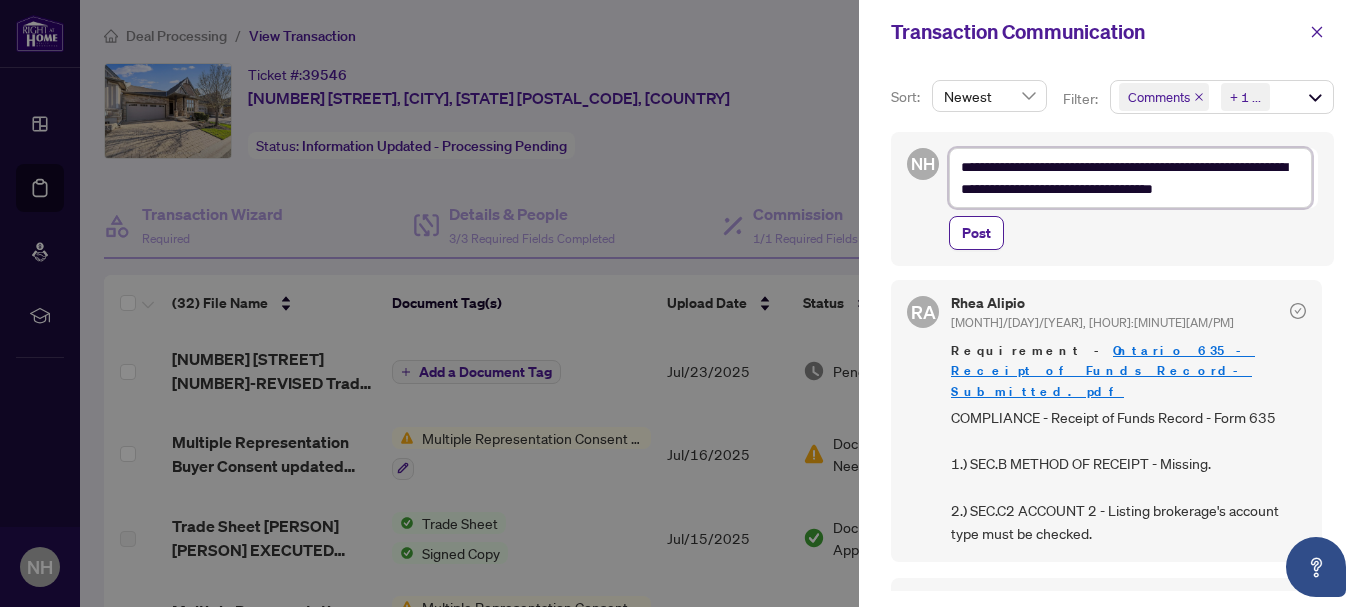 type on "**********" 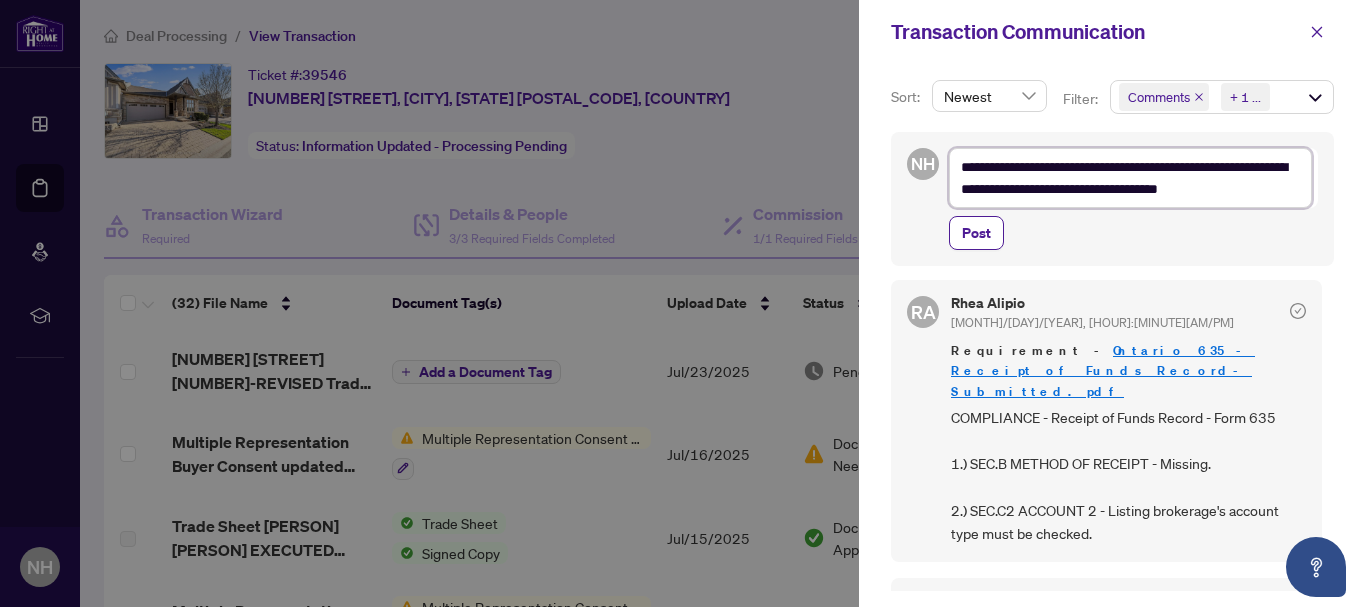 type on "**********" 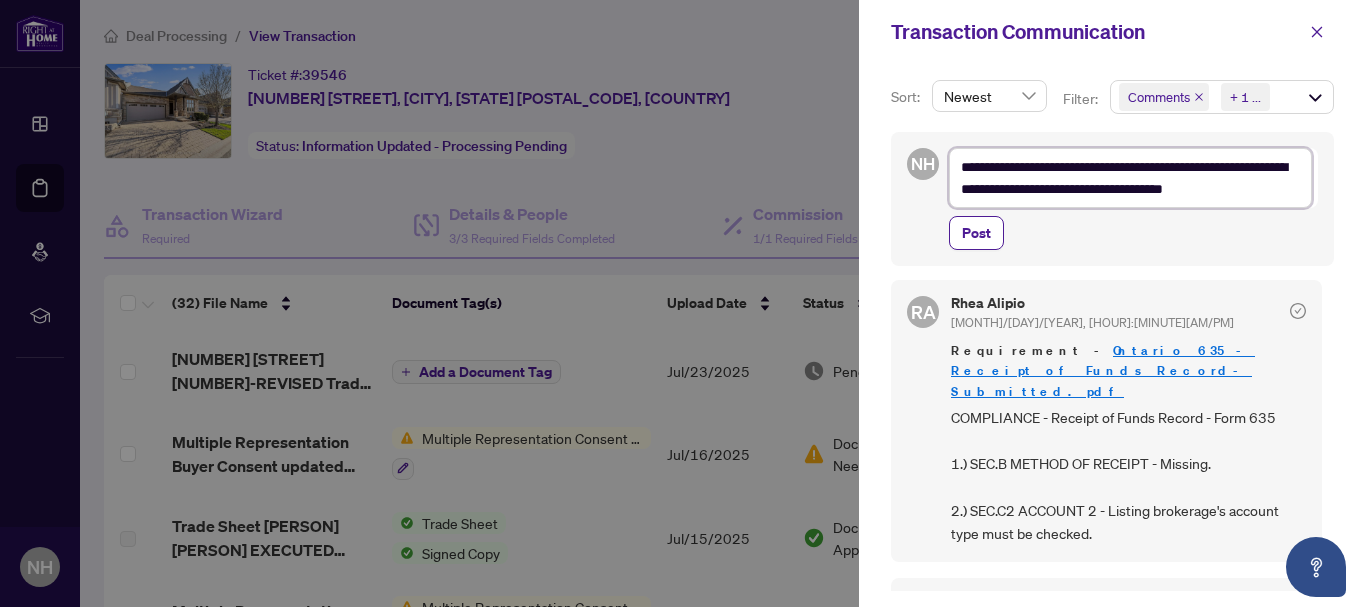 type on "**********" 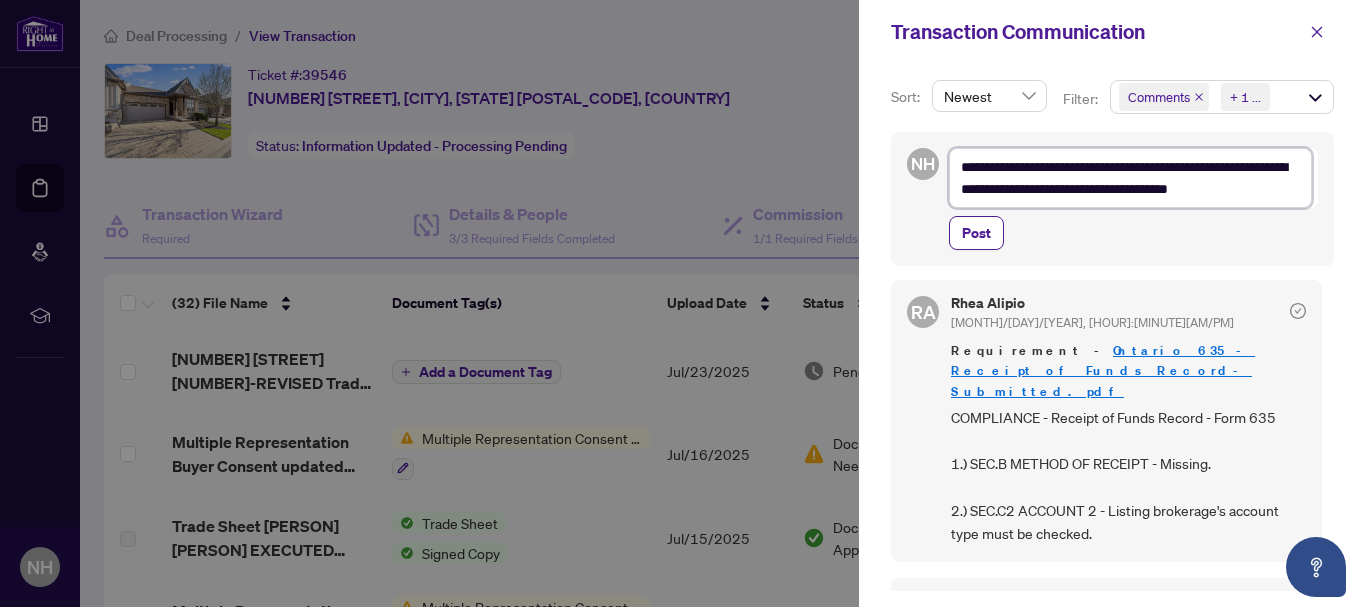 type on "**********" 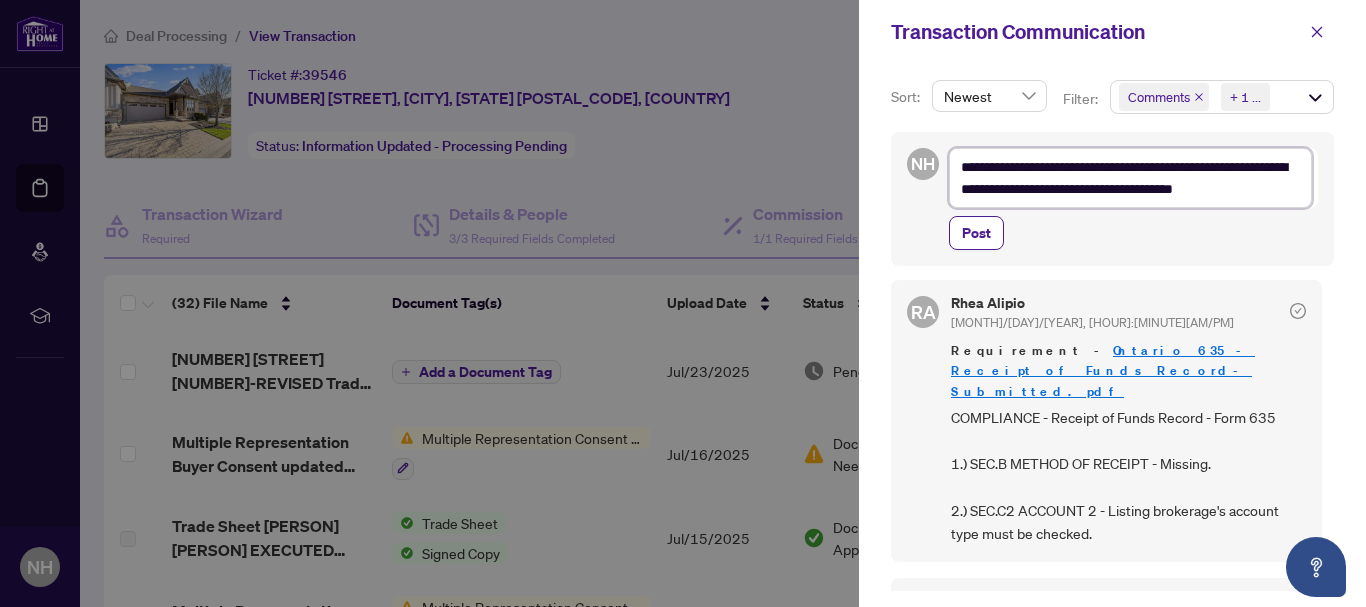 type on "**********" 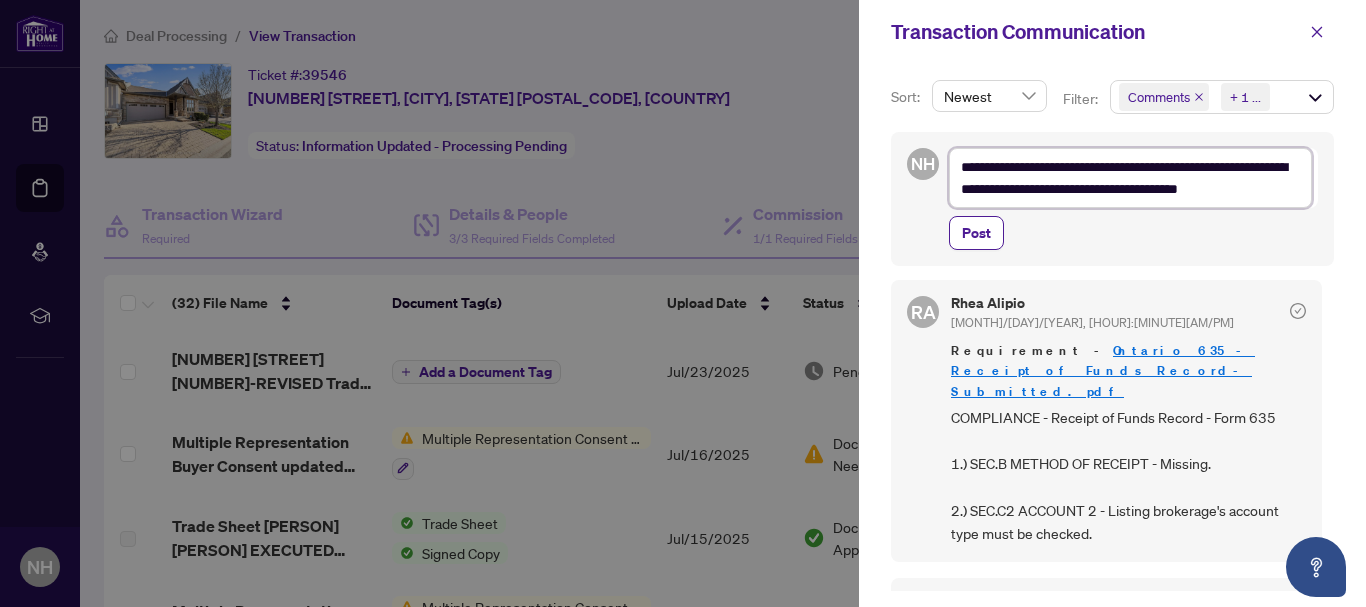 type on "**********" 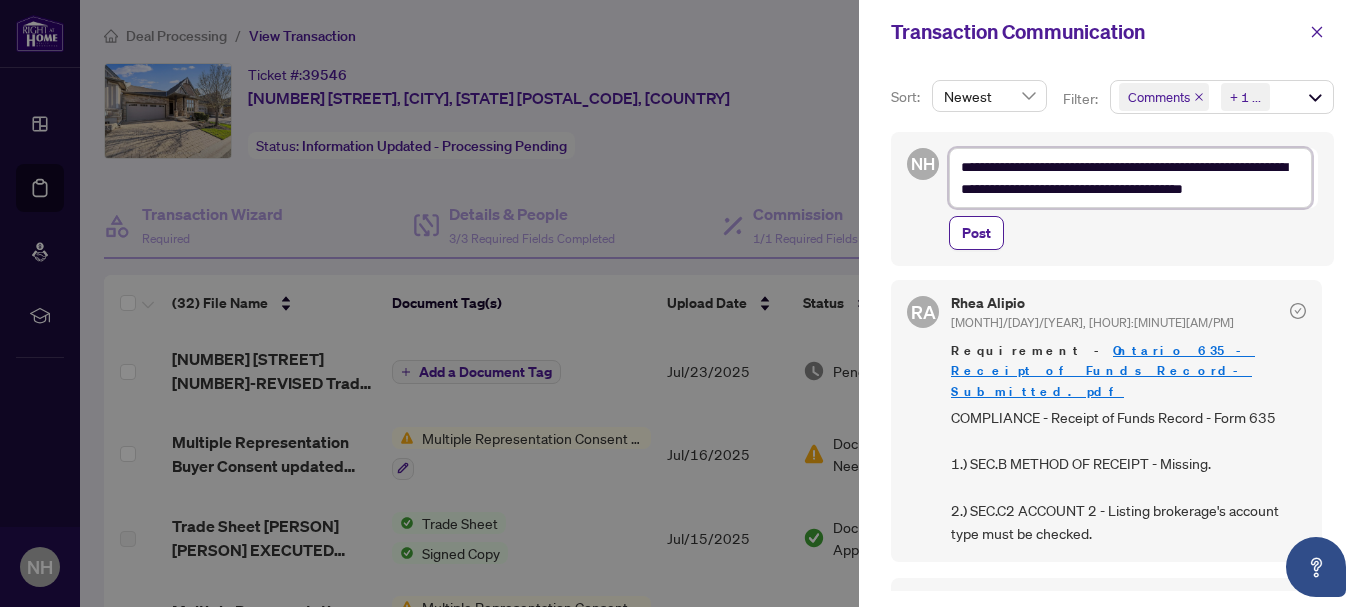 type on "**********" 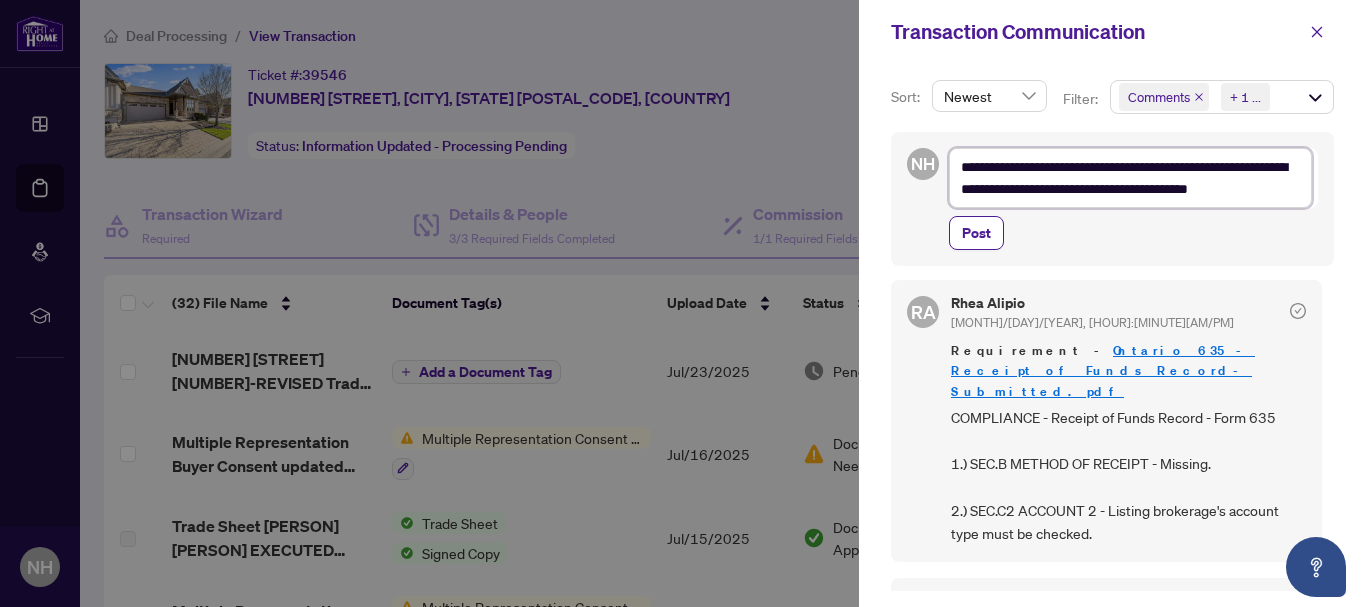 type on "**********" 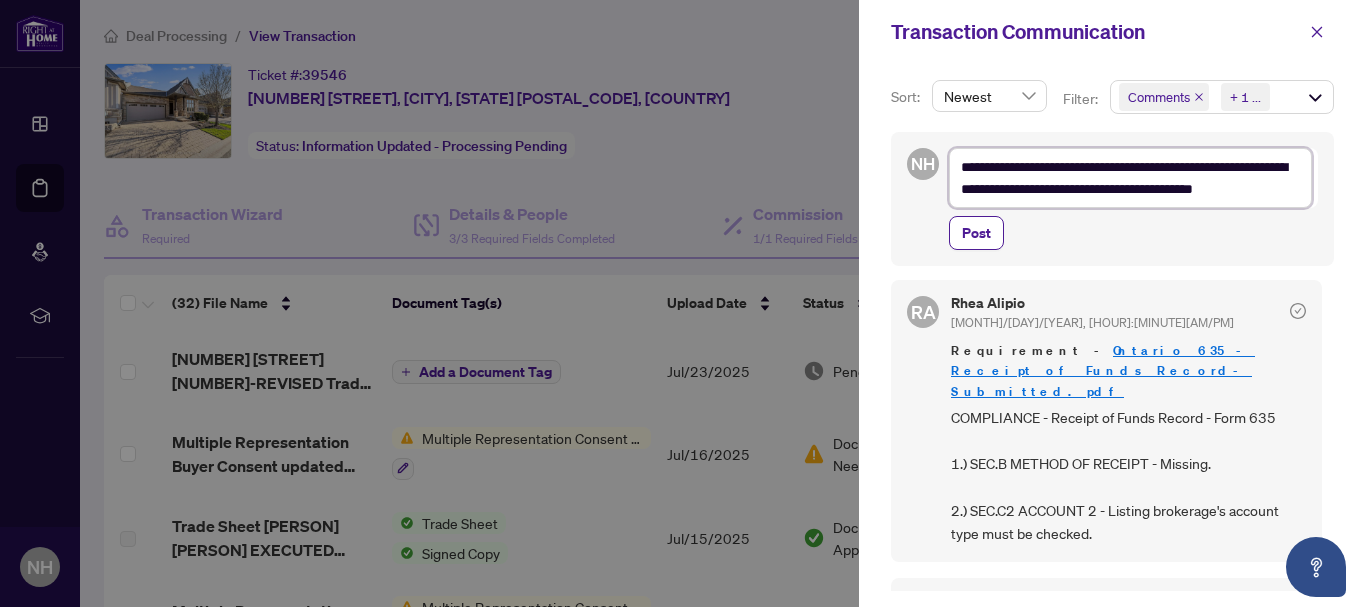 scroll, scrollTop: 48, scrollLeft: 0, axis: vertical 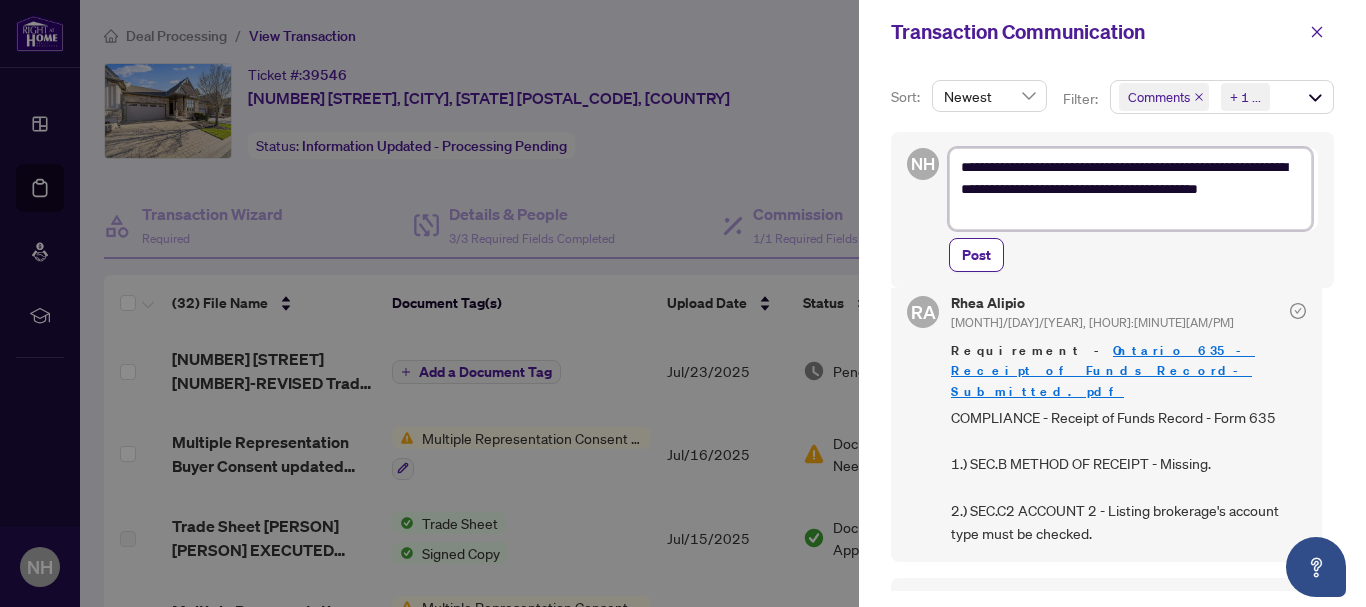 type on "**********" 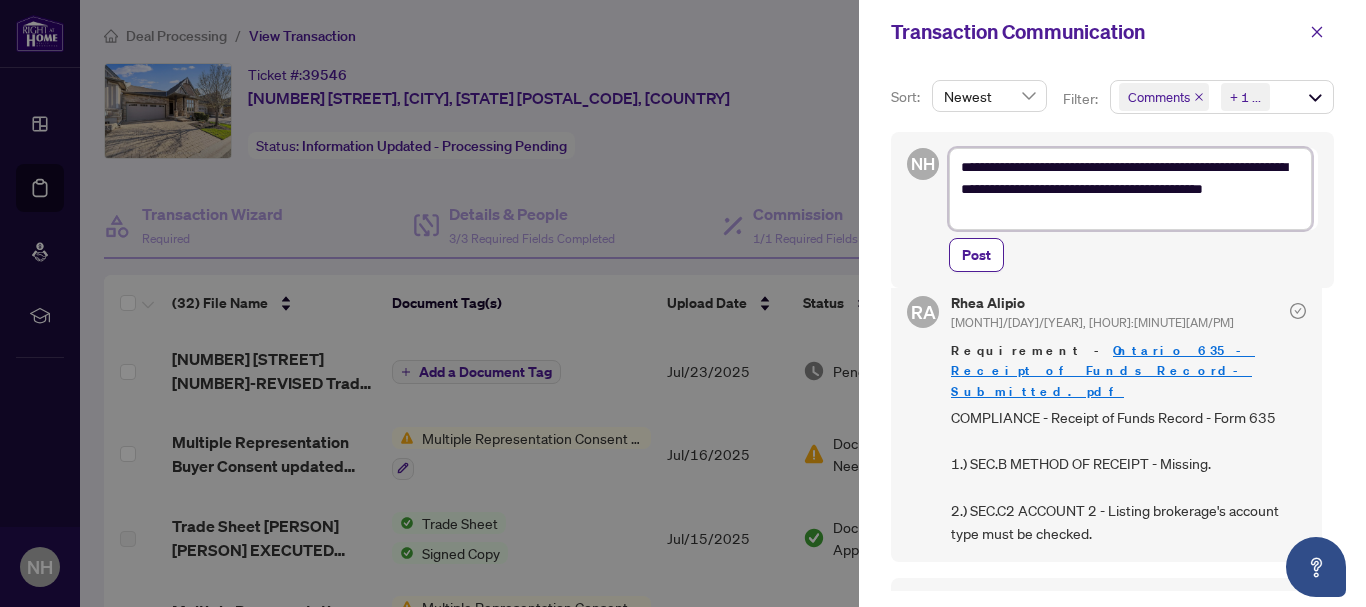type on "**********" 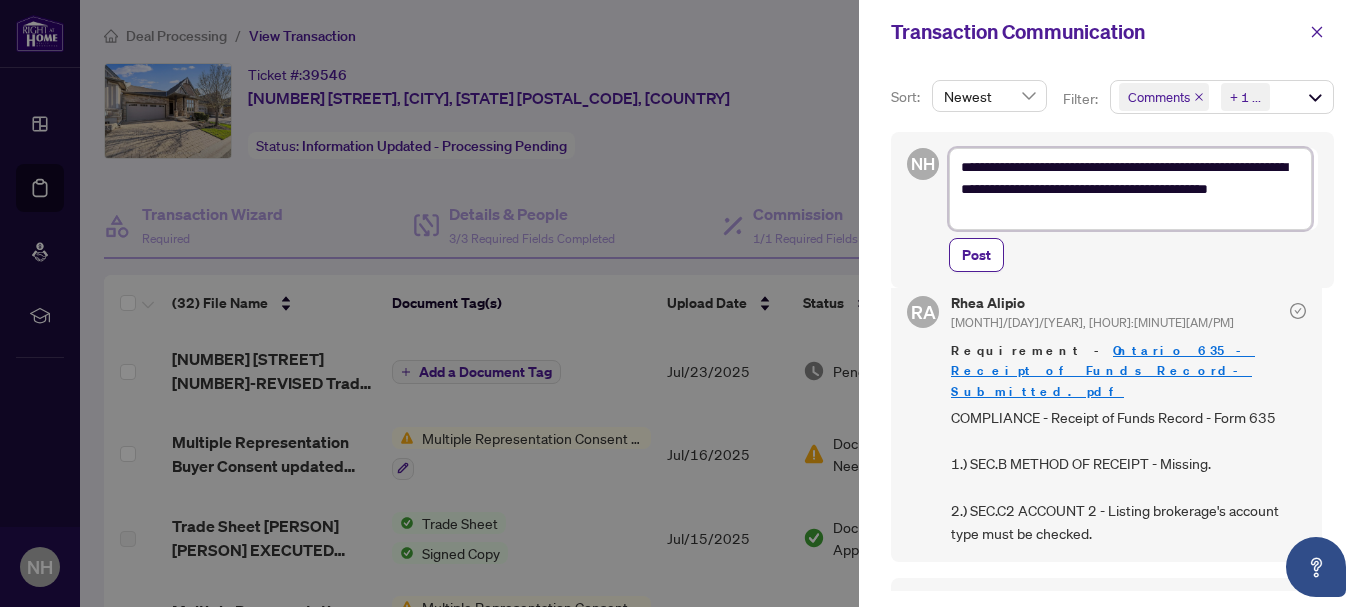 type 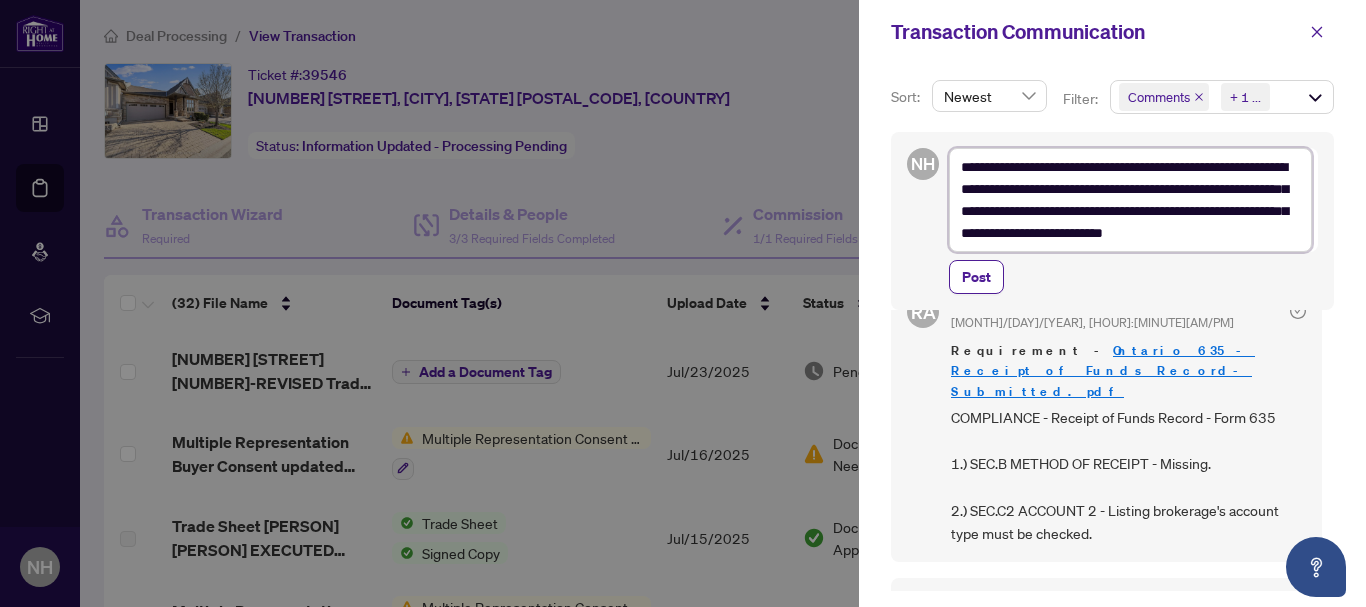 scroll, scrollTop: 92, scrollLeft: 0, axis: vertical 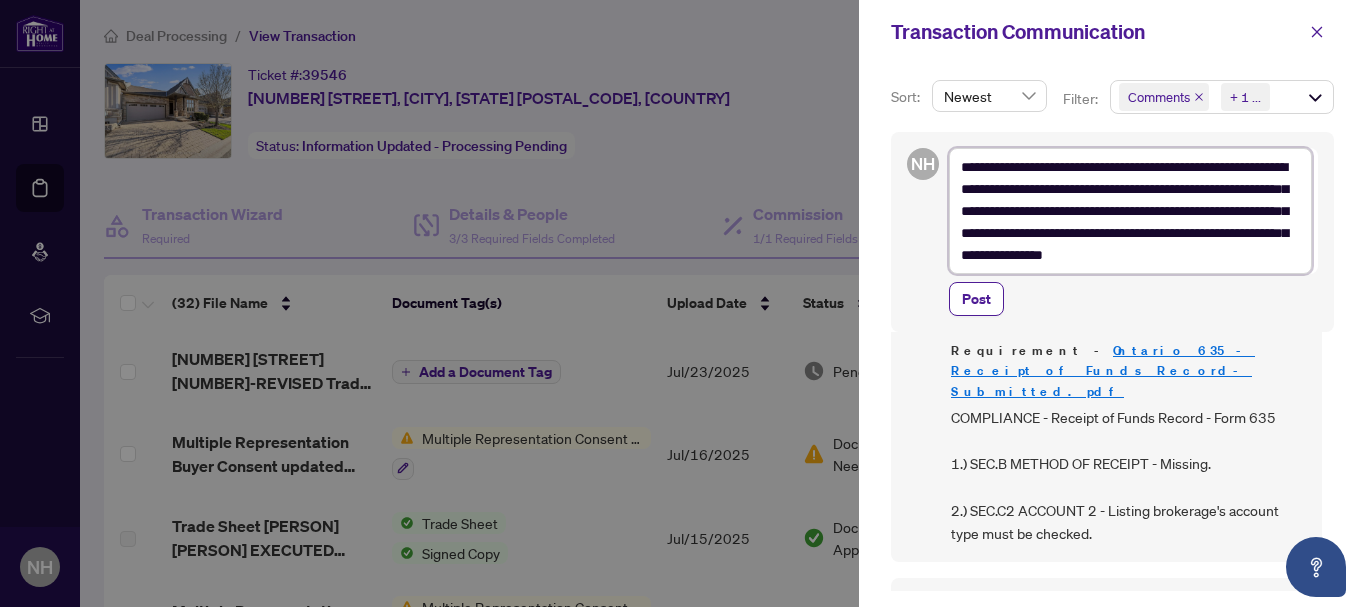 click on "**********" at bounding box center [1130, 211] 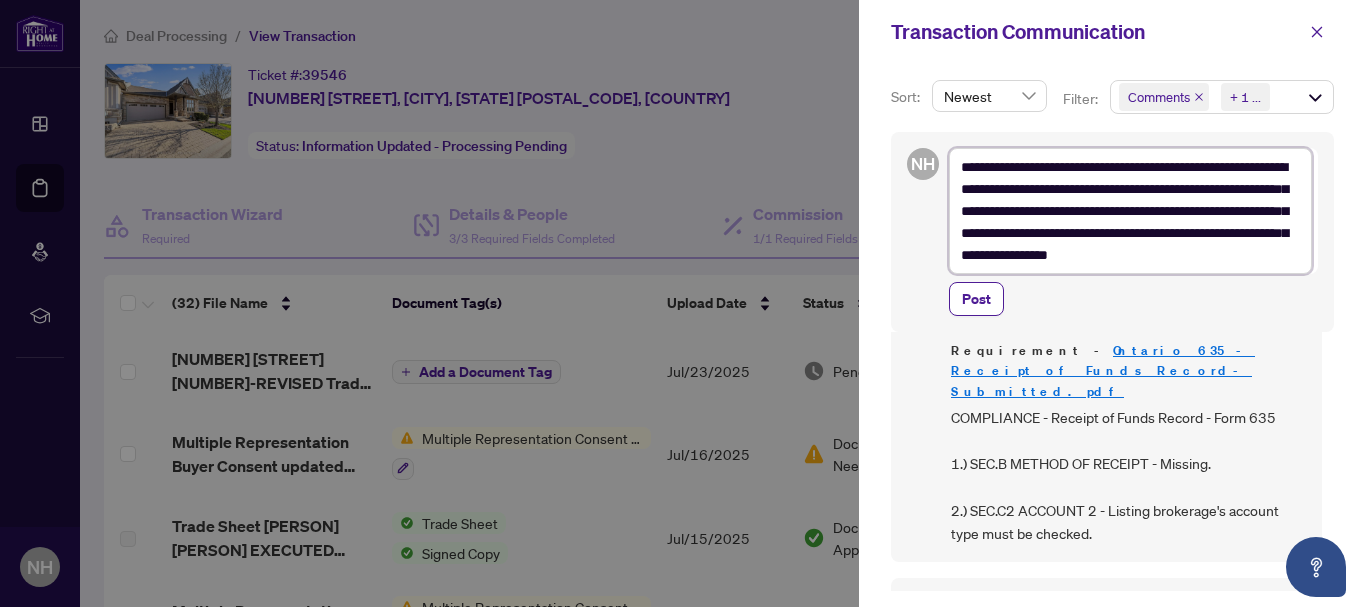 click on "**********" at bounding box center [1130, 211] 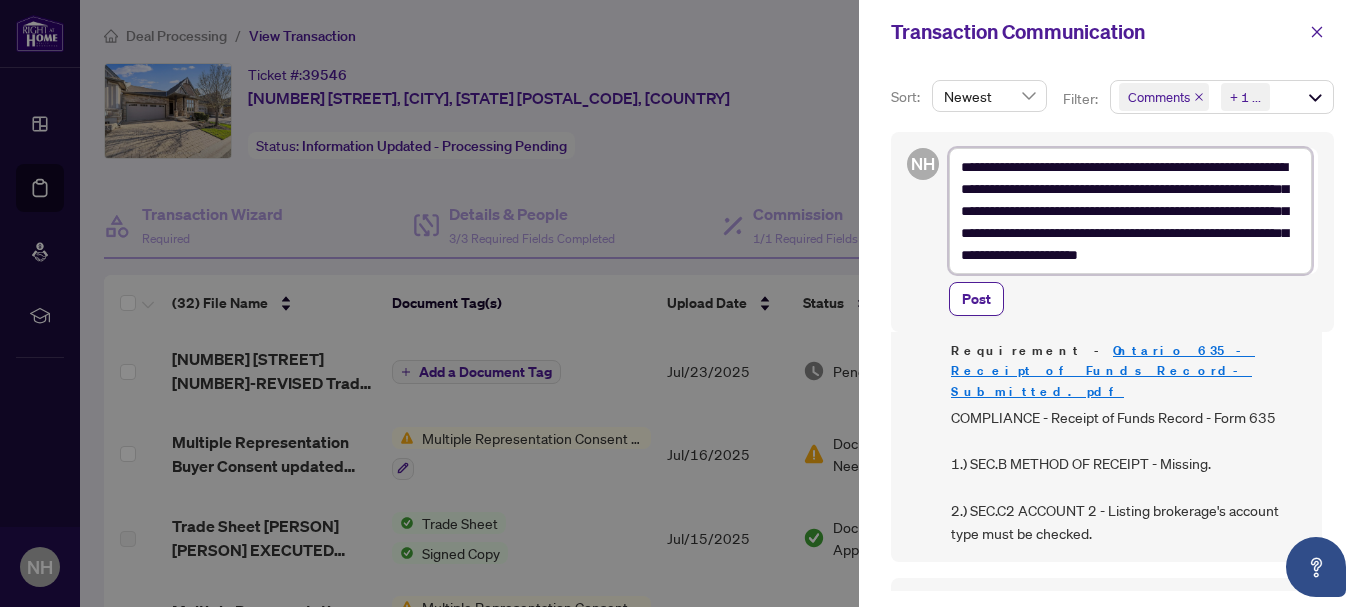 scroll, scrollTop: 114, scrollLeft: 0, axis: vertical 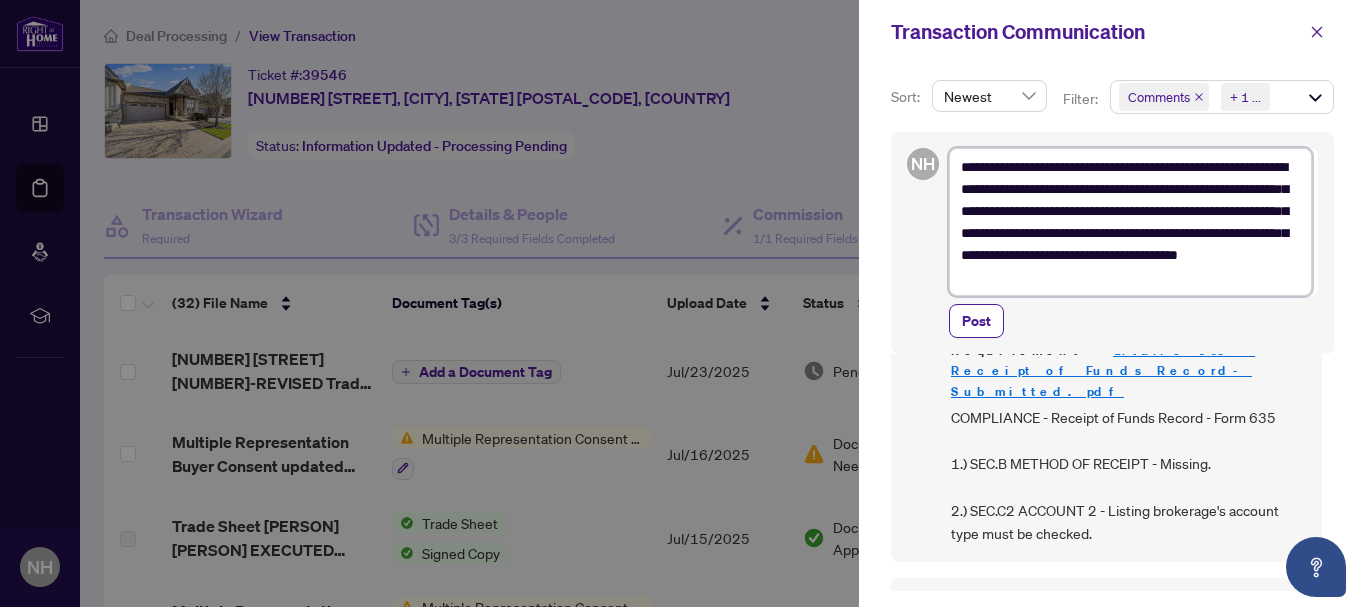 click on "**********" at bounding box center (1130, 222) 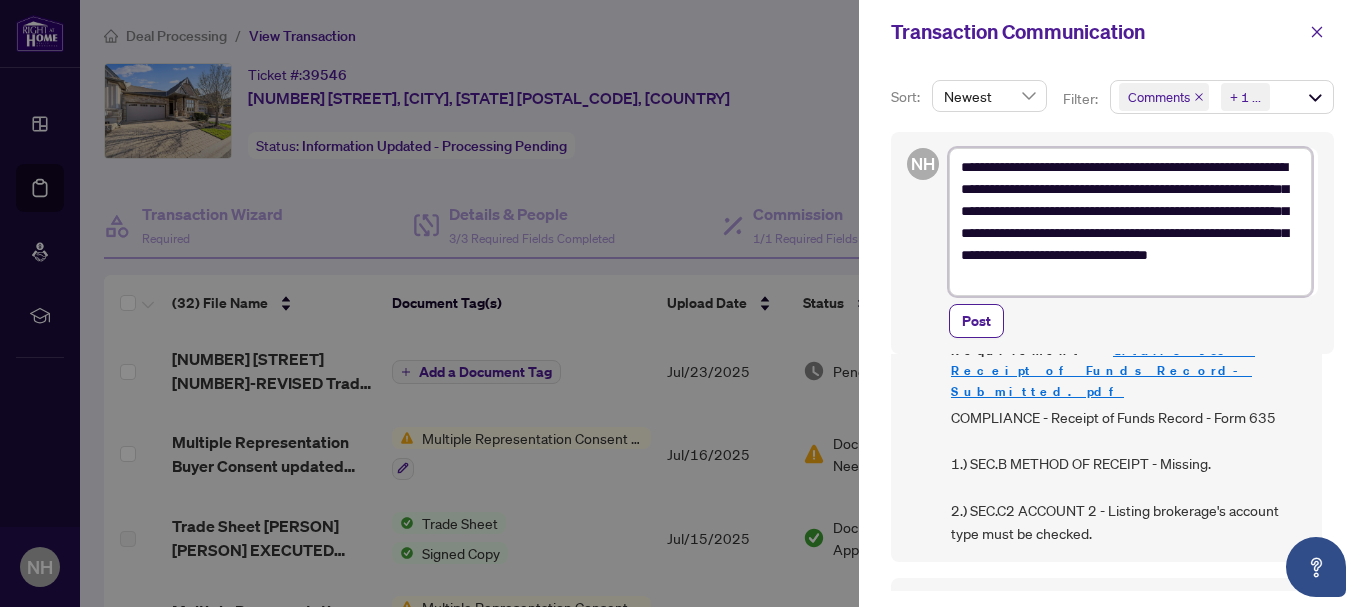 click on "**********" at bounding box center (1130, 222) 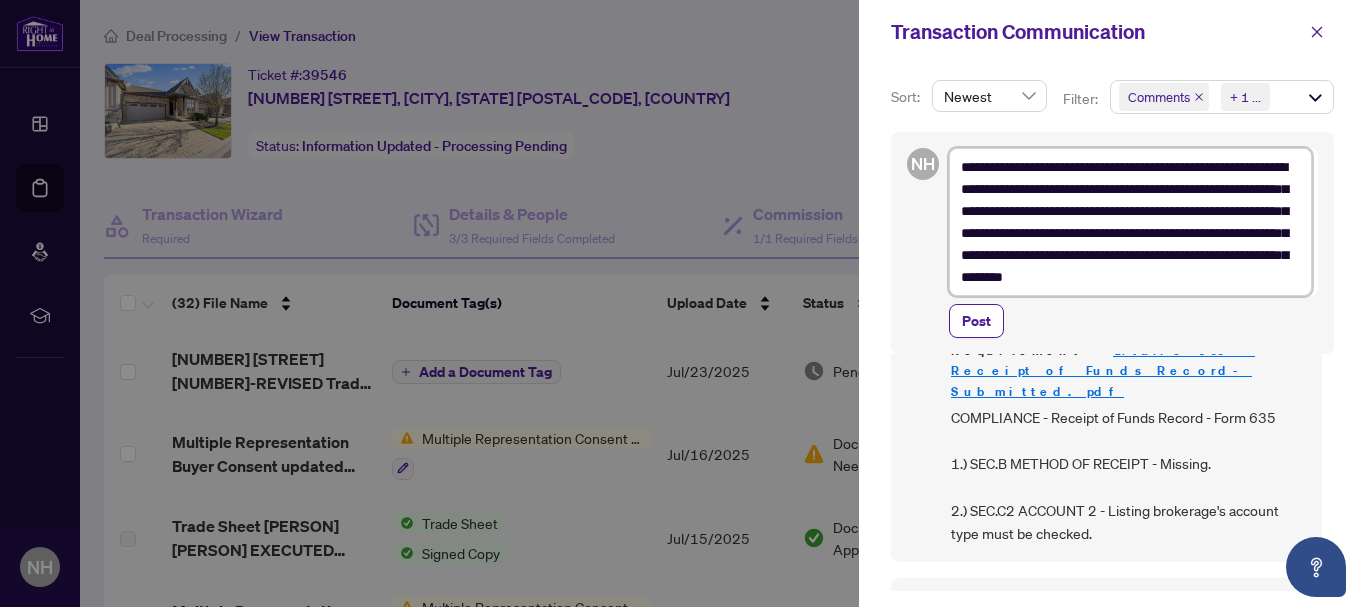 scroll, scrollTop: 136, scrollLeft: 0, axis: vertical 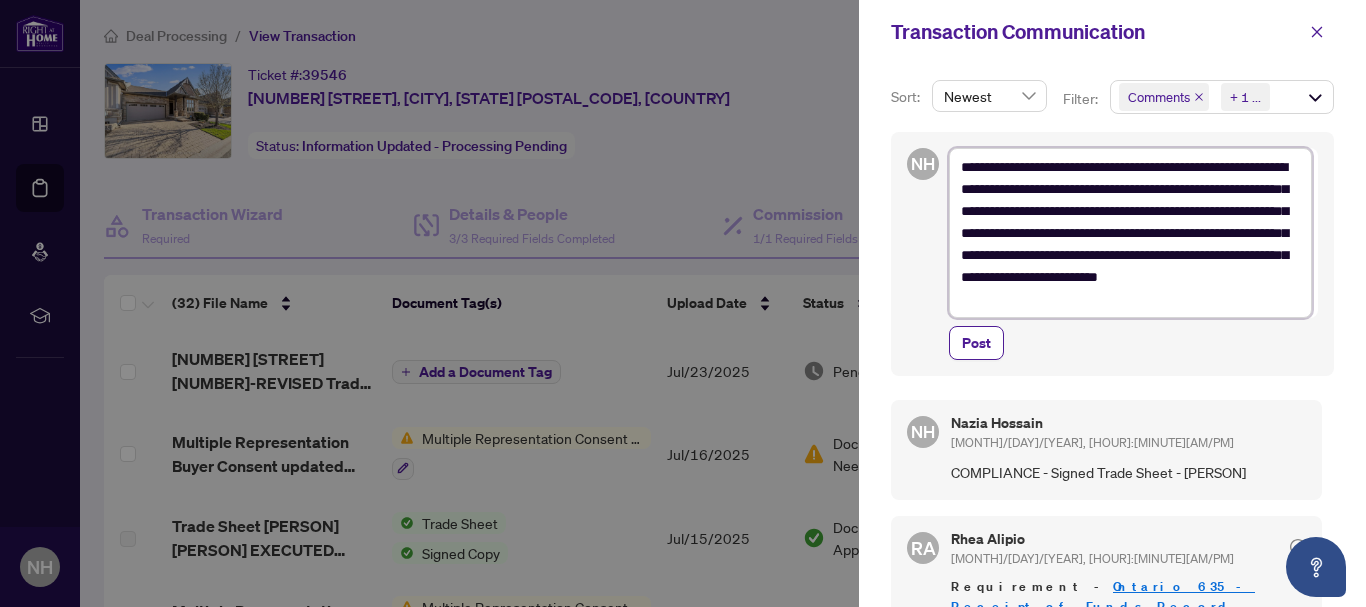 drag, startPoint x: 1077, startPoint y: 167, endPoint x: 1046, endPoint y: 168, distance: 31.016125 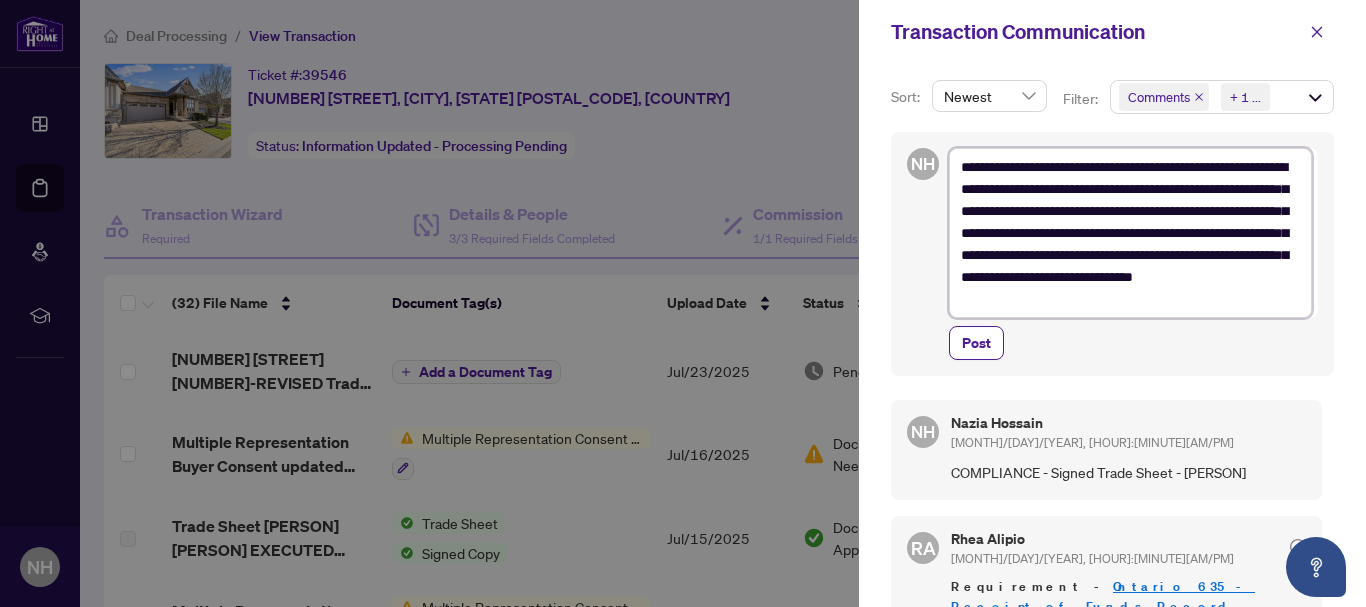 scroll, scrollTop: 100, scrollLeft: 0, axis: vertical 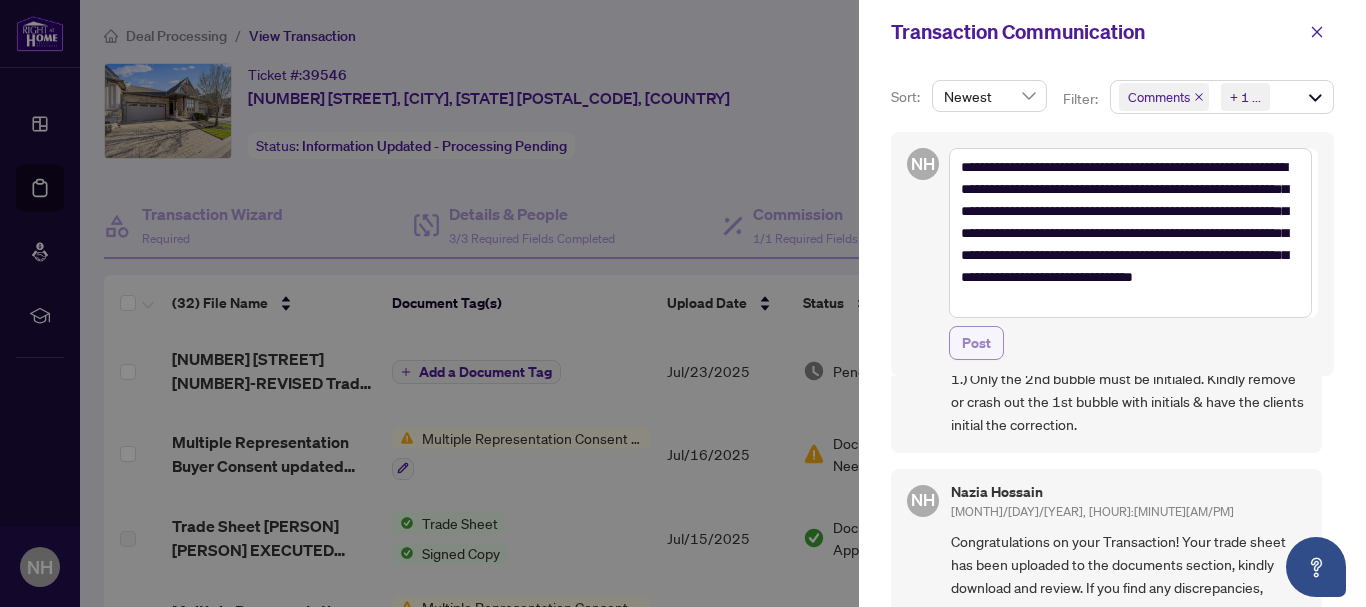 click on "Post" at bounding box center (976, 343) 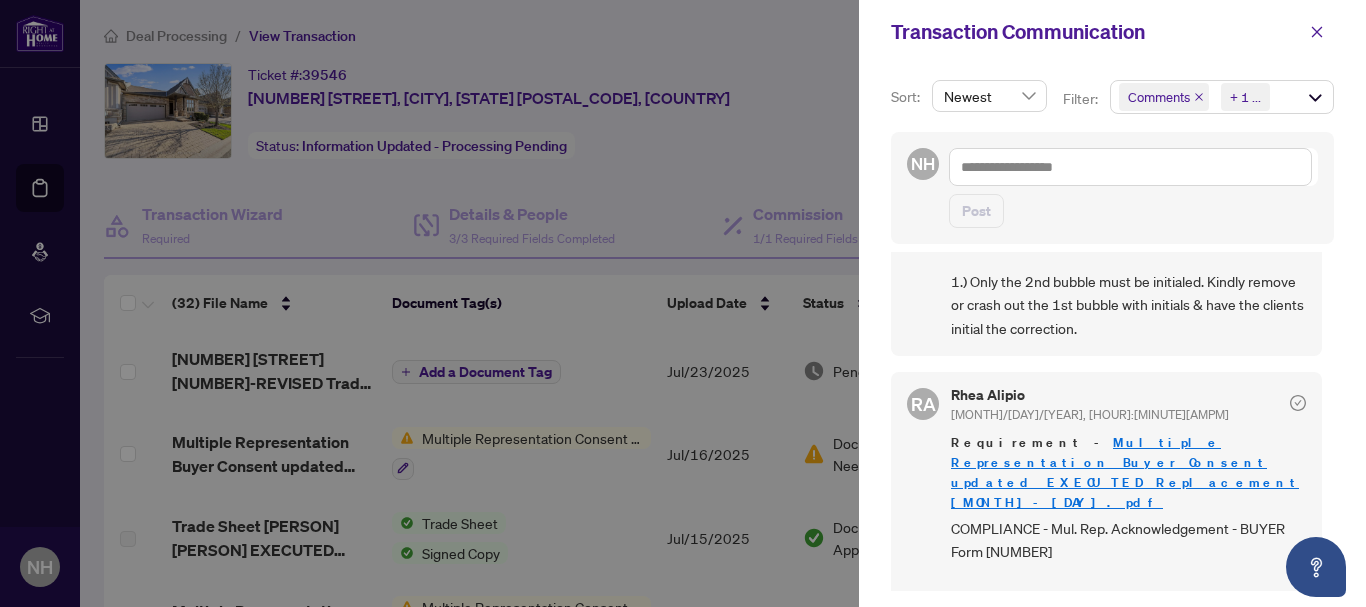 scroll, scrollTop: 0, scrollLeft: 0, axis: both 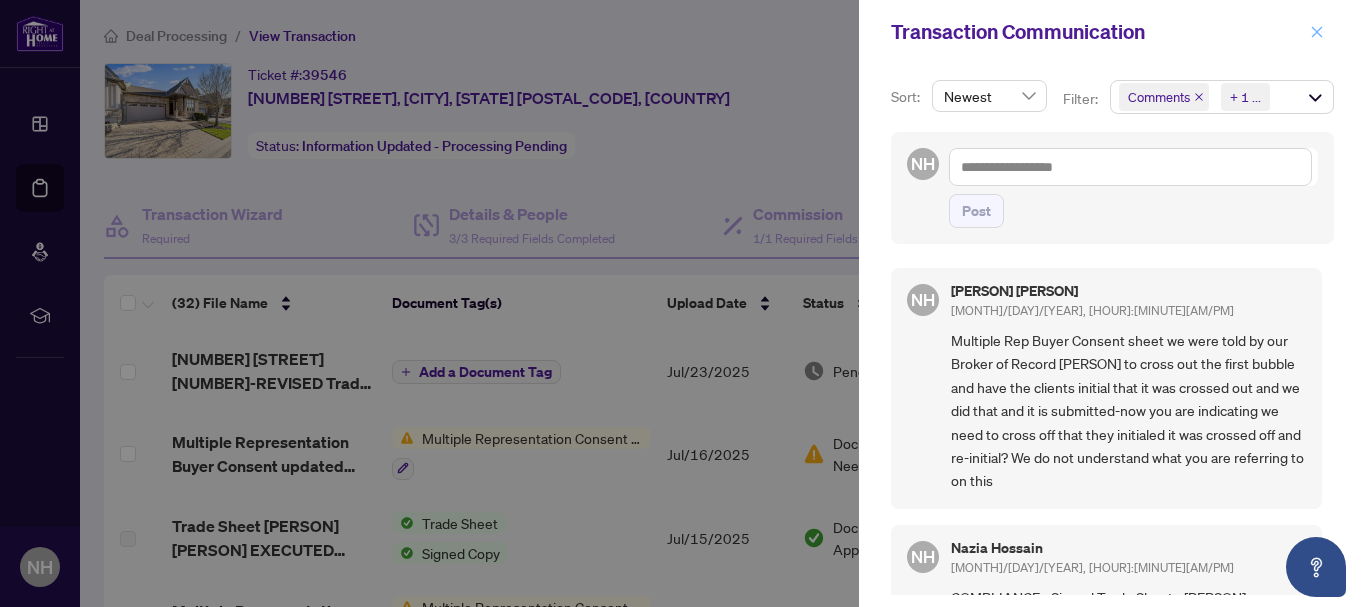 click 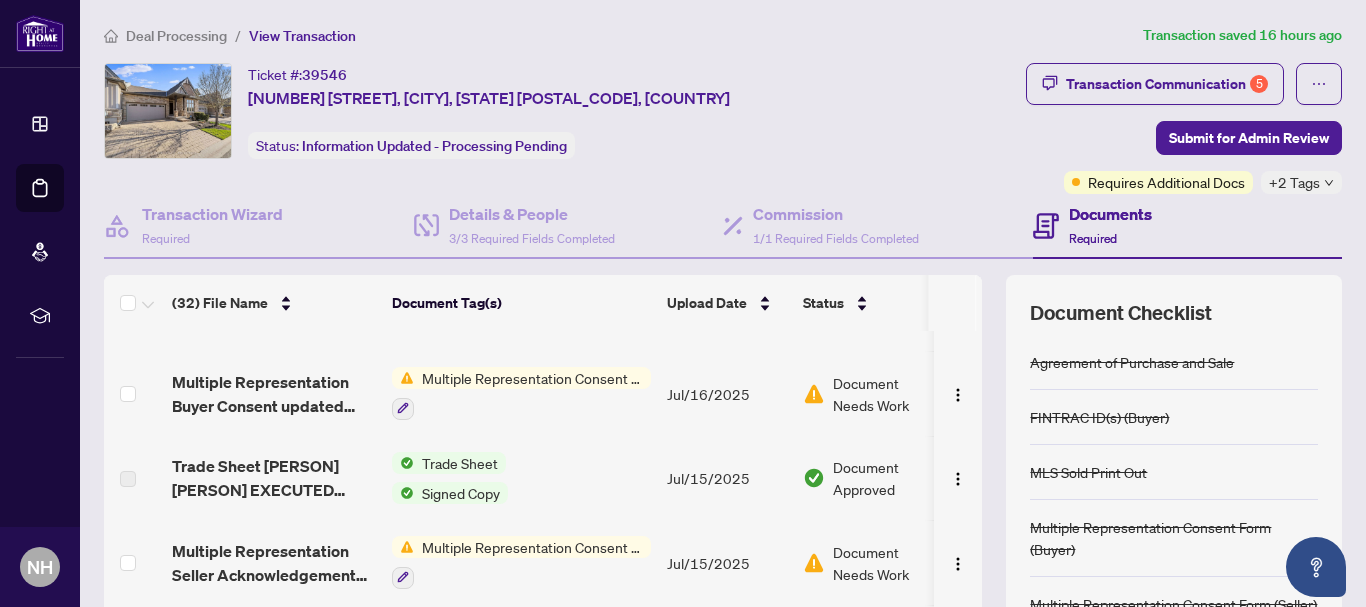 scroll, scrollTop: 0, scrollLeft: 0, axis: both 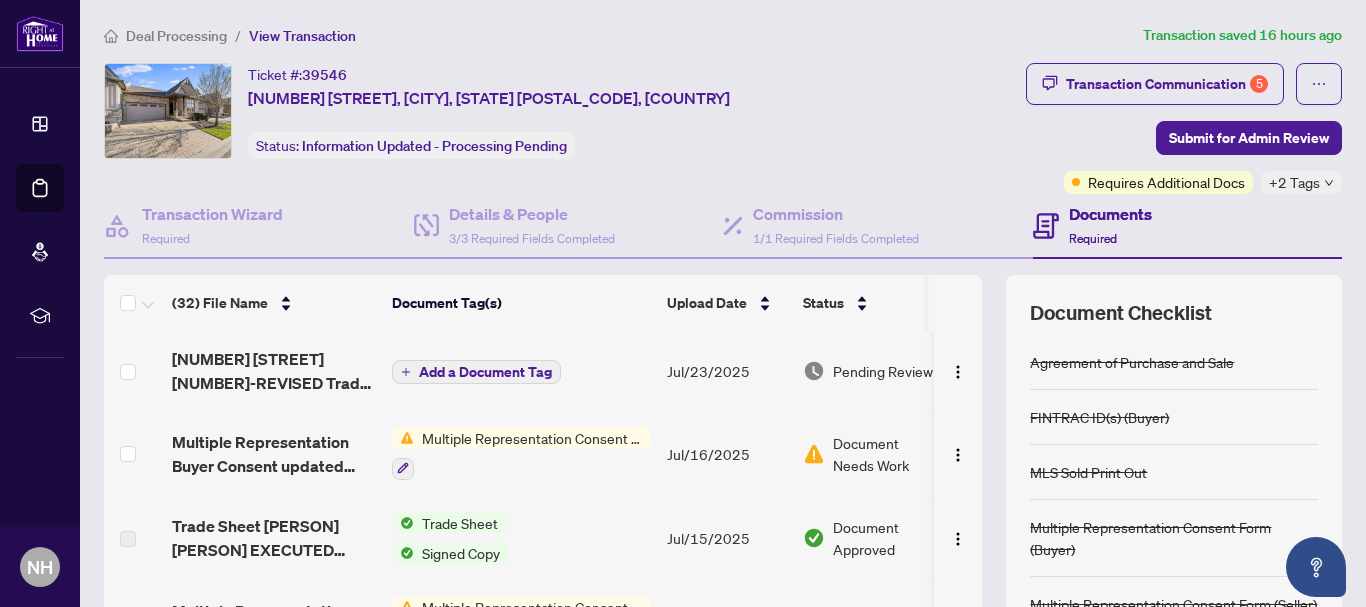 click on "Pending Review" at bounding box center [883, 371] 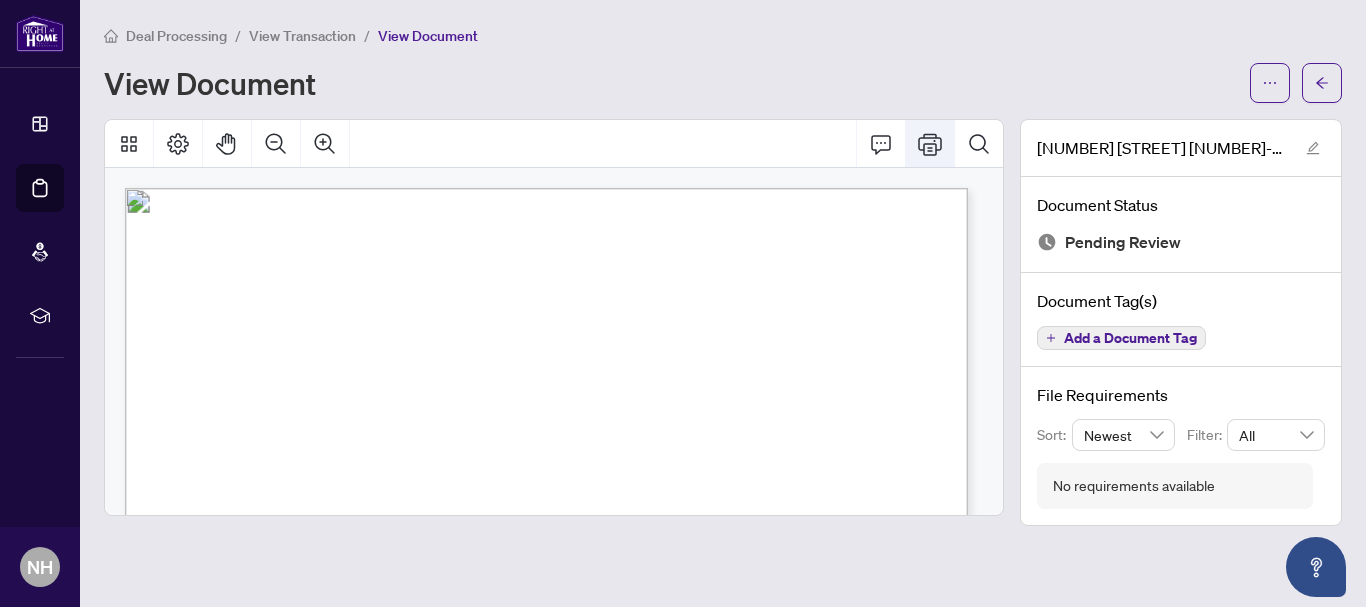 click 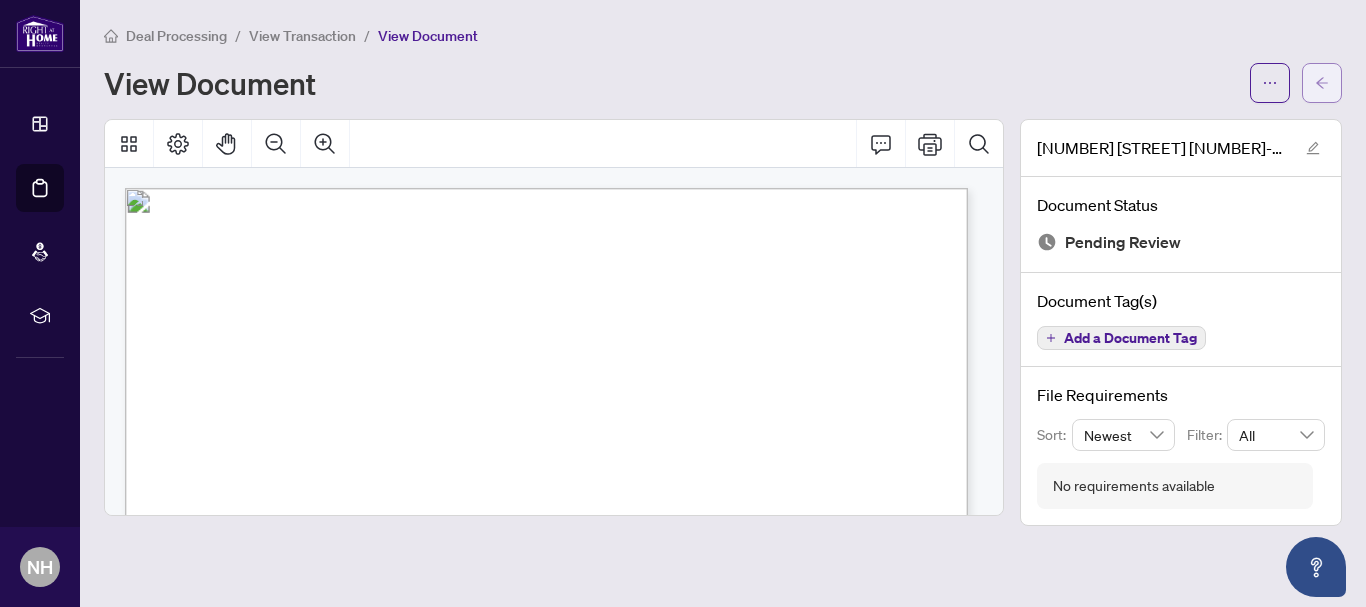 click 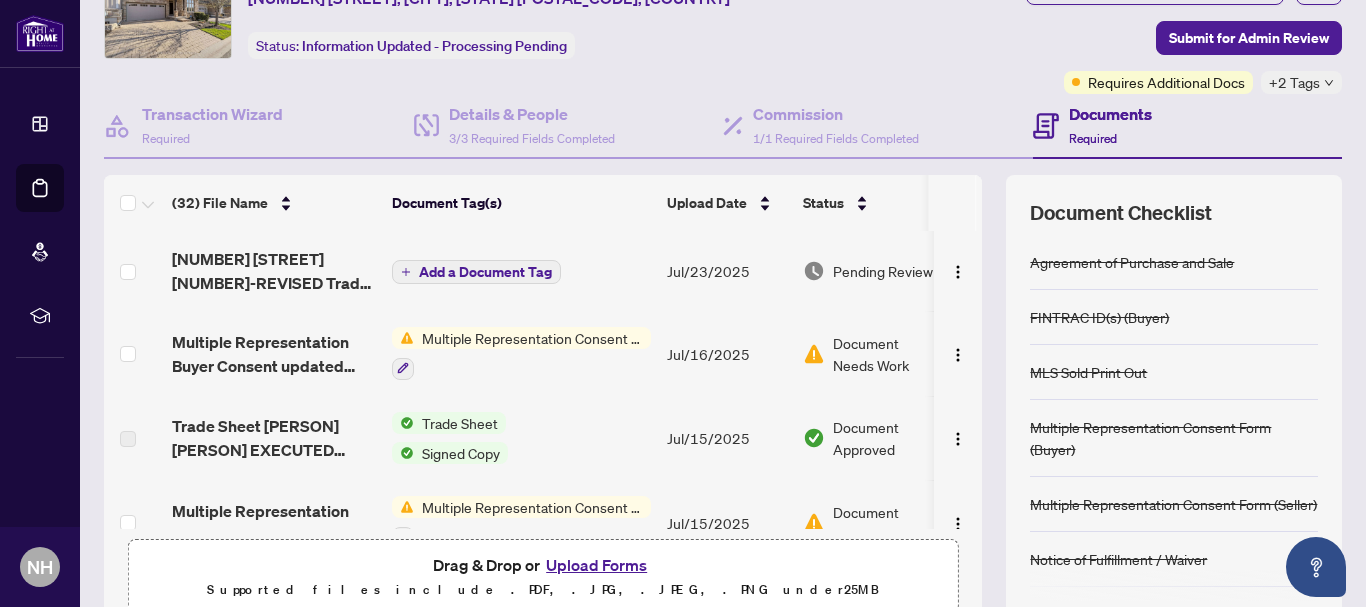 scroll, scrollTop: 269, scrollLeft: 0, axis: vertical 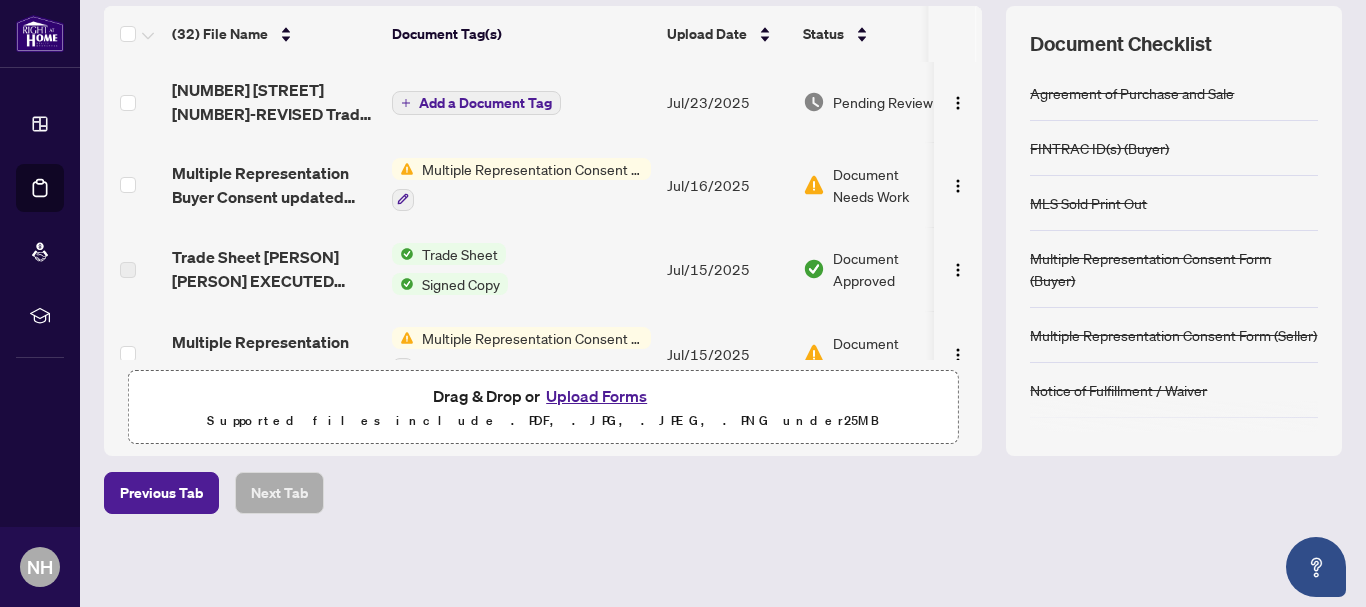 click on "Upload Forms" at bounding box center [596, 396] 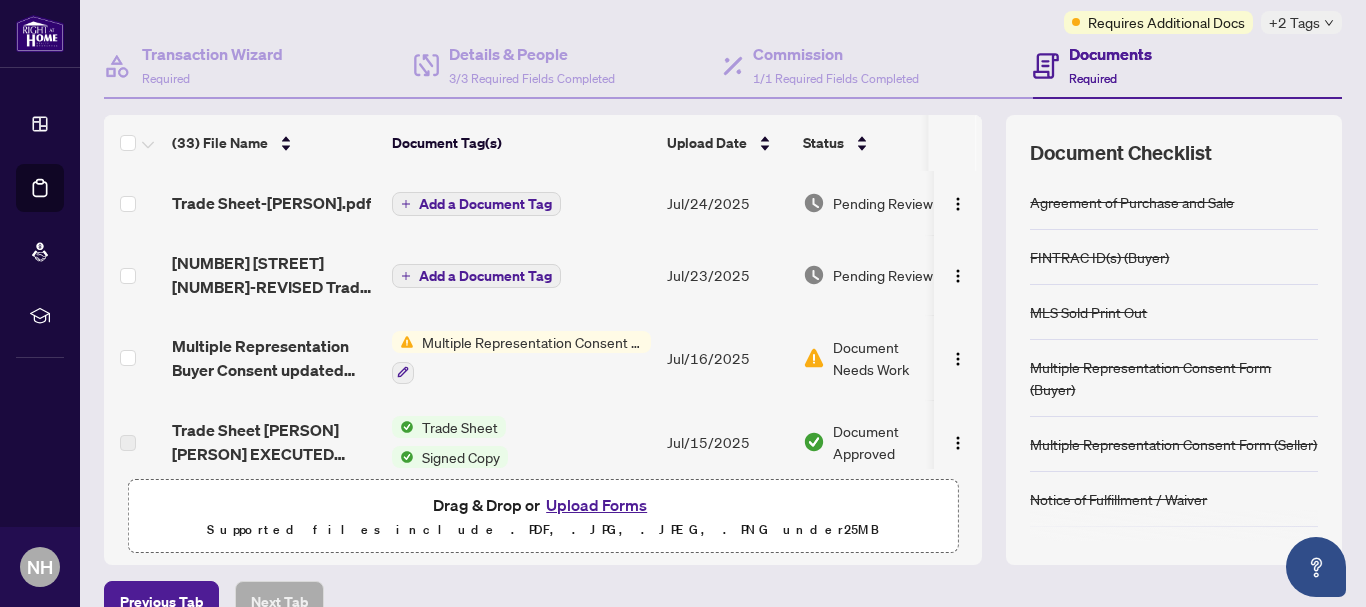 scroll, scrollTop: 0, scrollLeft: 0, axis: both 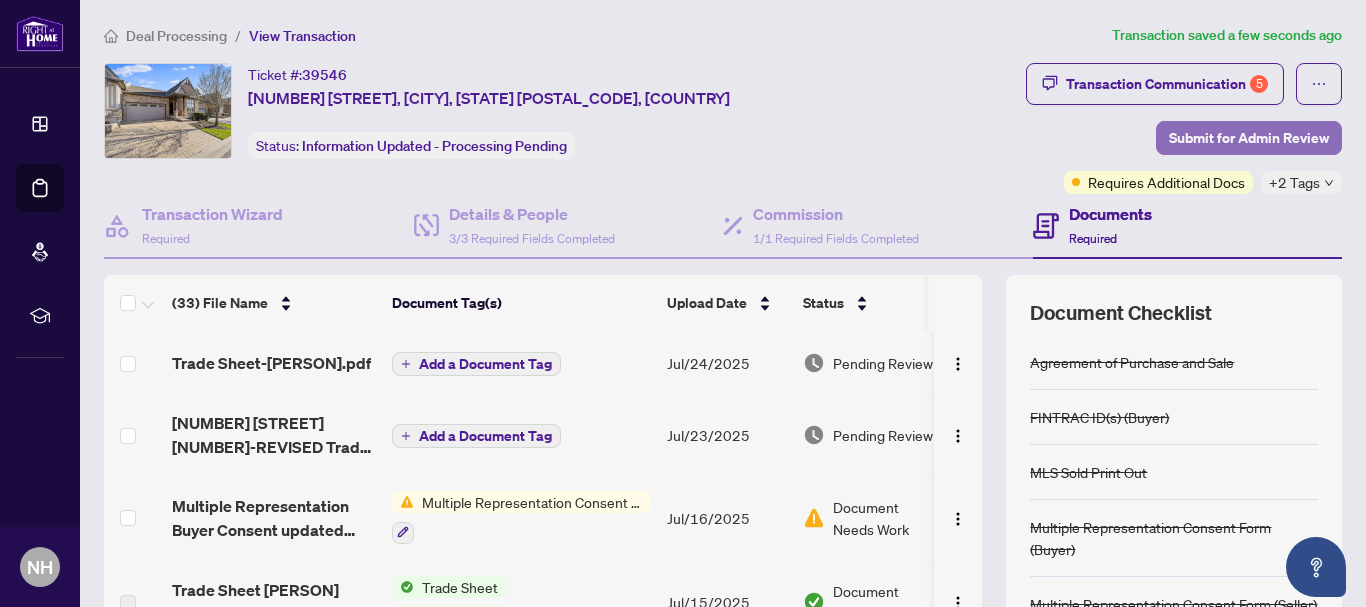 click on "Submit for Admin Review" at bounding box center [1249, 138] 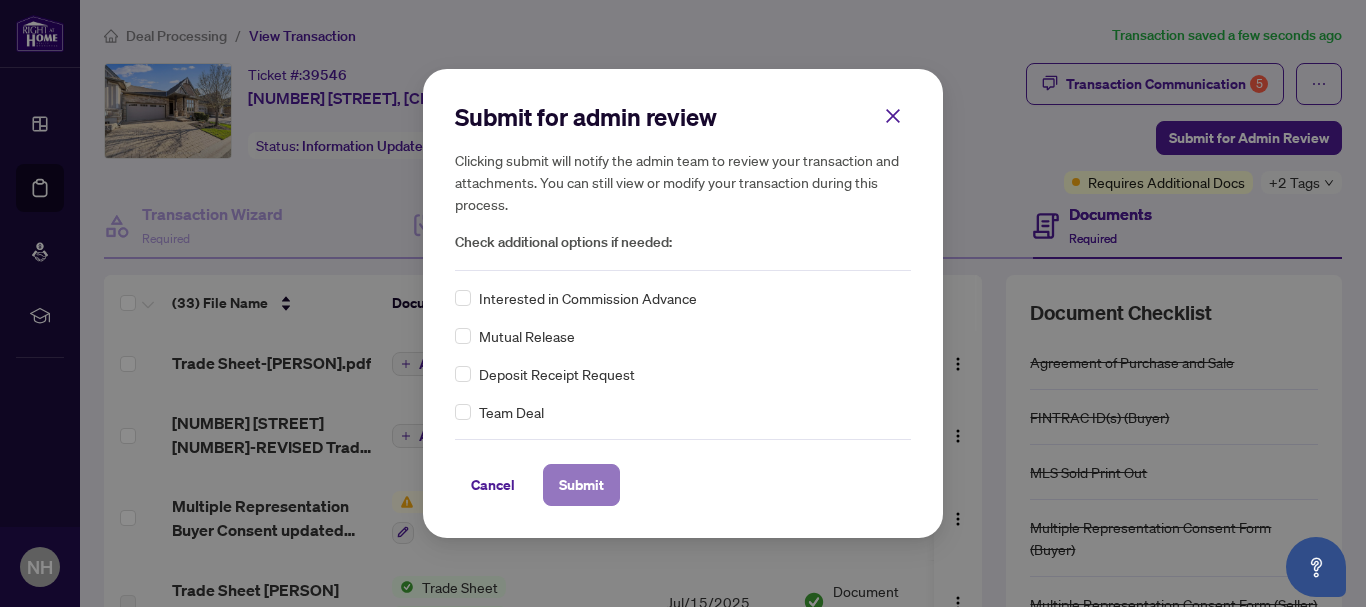 click on "Submit" at bounding box center (581, 485) 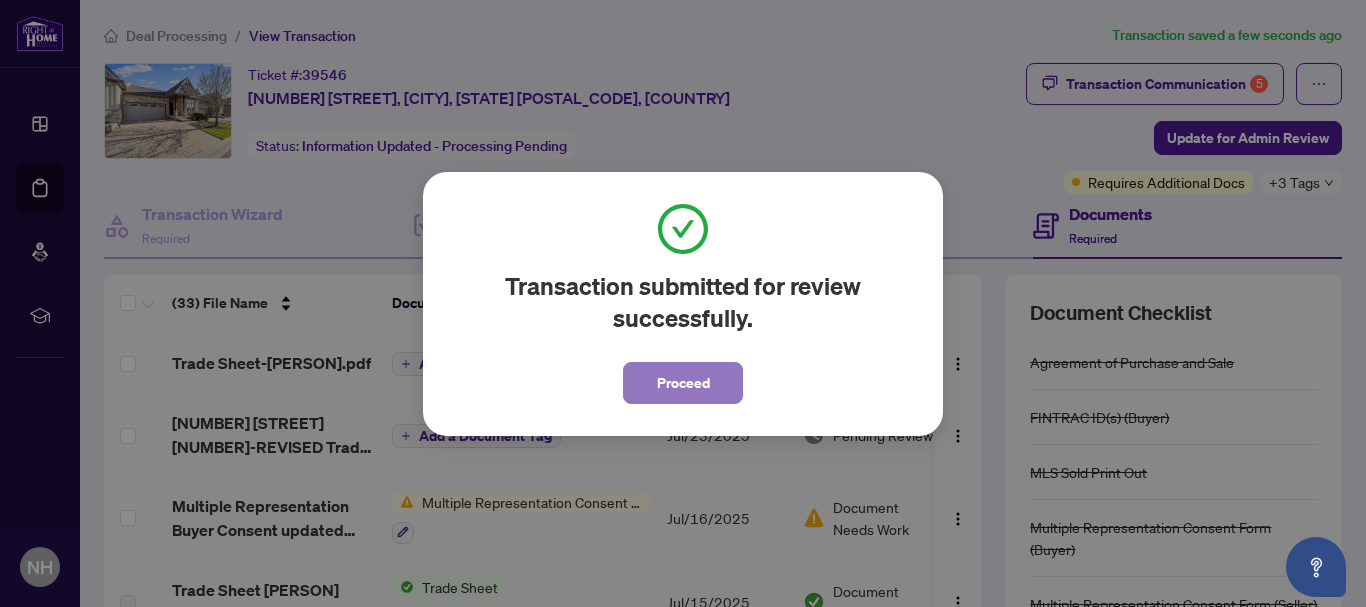 click on "Proceed" at bounding box center [683, 383] 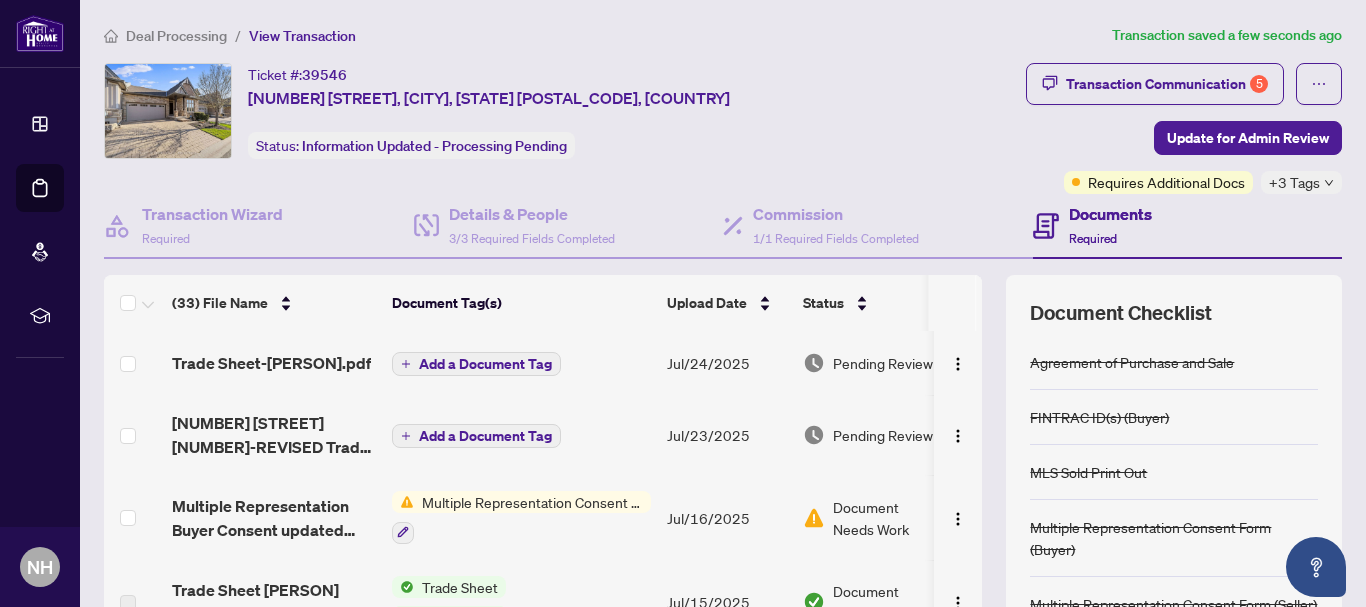 click on "Add a Document Tag" at bounding box center [485, 364] 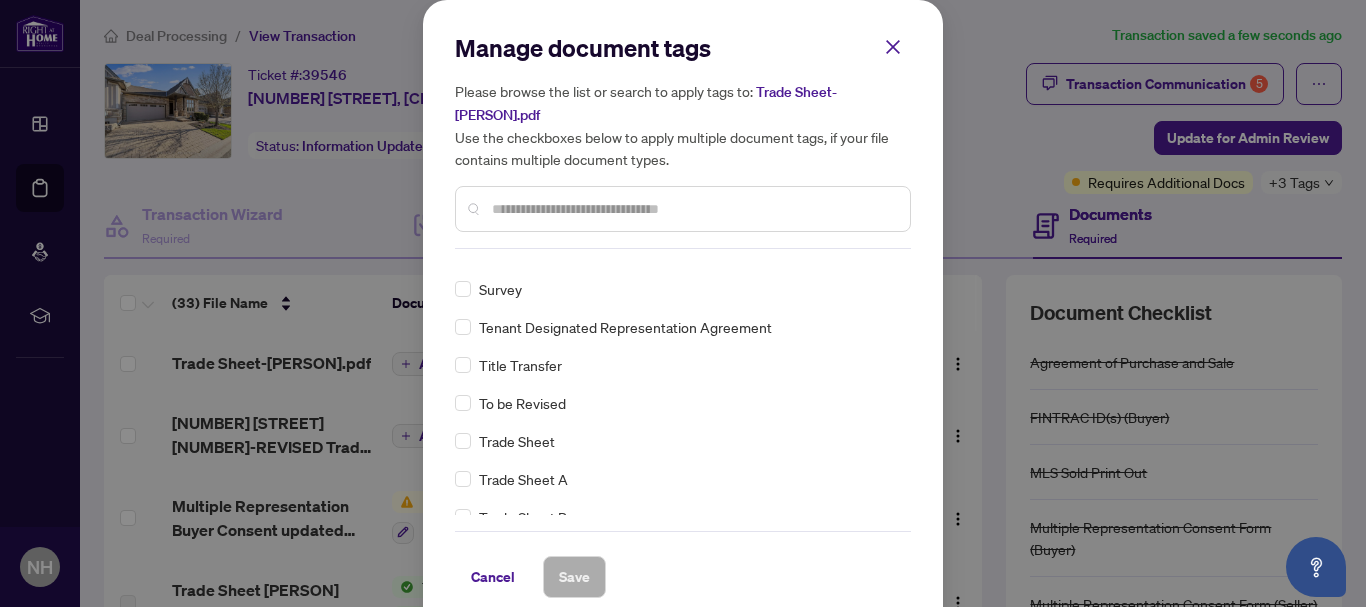scroll, scrollTop: 4400, scrollLeft: 0, axis: vertical 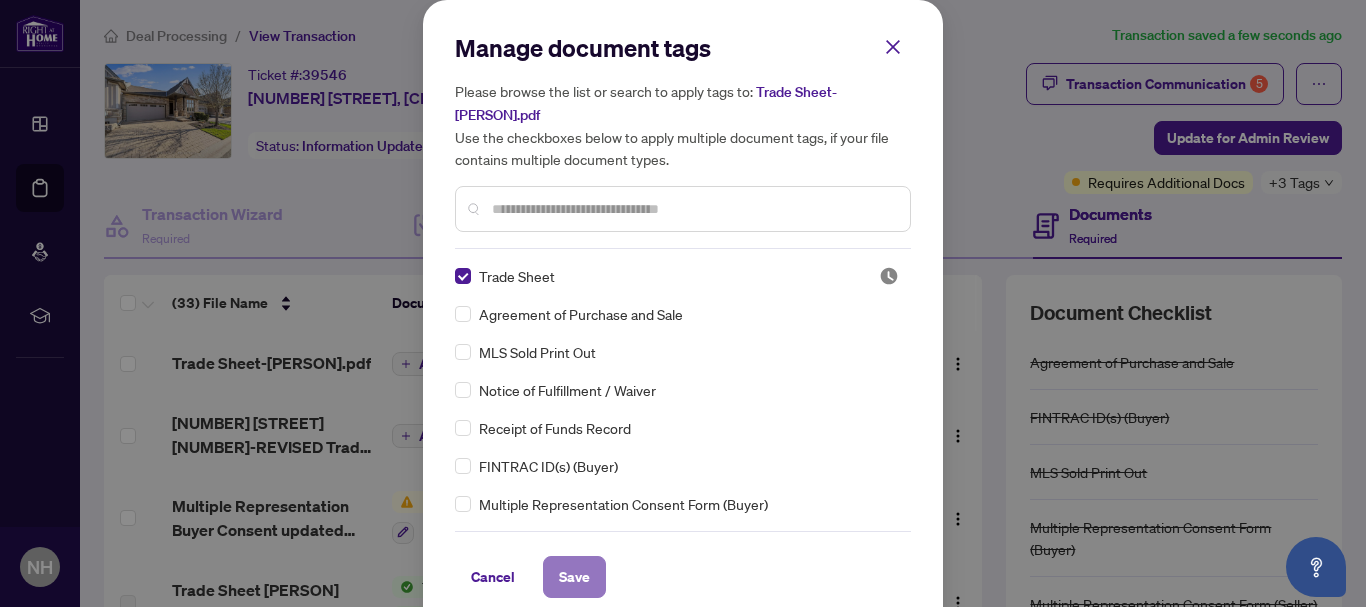 click on "Save" at bounding box center (574, 577) 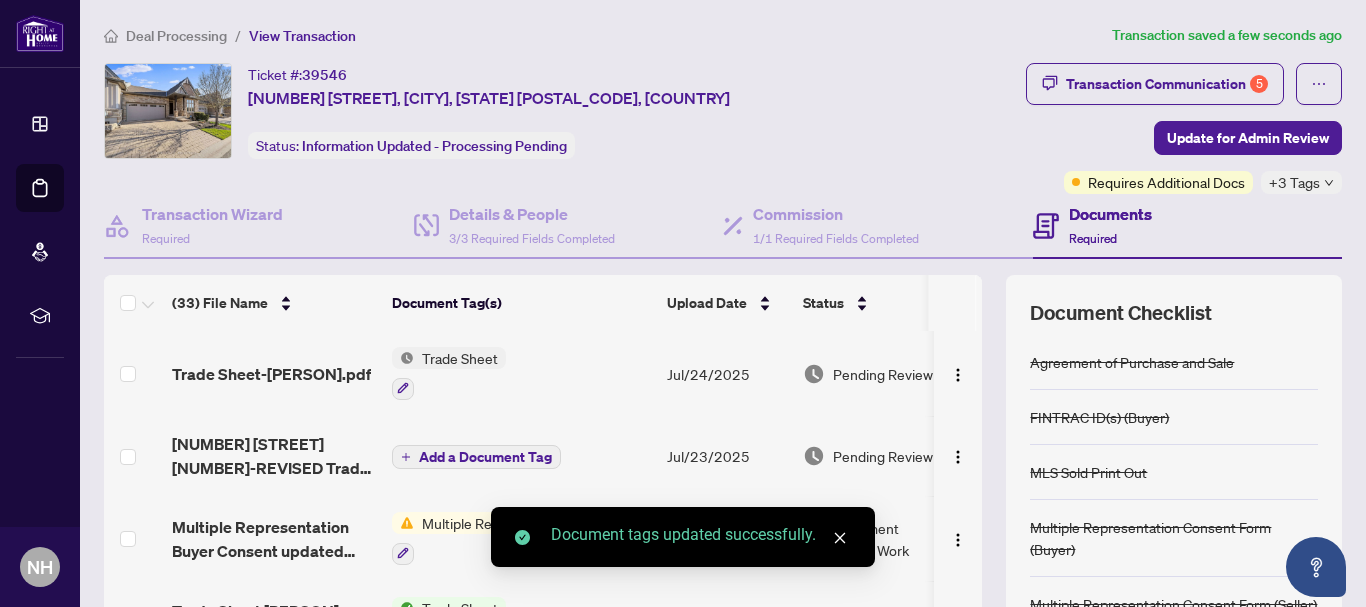 click 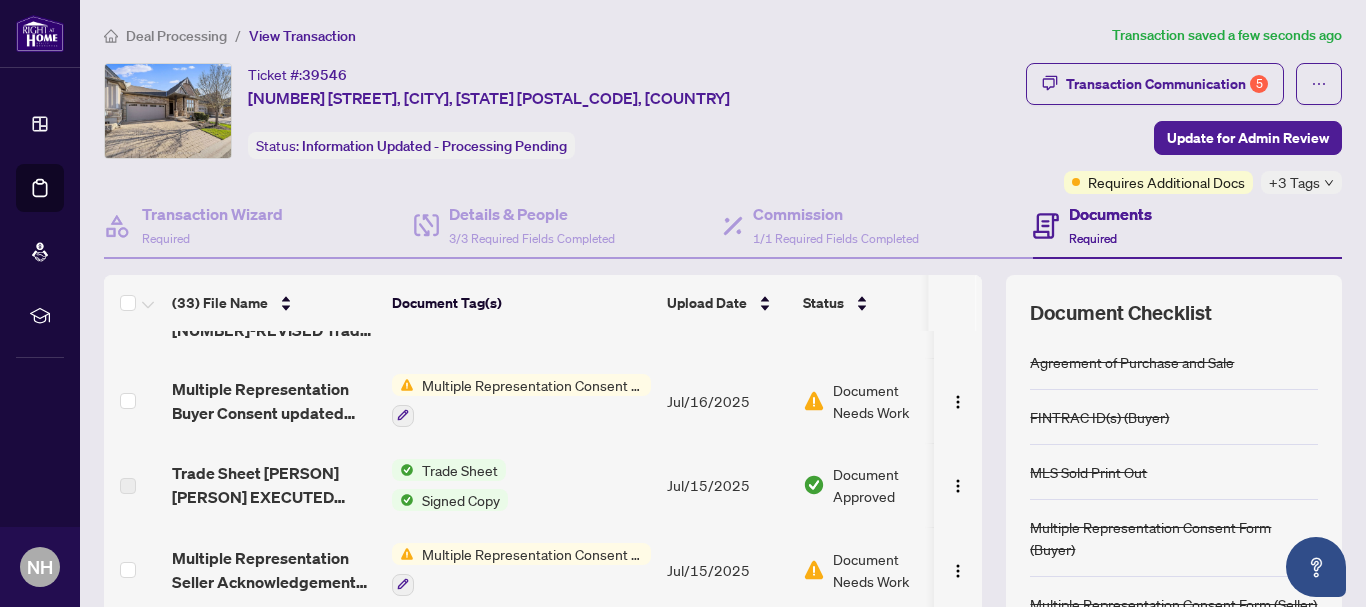 scroll, scrollTop: 0, scrollLeft: 0, axis: both 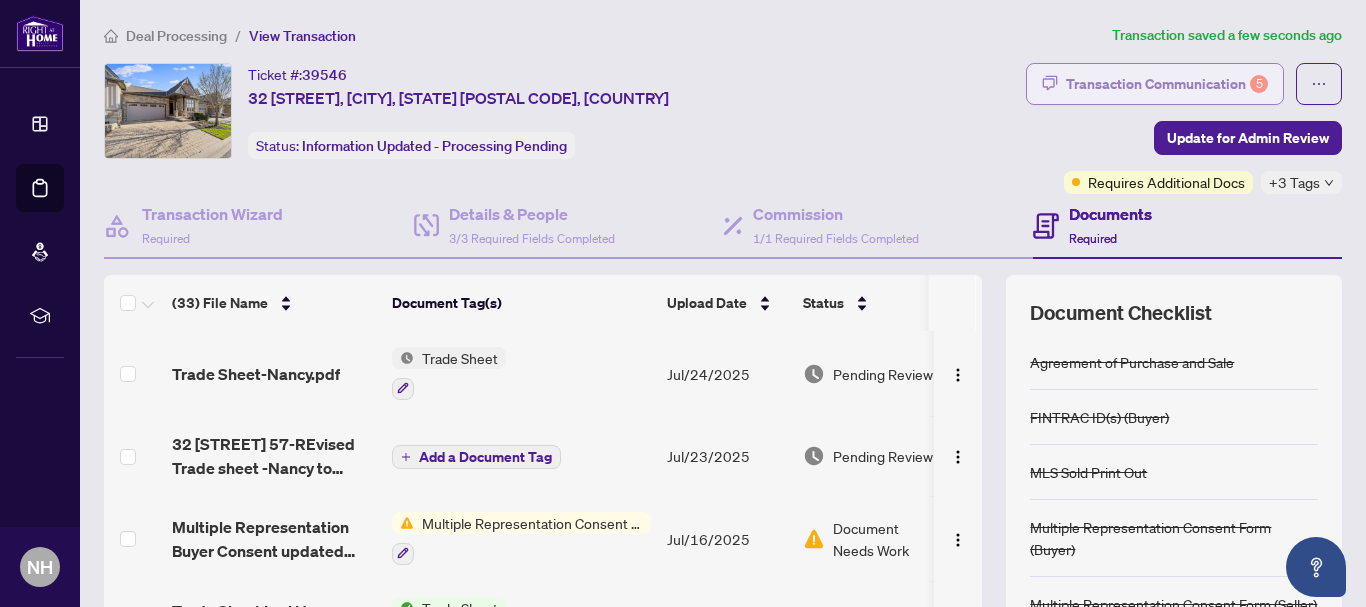 click on "Transaction Communication 5" at bounding box center (1167, 84) 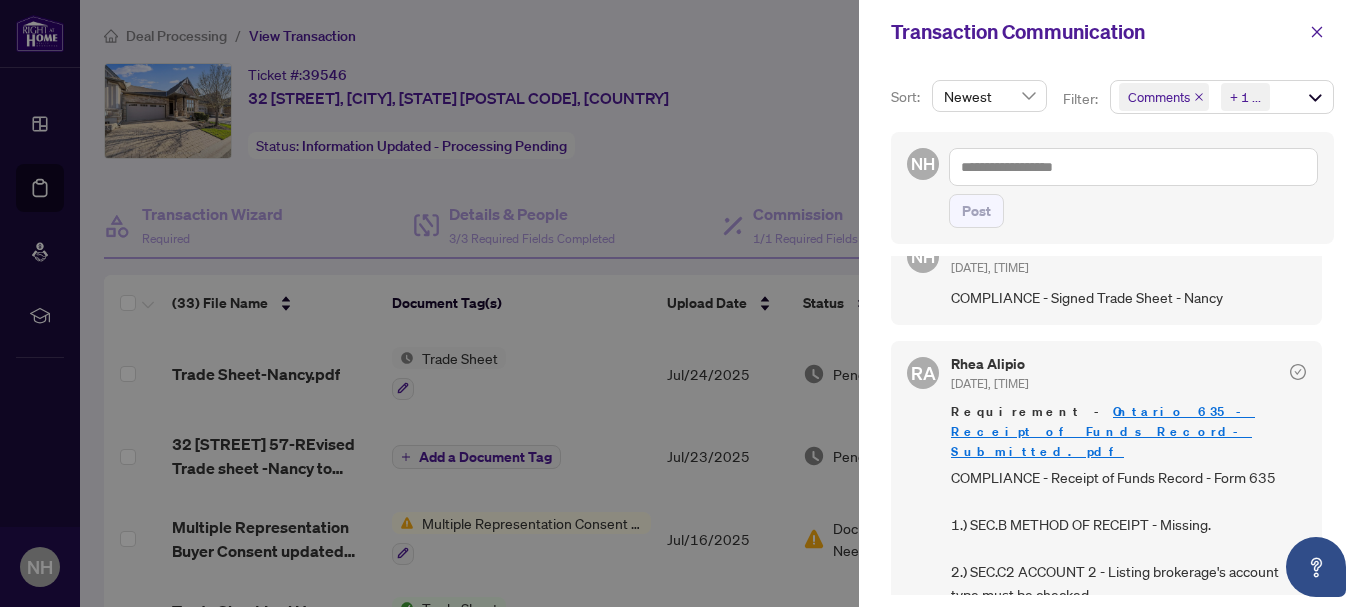 scroll, scrollTop: 400, scrollLeft: 0, axis: vertical 